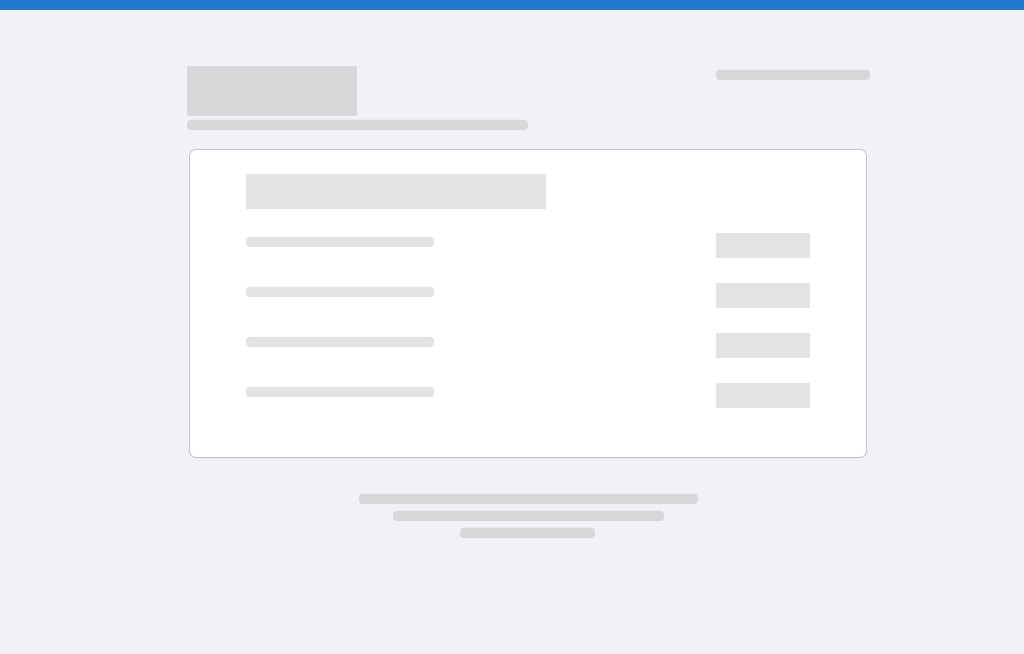 scroll, scrollTop: 0, scrollLeft: 0, axis: both 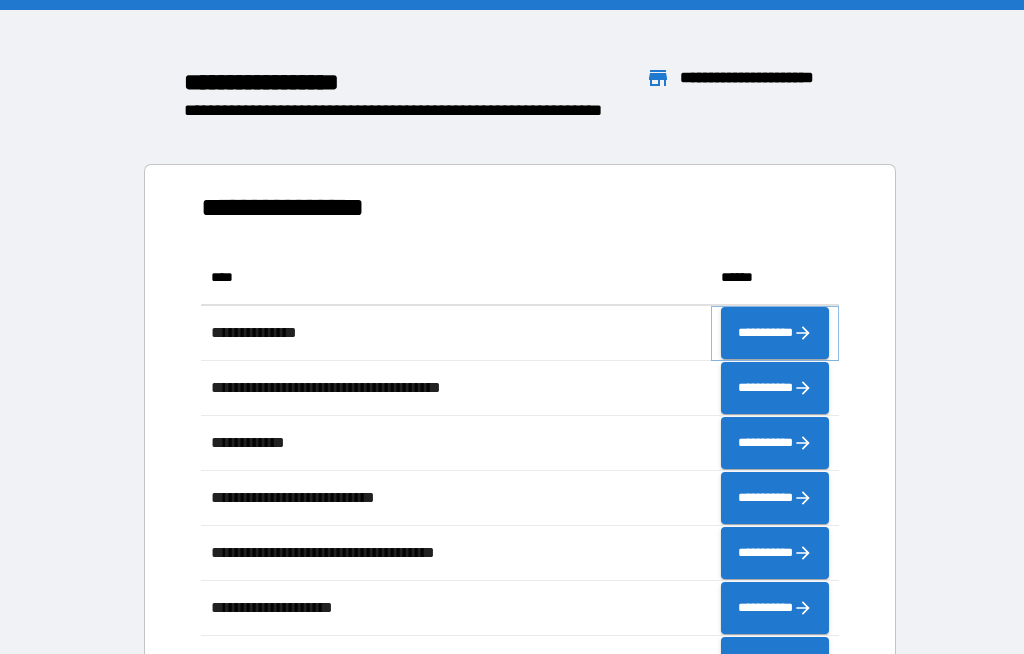 click on "**********" at bounding box center [775, 333] 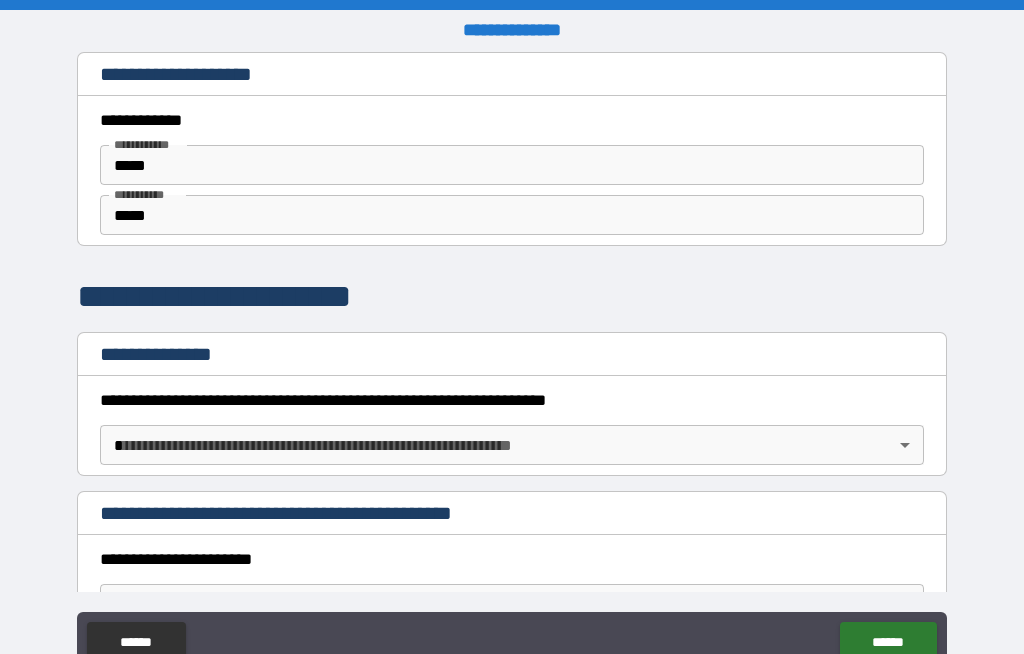 click on "**********" at bounding box center (512, 364) 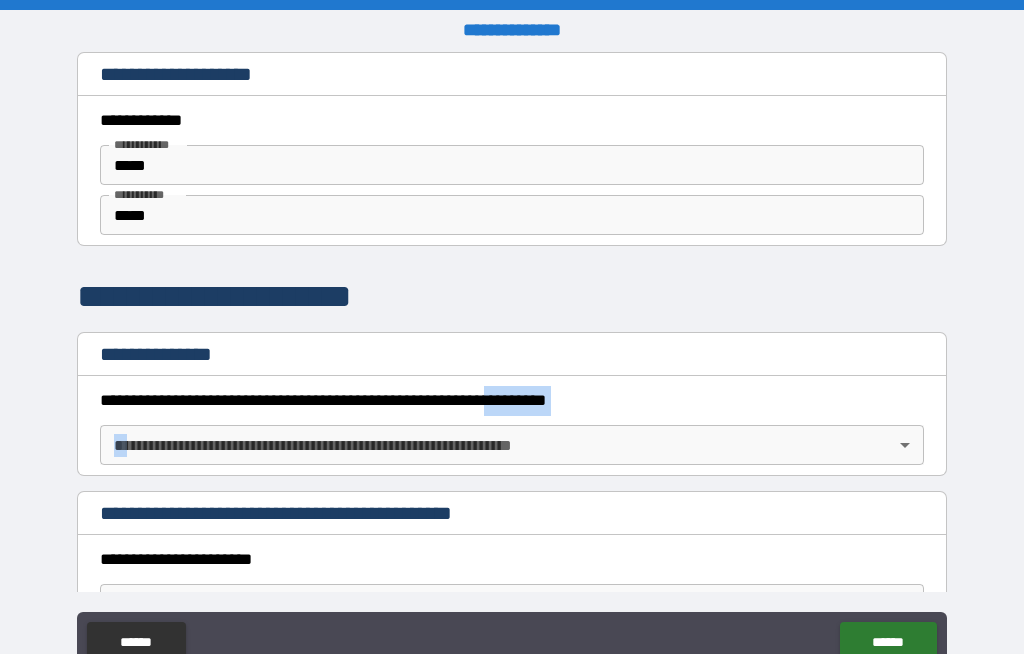 click on "**********" at bounding box center [512, 513] 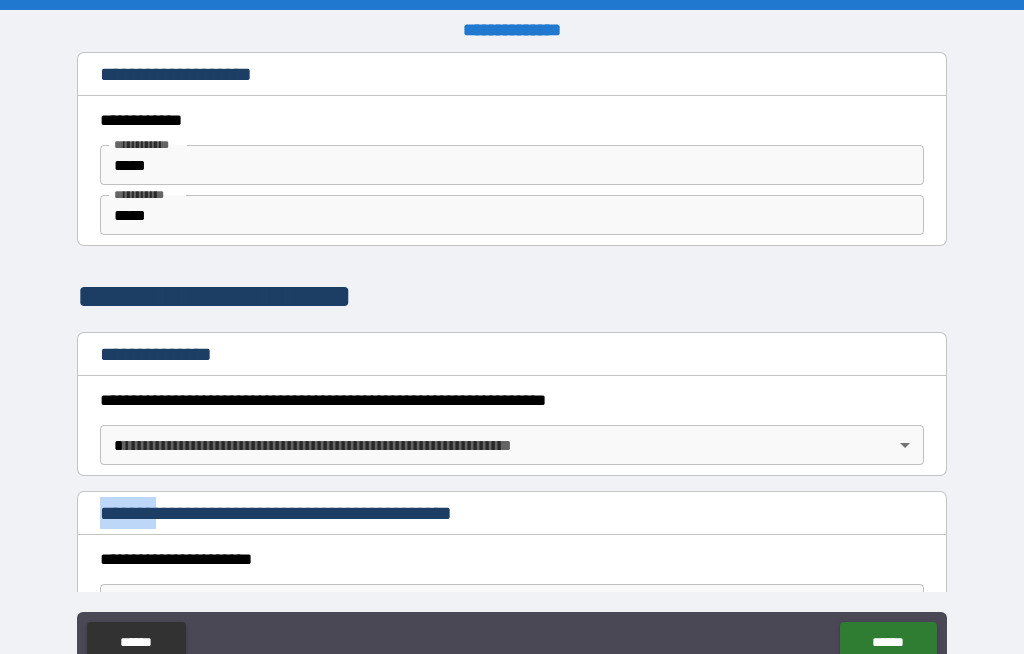 copy on "*******" 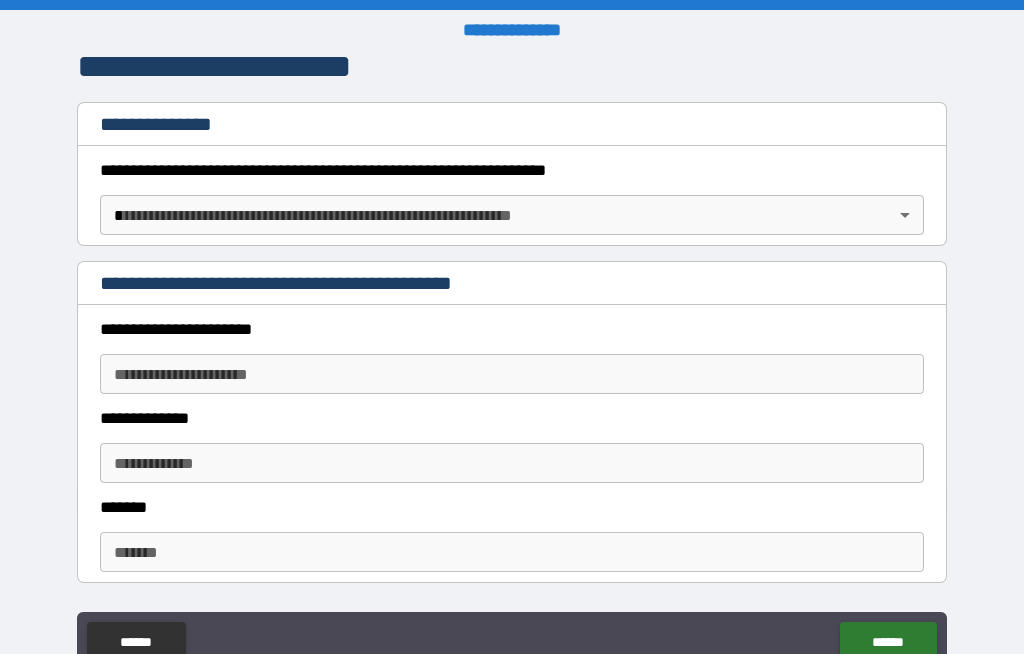 scroll, scrollTop: 228, scrollLeft: 0, axis: vertical 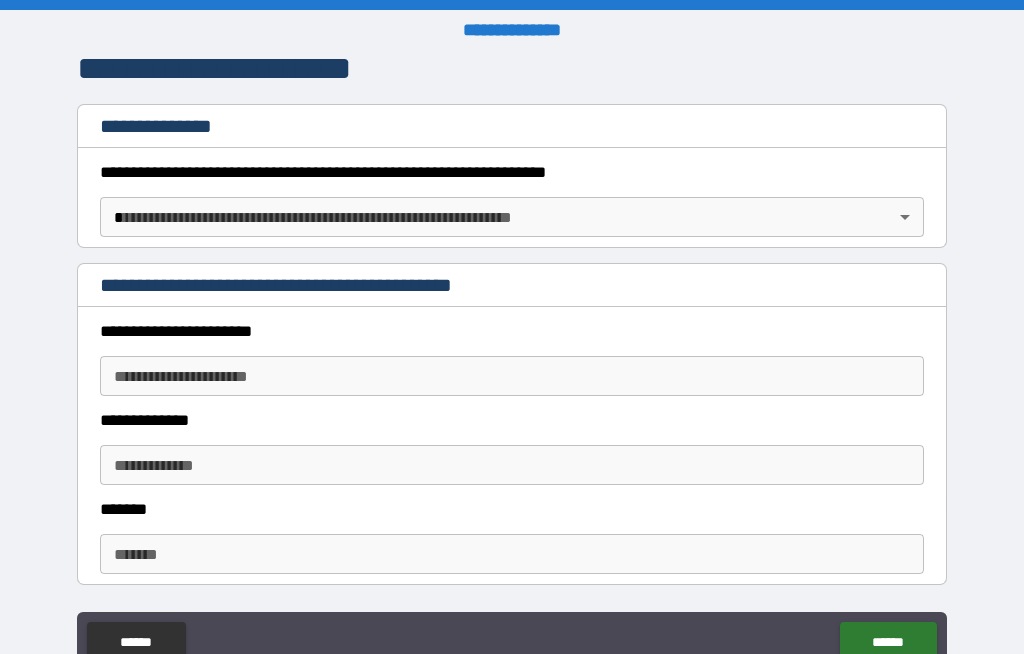 click on "**********" at bounding box center [512, 361] 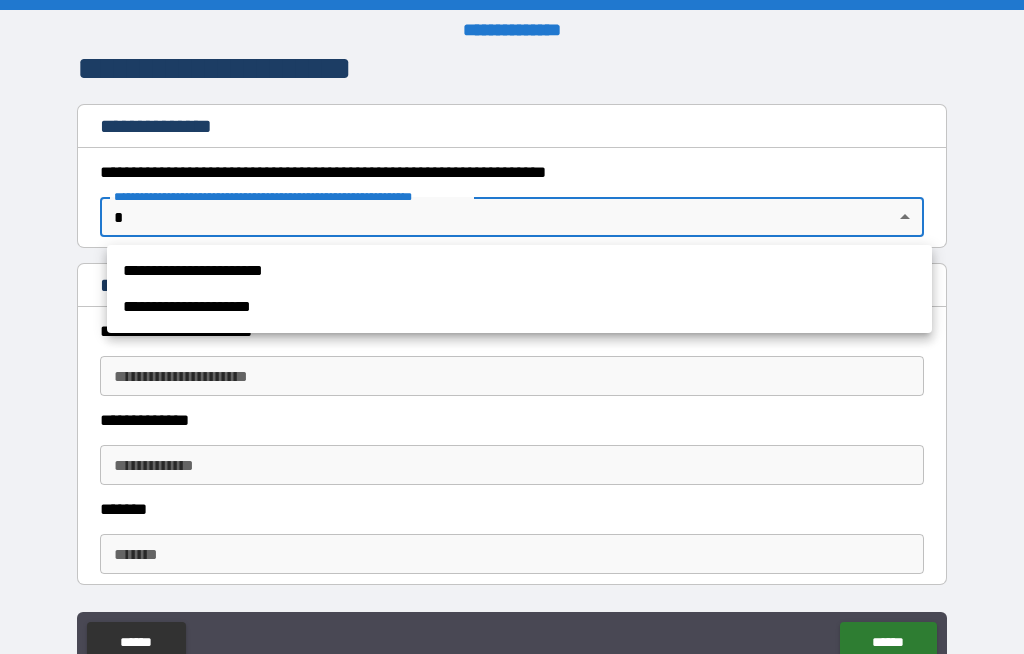 click on "**********" at bounding box center [519, 307] 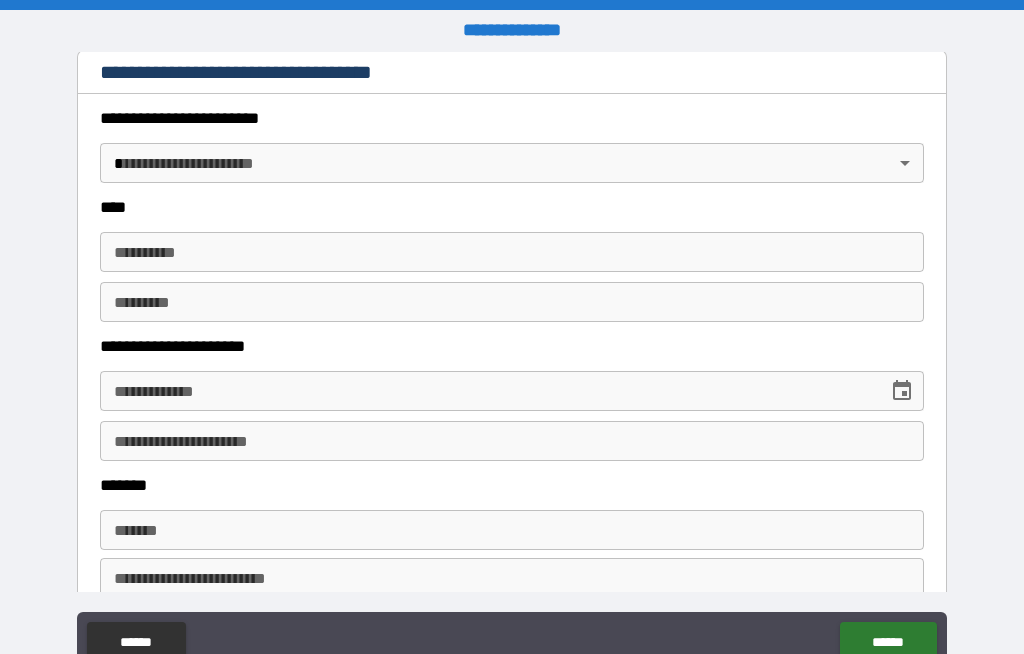 scroll, scrollTop: 780, scrollLeft: 0, axis: vertical 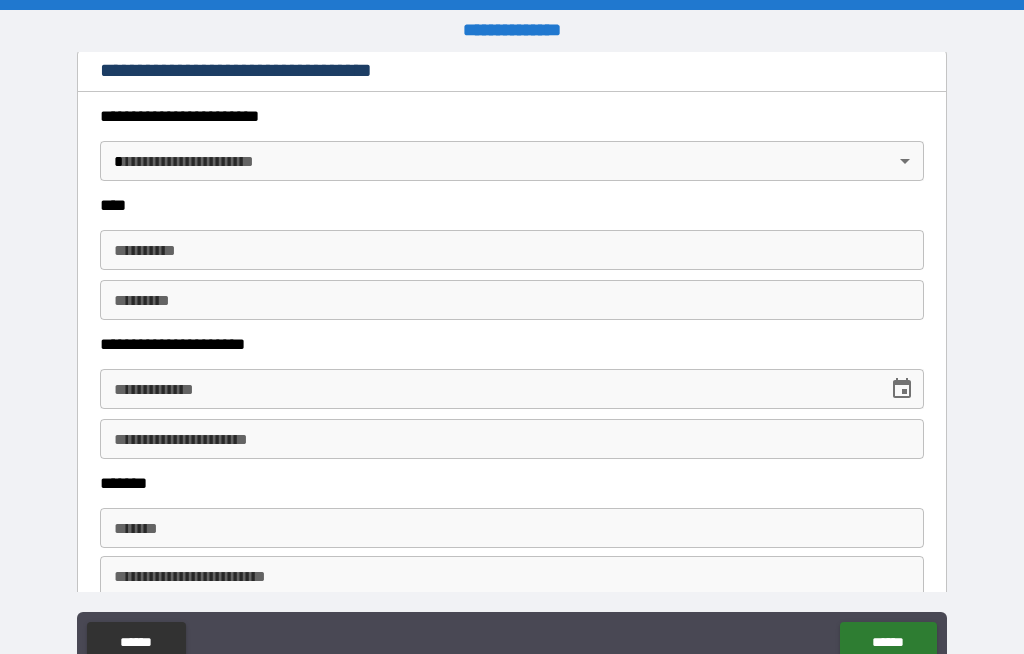 click on "**********" at bounding box center (512, 361) 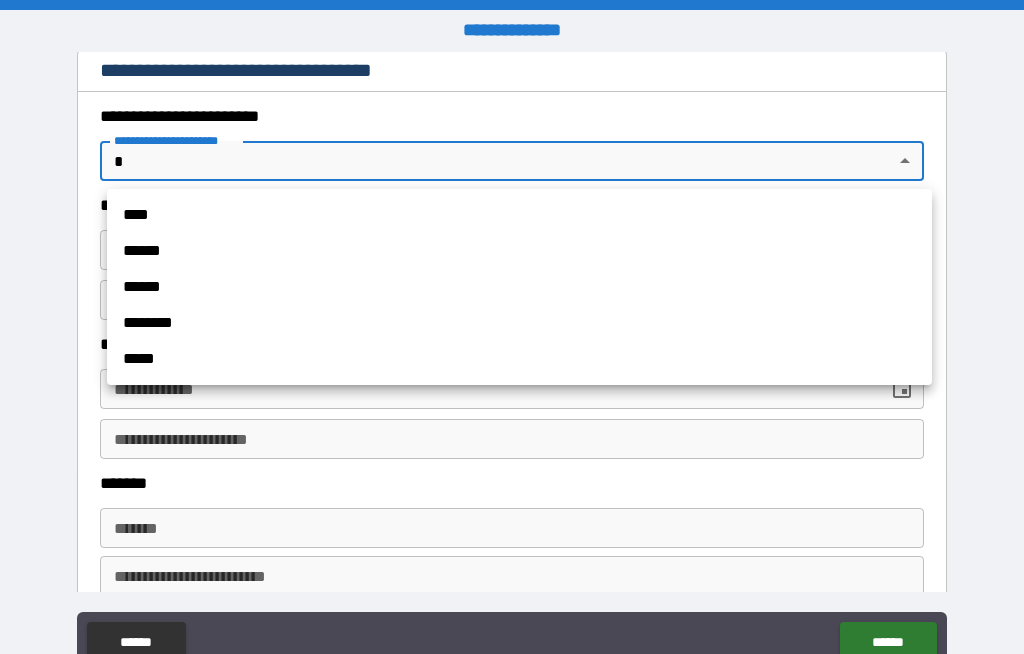 click on "****" at bounding box center [519, 215] 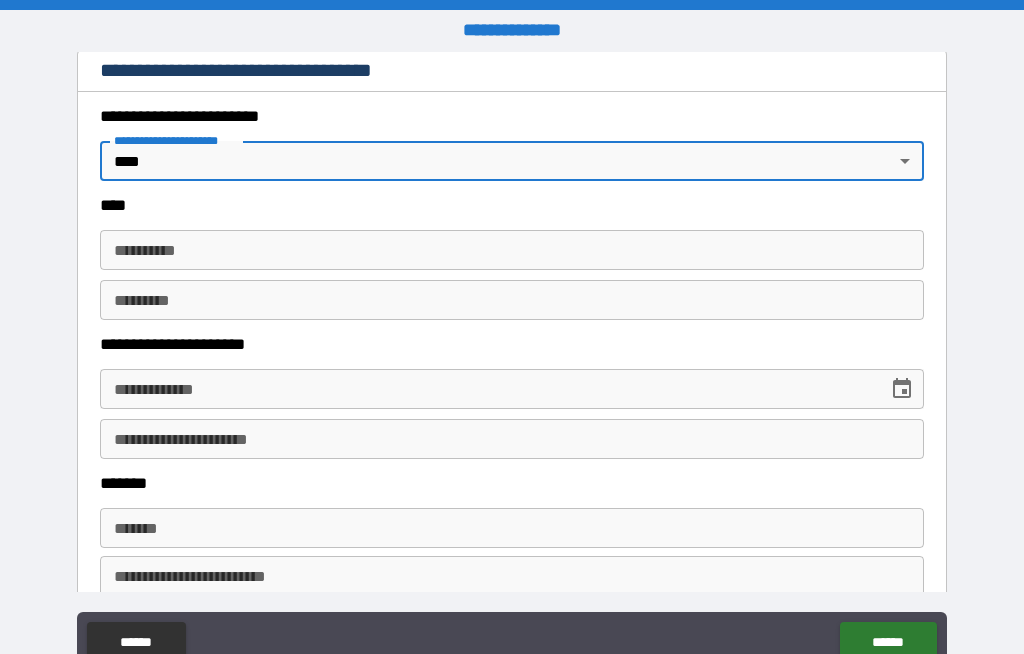 type on "*" 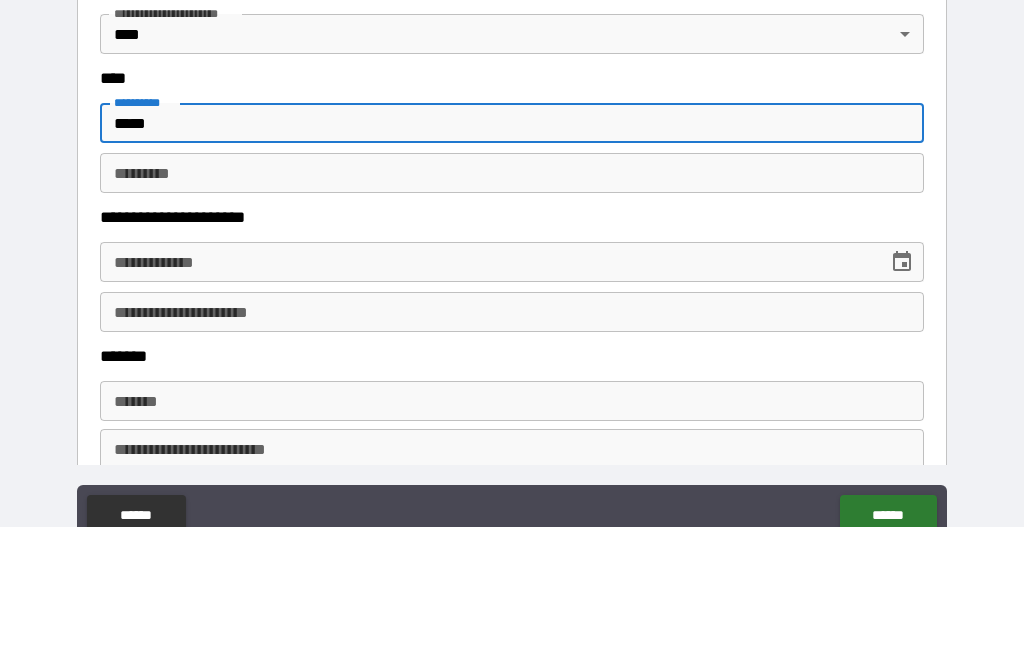 type on "*****" 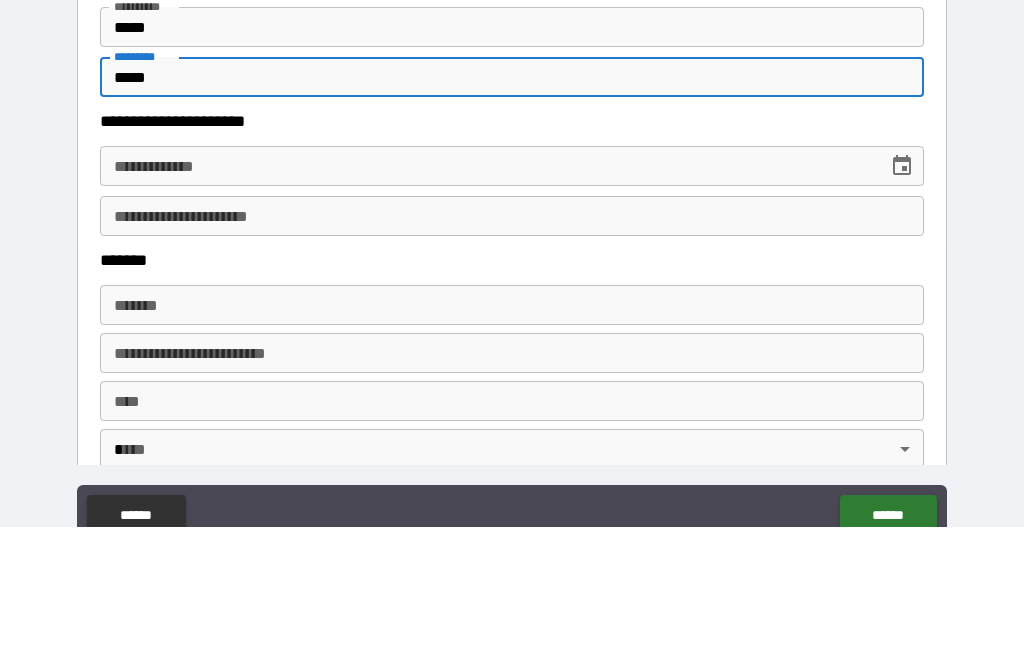 scroll, scrollTop: 924, scrollLeft: 0, axis: vertical 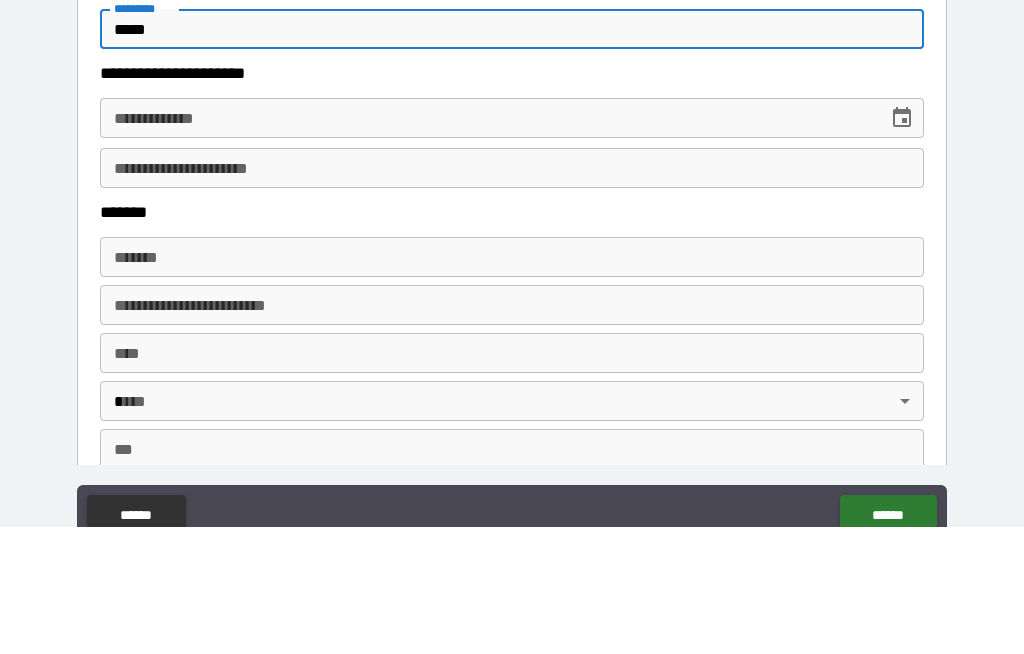 type on "*****" 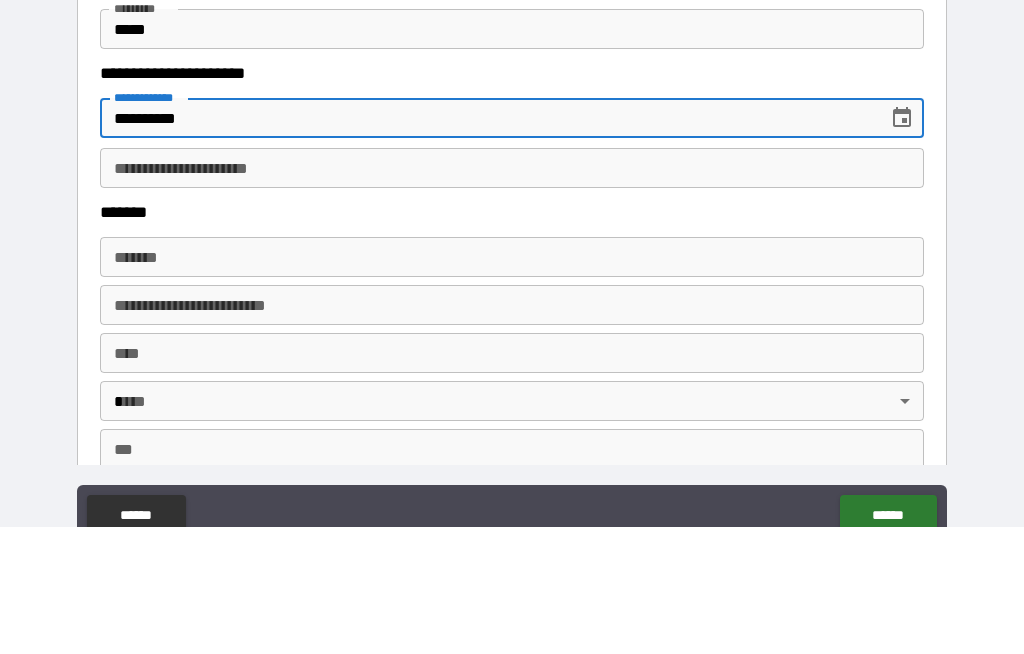 type on "**********" 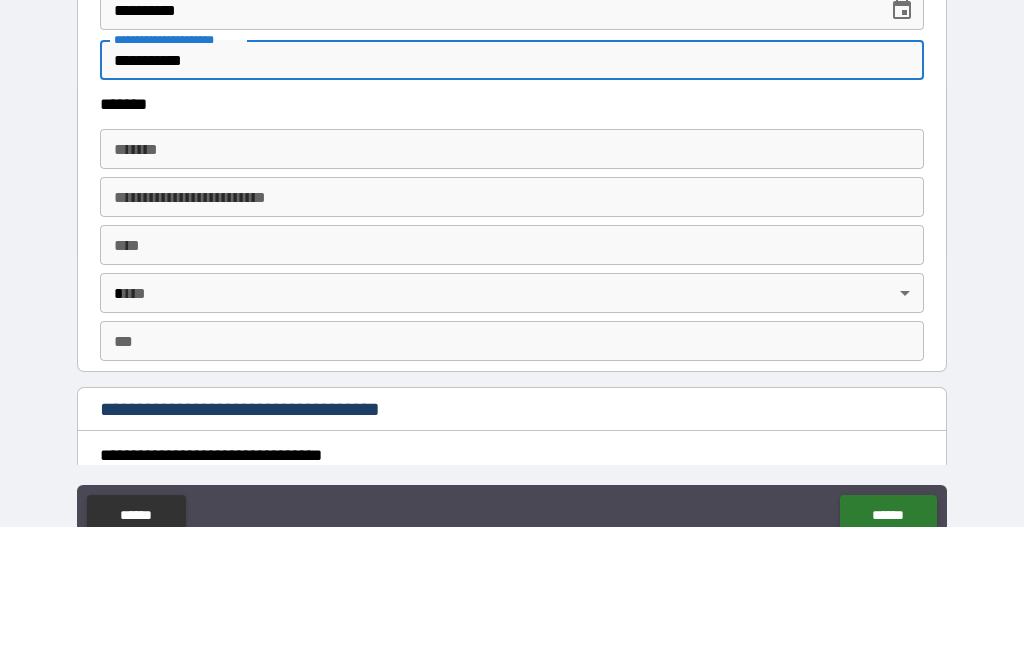 scroll, scrollTop: 1033, scrollLeft: 0, axis: vertical 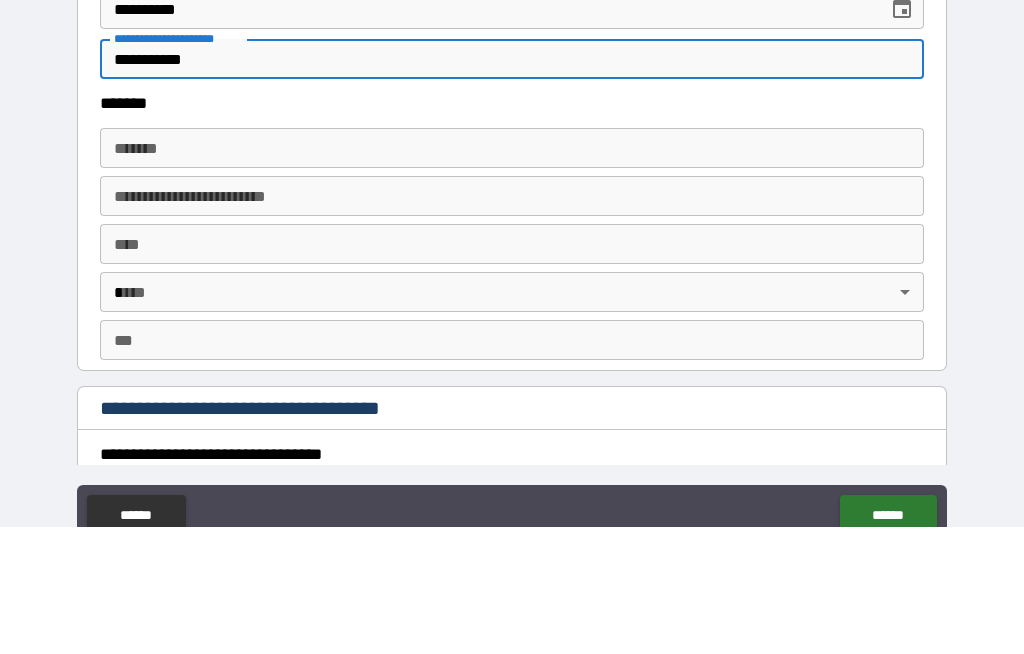 type on "**********" 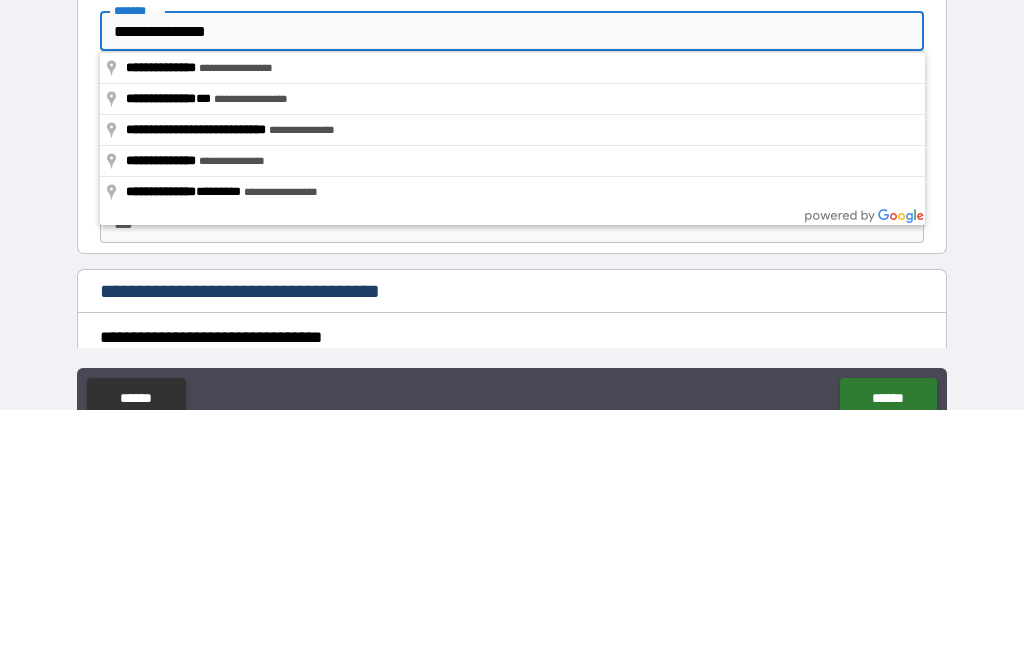type on "**********" 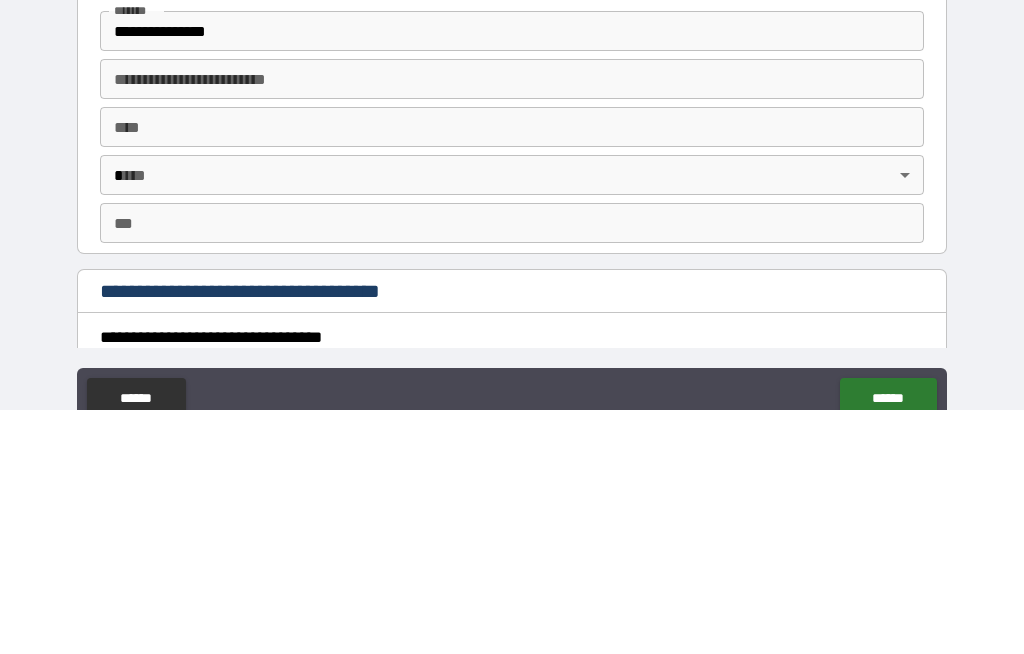 scroll, scrollTop: 69, scrollLeft: 0, axis: vertical 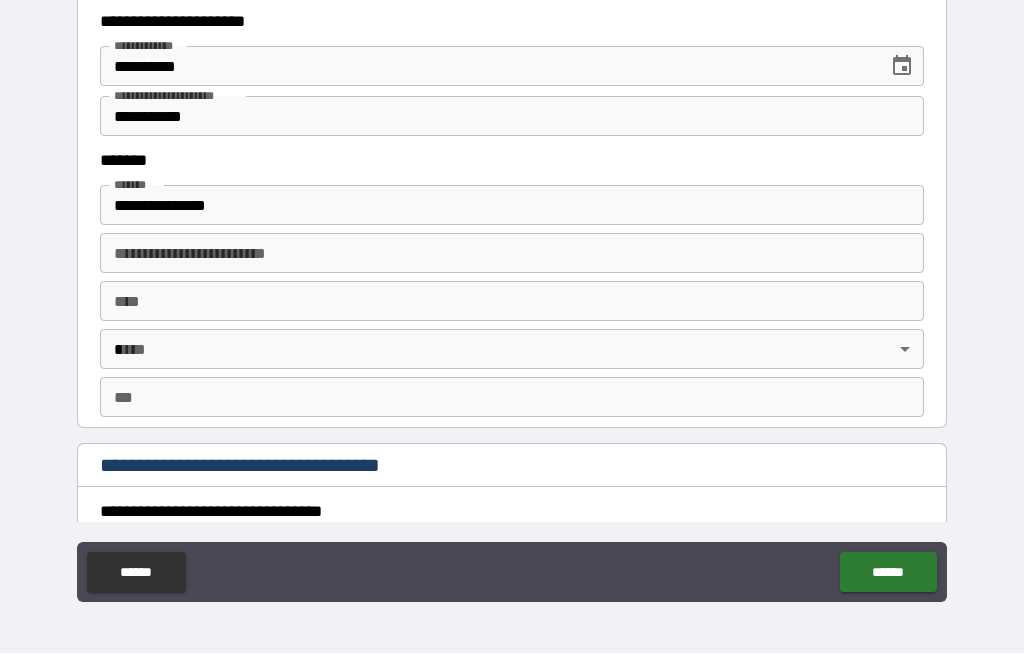 click on "****" at bounding box center (512, 302) 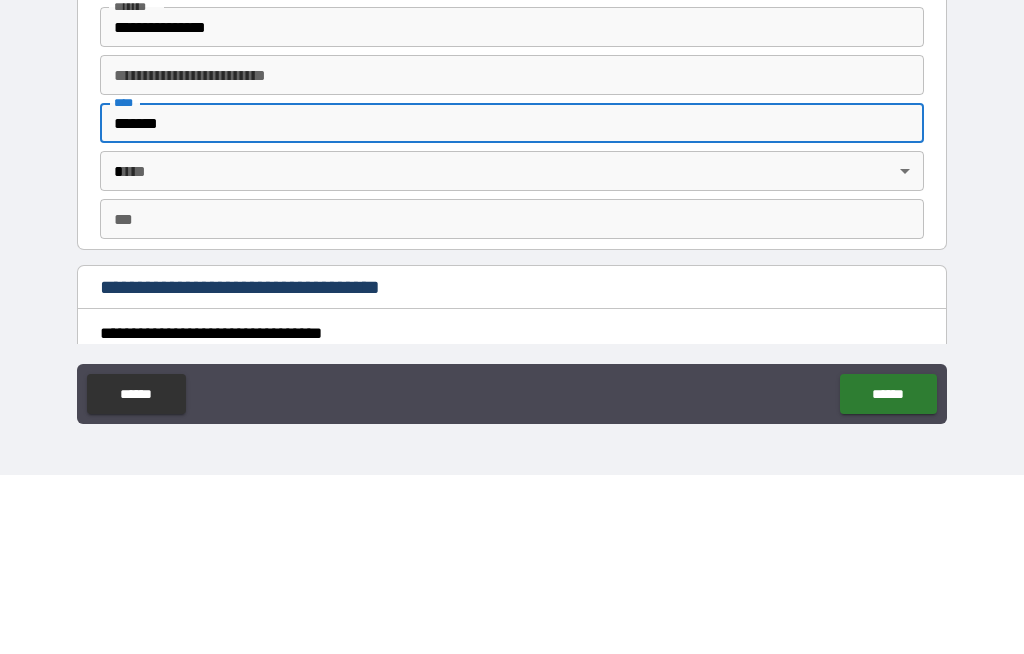 type on "*******" 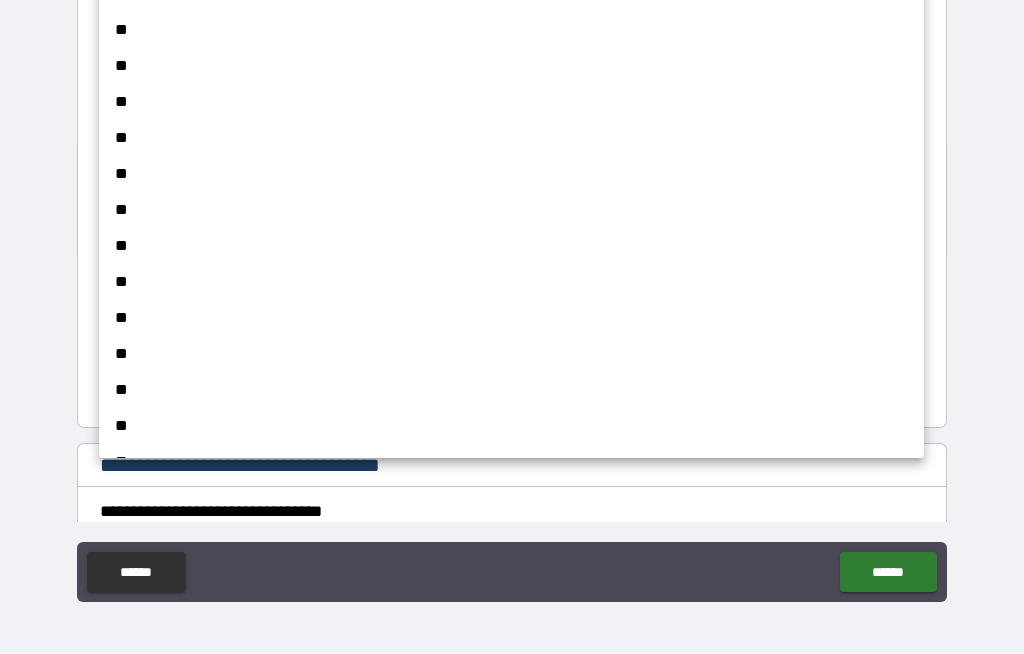 scroll, scrollTop: 1039, scrollLeft: 0, axis: vertical 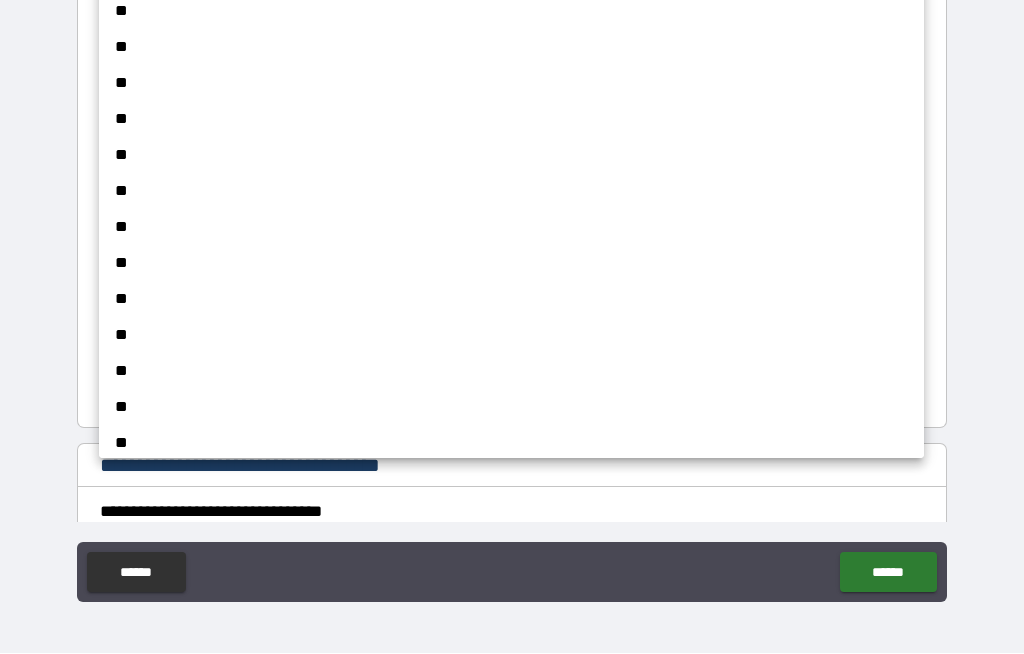 click on "**" at bounding box center [511, 300] 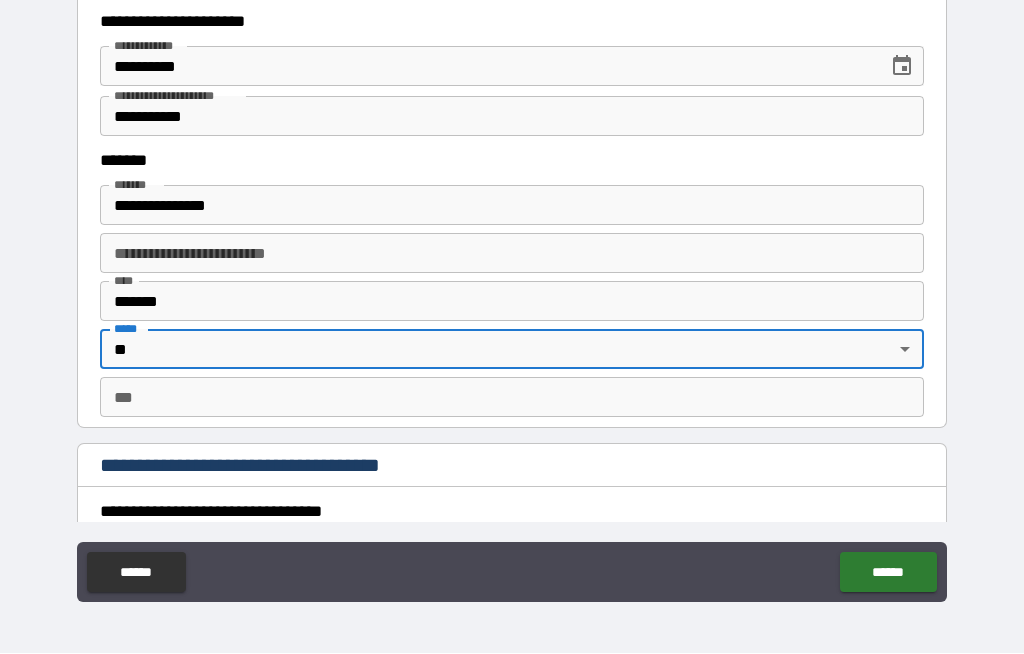 scroll, scrollTop: 1152, scrollLeft: 0, axis: vertical 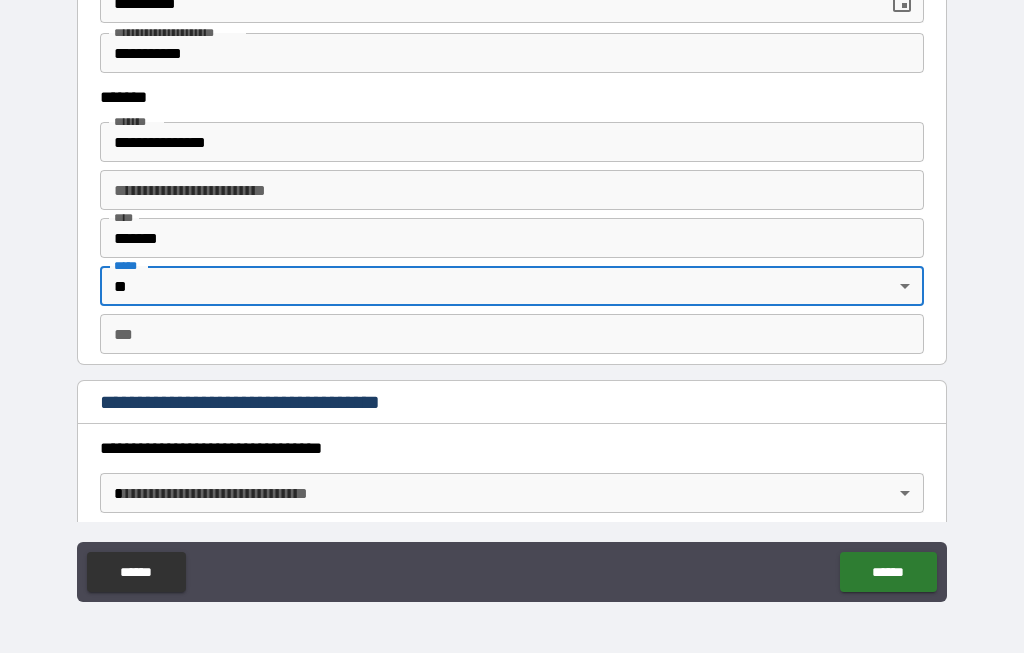 click on "***" at bounding box center [512, 335] 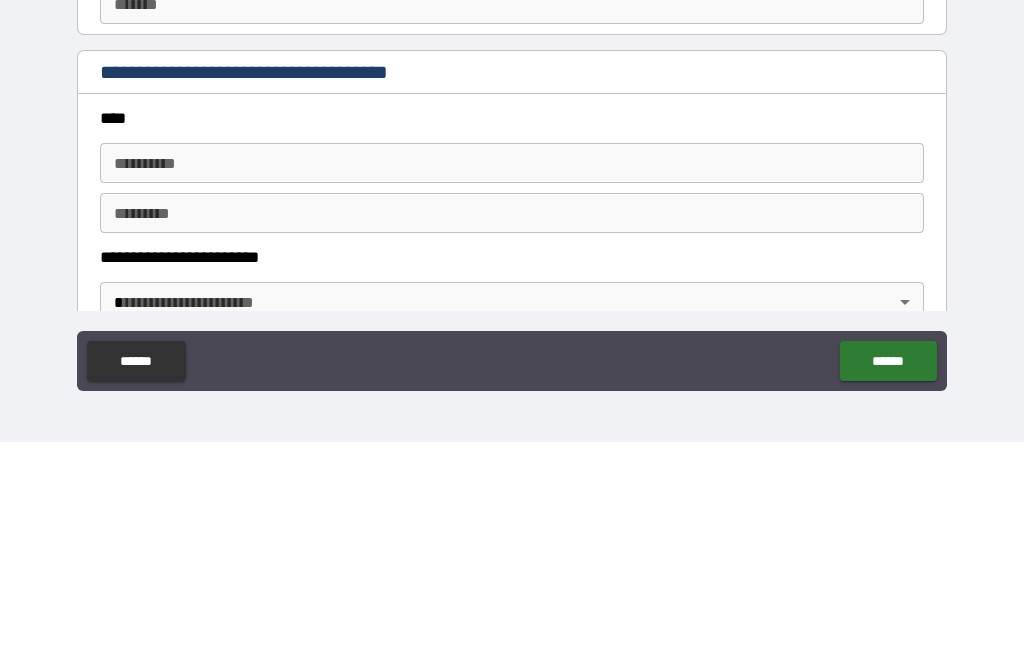 scroll, scrollTop: 1890, scrollLeft: 0, axis: vertical 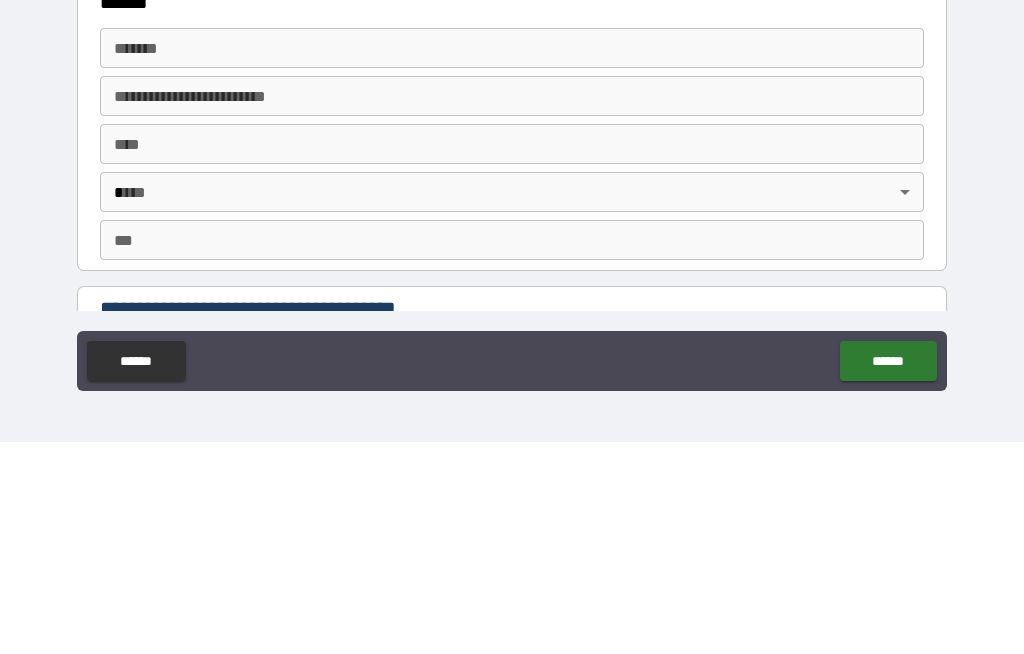 type on "*****" 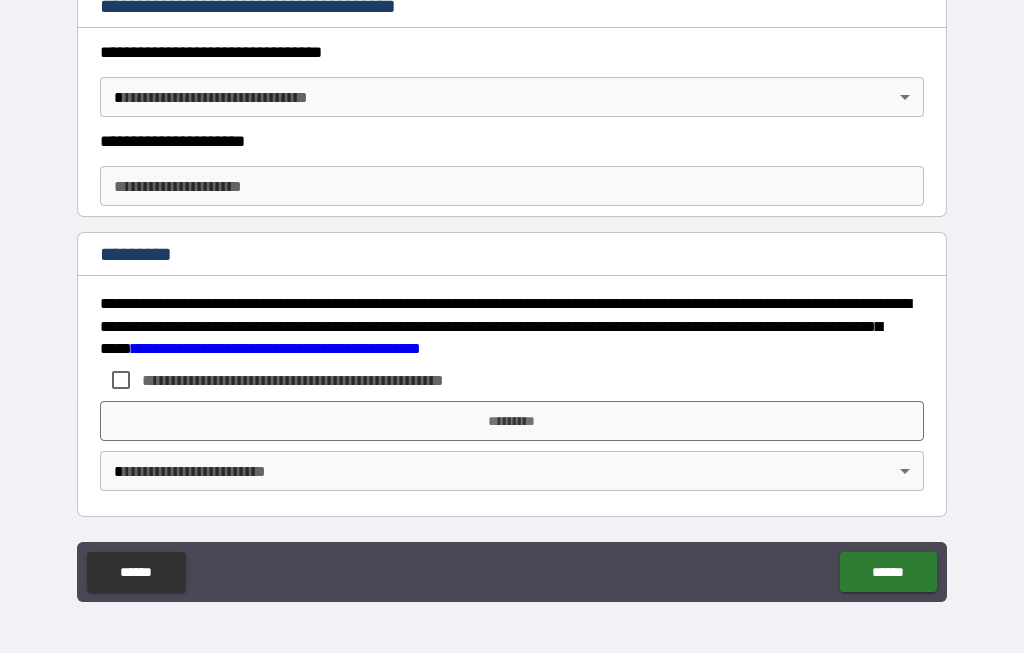 scroll, scrollTop: 2884, scrollLeft: 0, axis: vertical 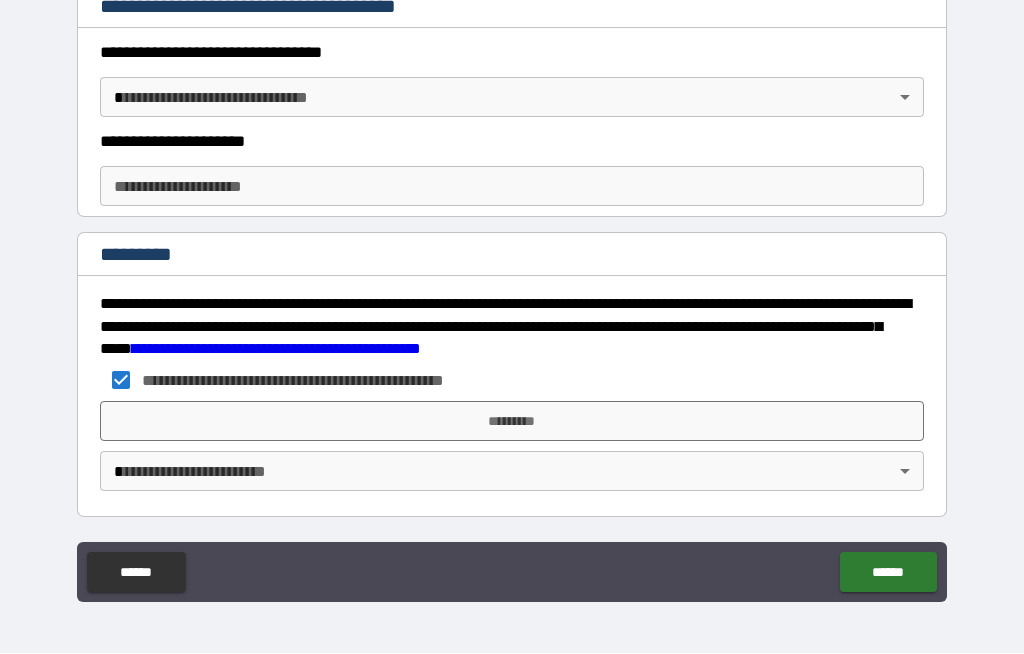 click on "**********" at bounding box center (512, 292) 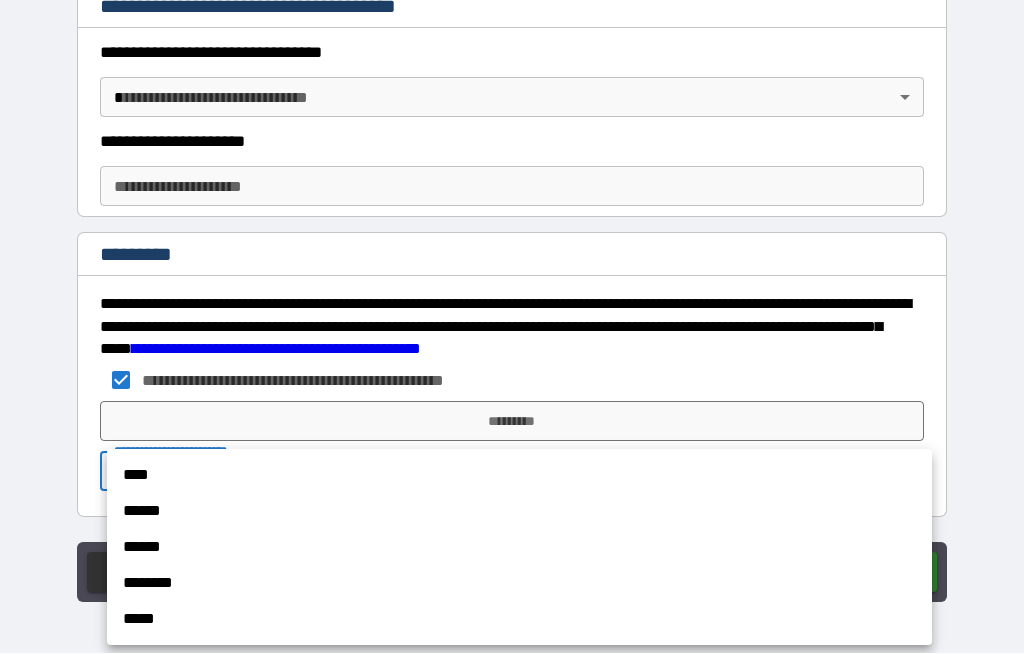 click on "****" at bounding box center [519, 476] 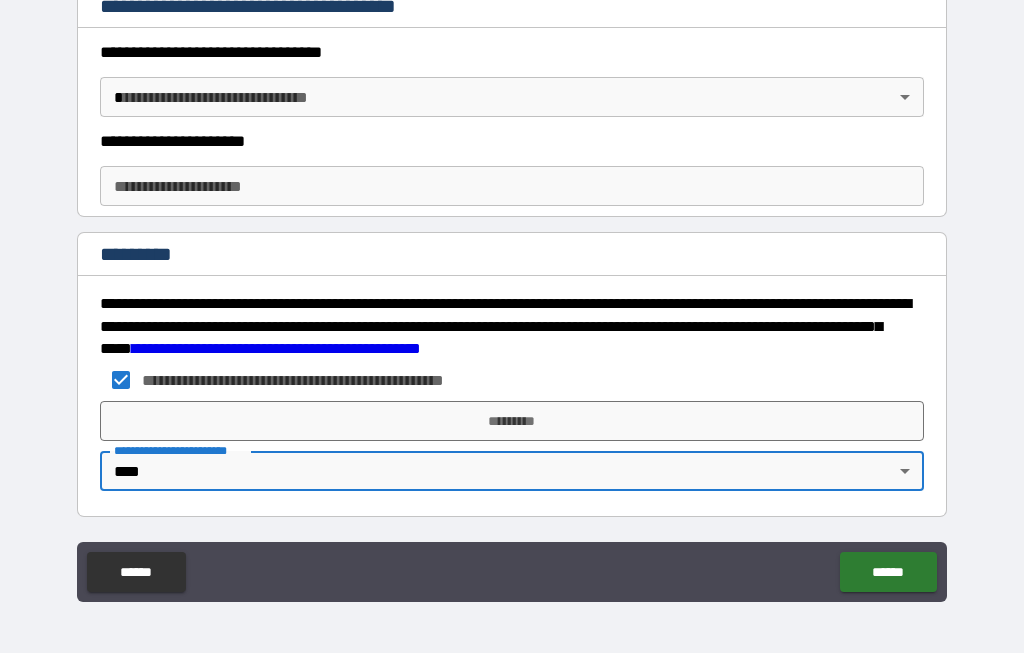 click on "*********" at bounding box center (512, 422) 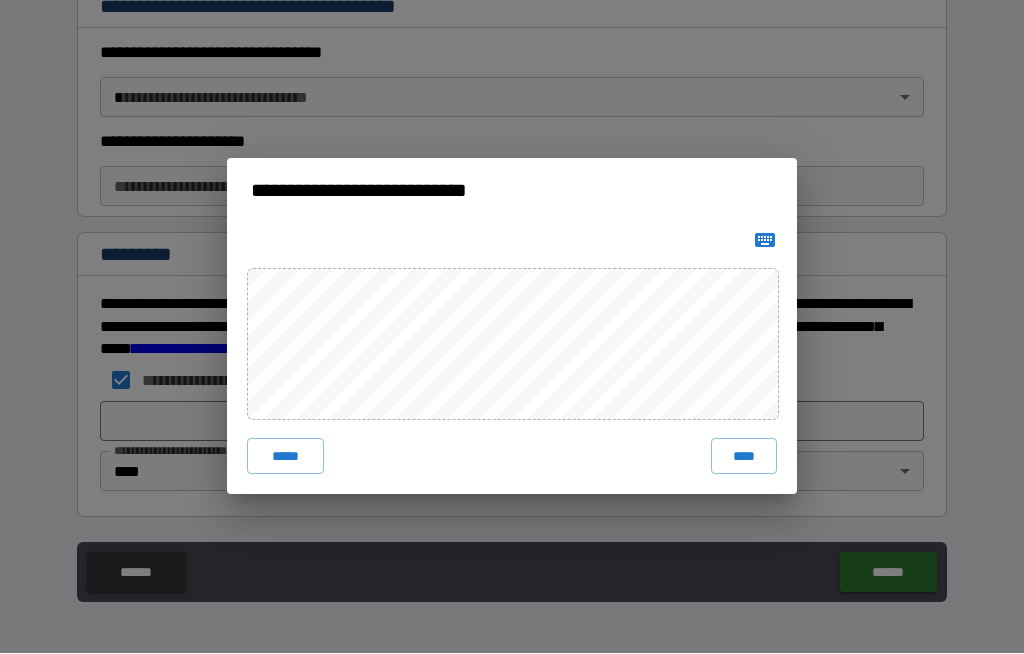 click on "****" at bounding box center [744, 457] 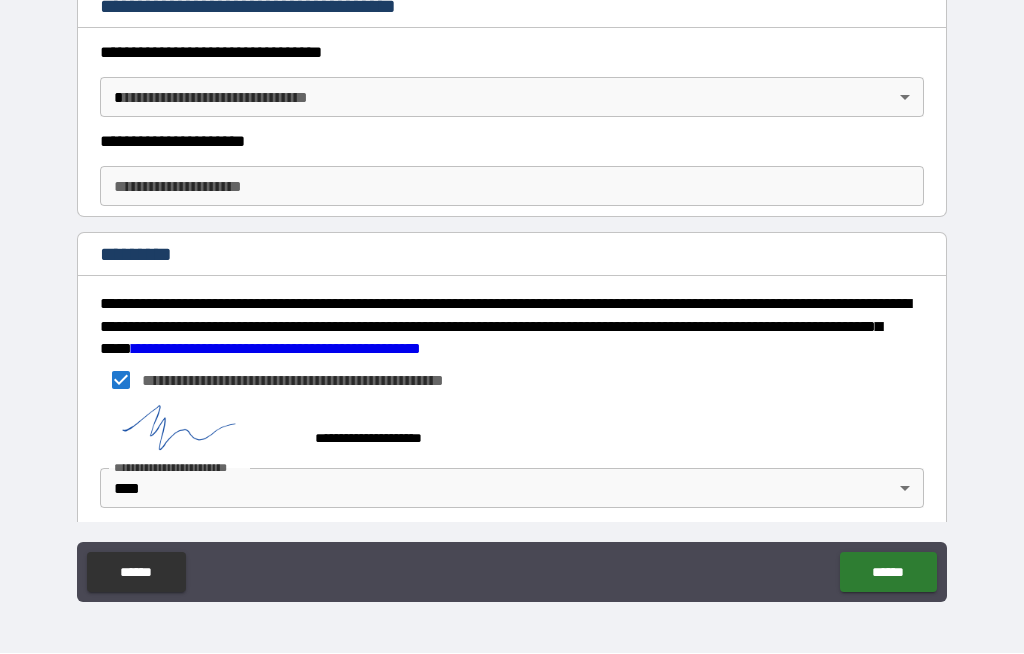 click on "******" at bounding box center (888, 573) 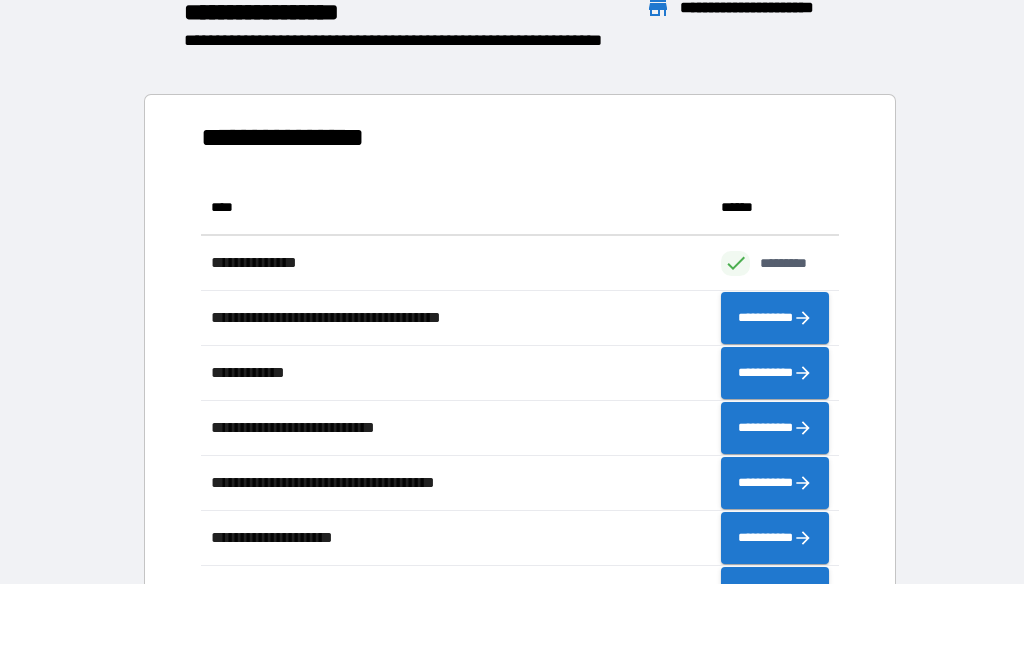 scroll, scrollTop: 441, scrollLeft: 638, axis: both 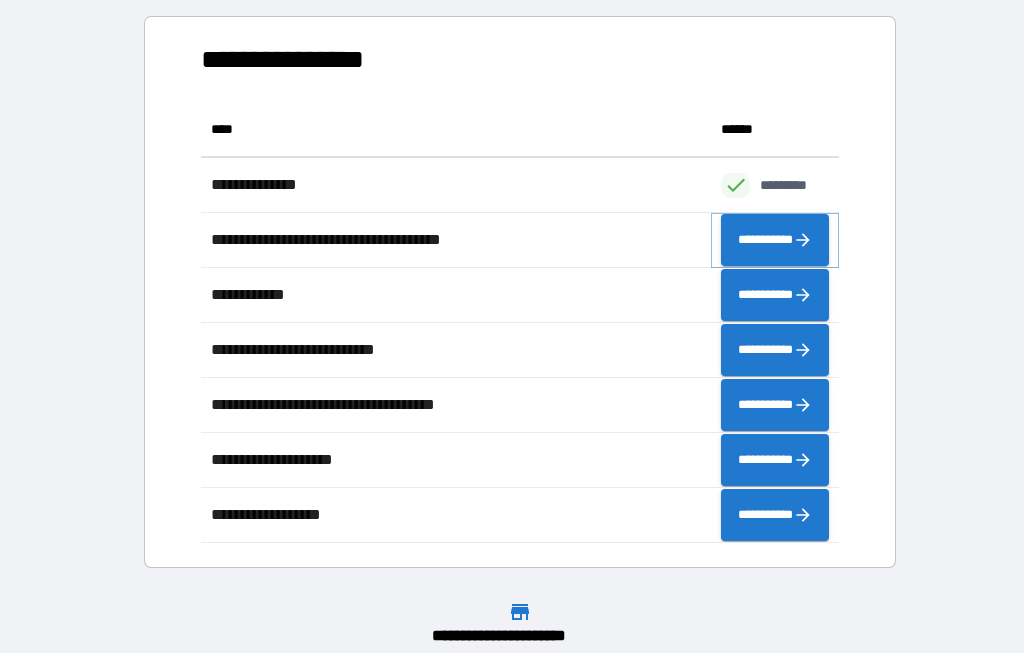 click on "**********" at bounding box center (775, 241) 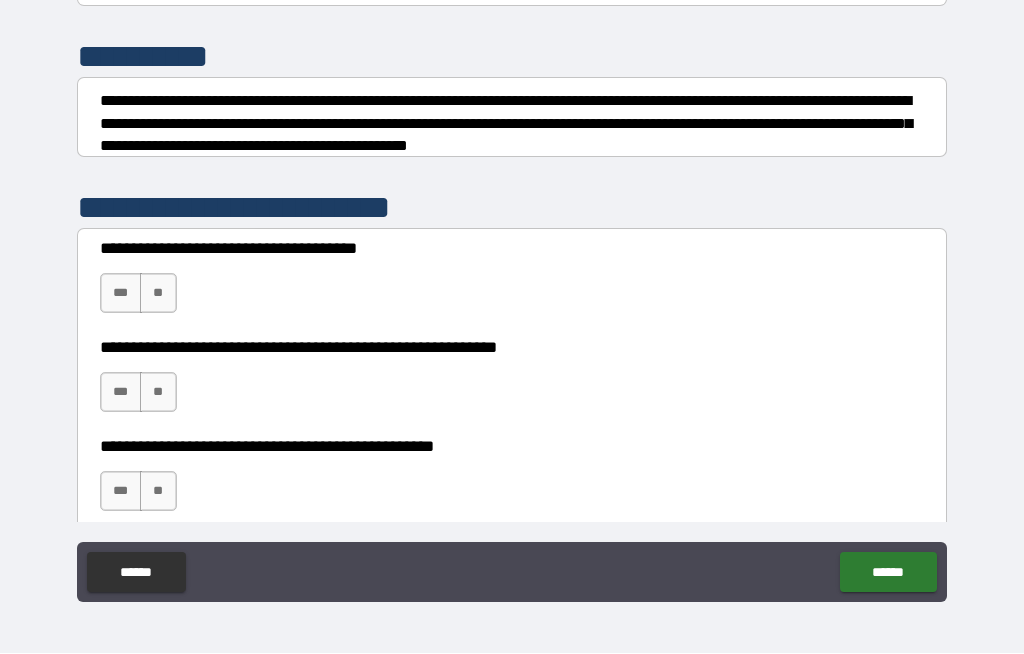 scroll, scrollTop: 221, scrollLeft: 0, axis: vertical 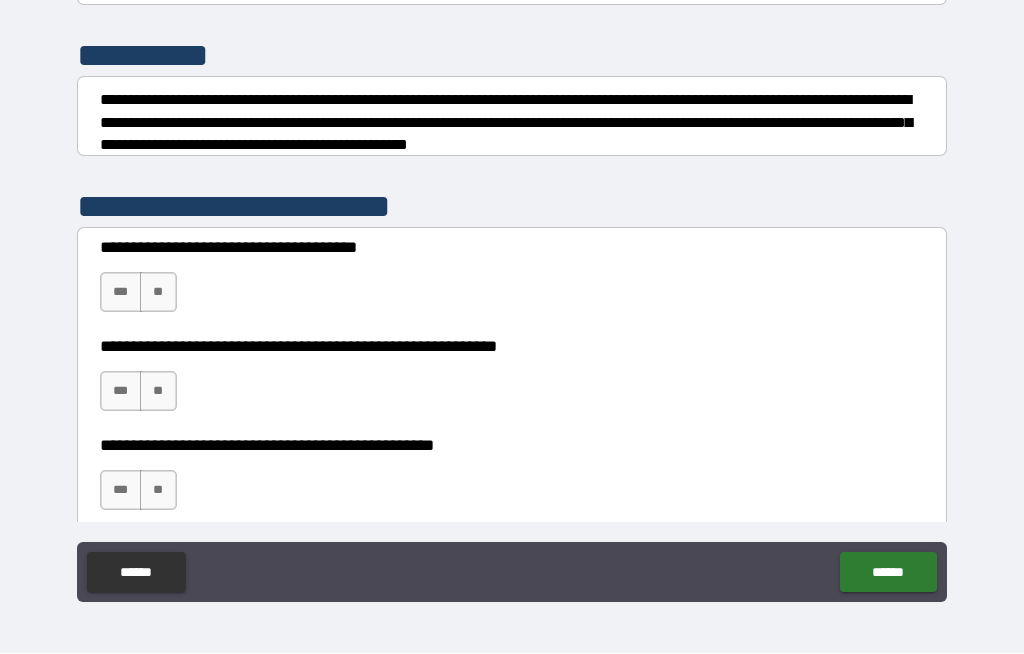 click on "**" at bounding box center (158, 293) 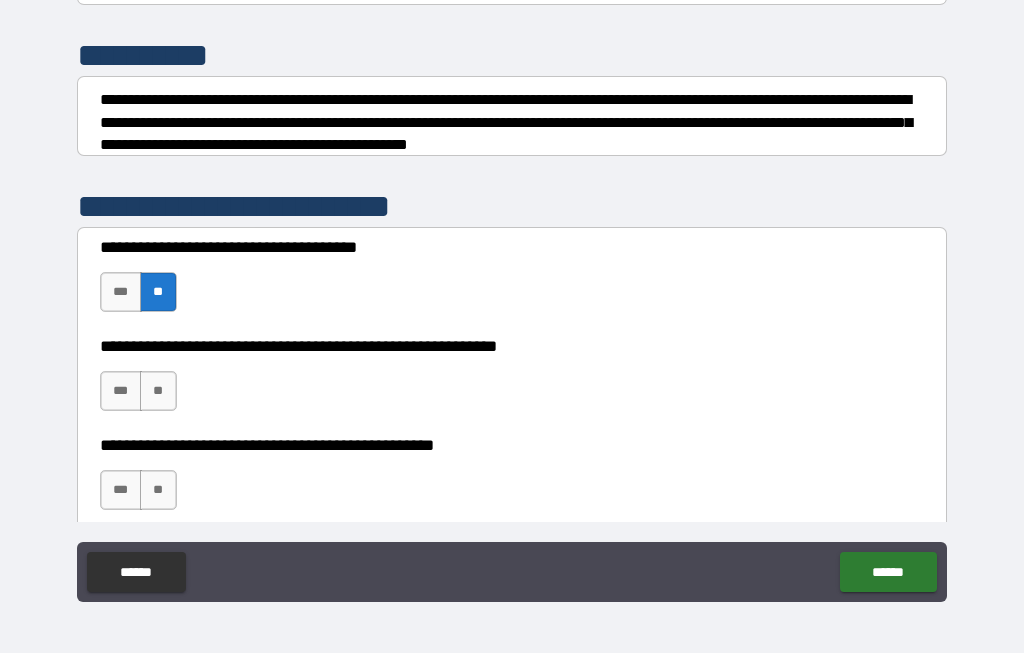 click on "**" at bounding box center (158, 392) 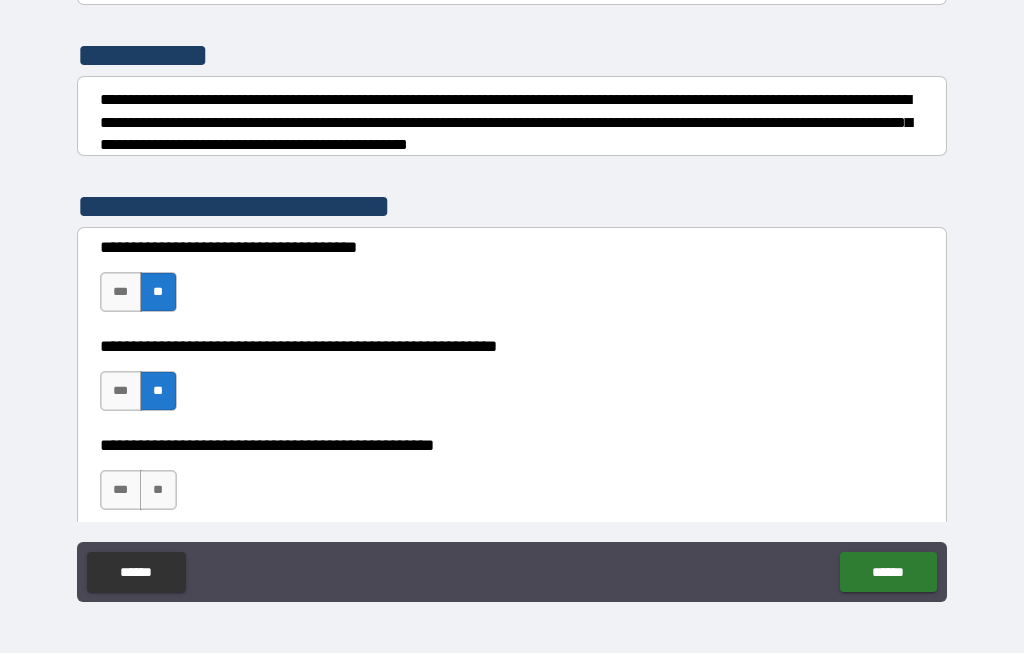 click on "**" at bounding box center (158, 491) 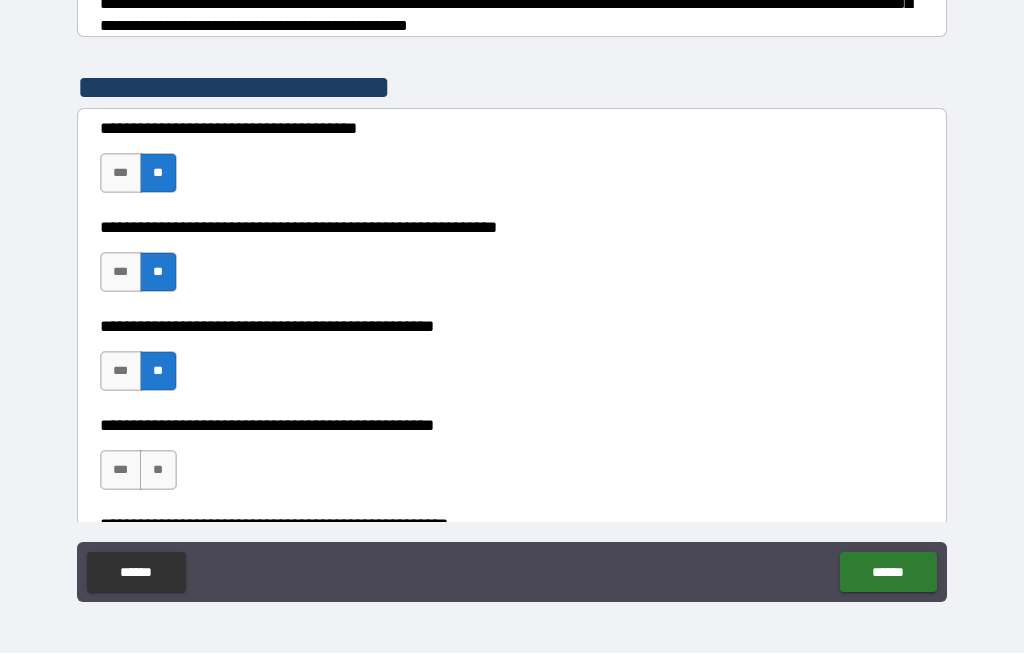 scroll, scrollTop: 469, scrollLeft: 0, axis: vertical 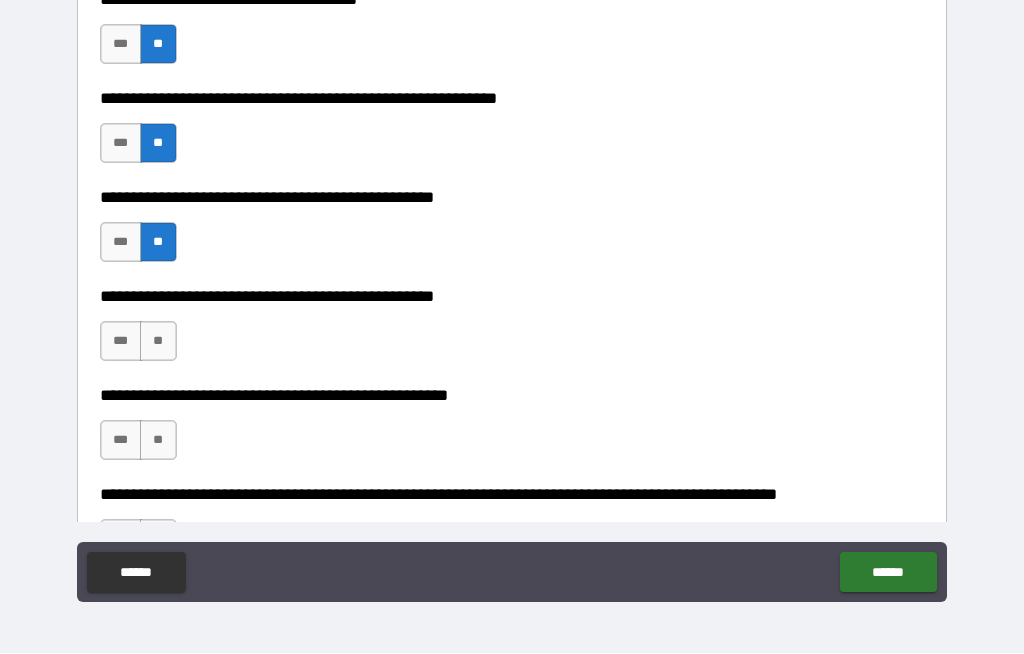 click on "**" at bounding box center (158, 342) 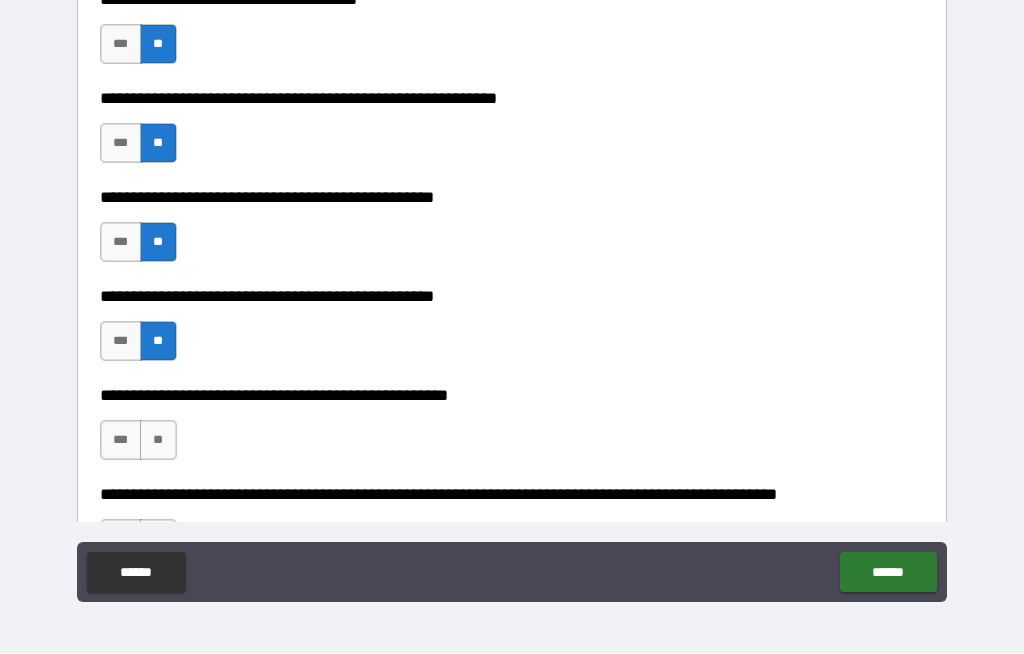 click on "**" at bounding box center [158, 441] 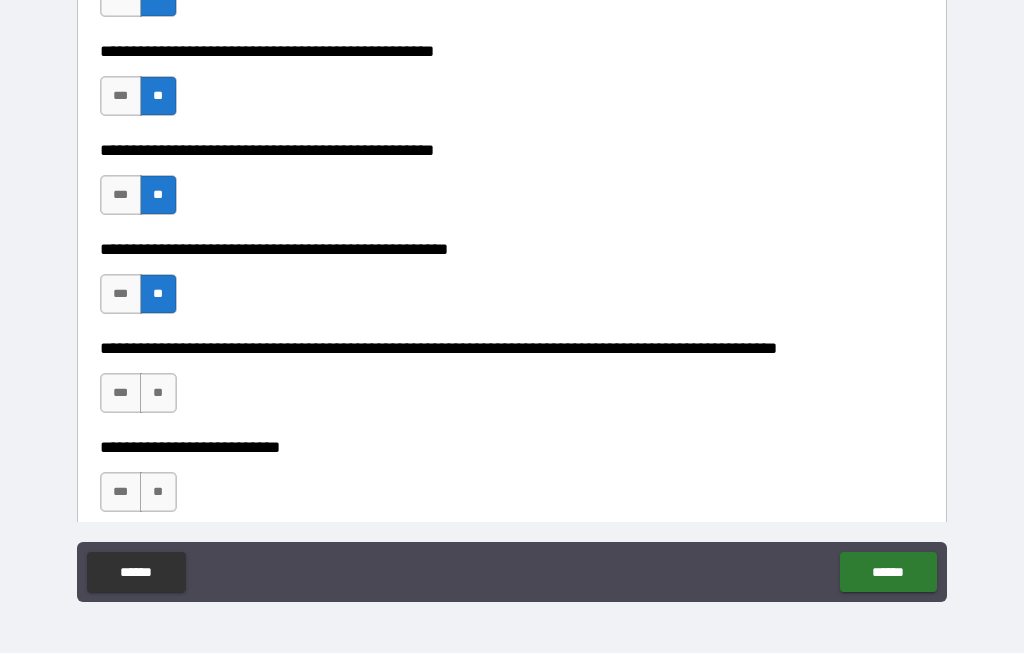 scroll, scrollTop: 618, scrollLeft: 0, axis: vertical 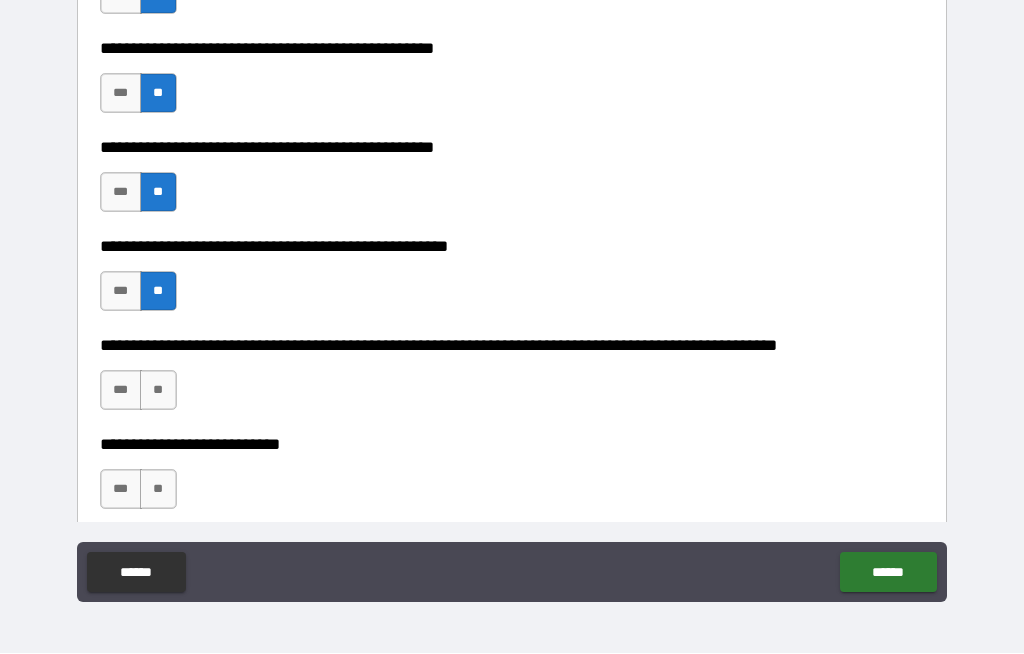 click on "**" at bounding box center (158, 391) 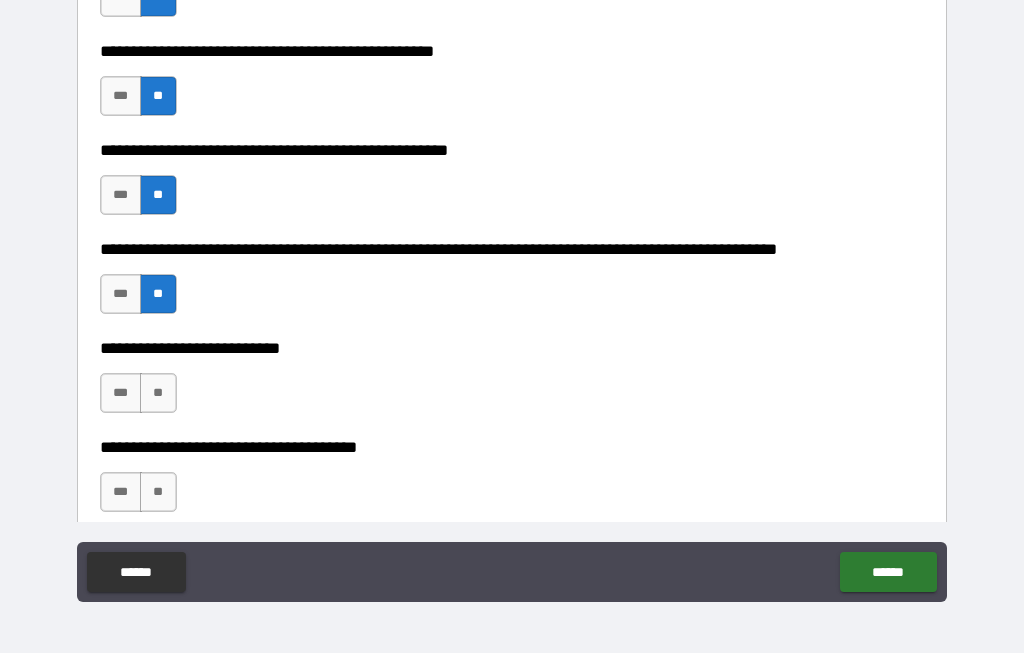click on "**" at bounding box center (158, 394) 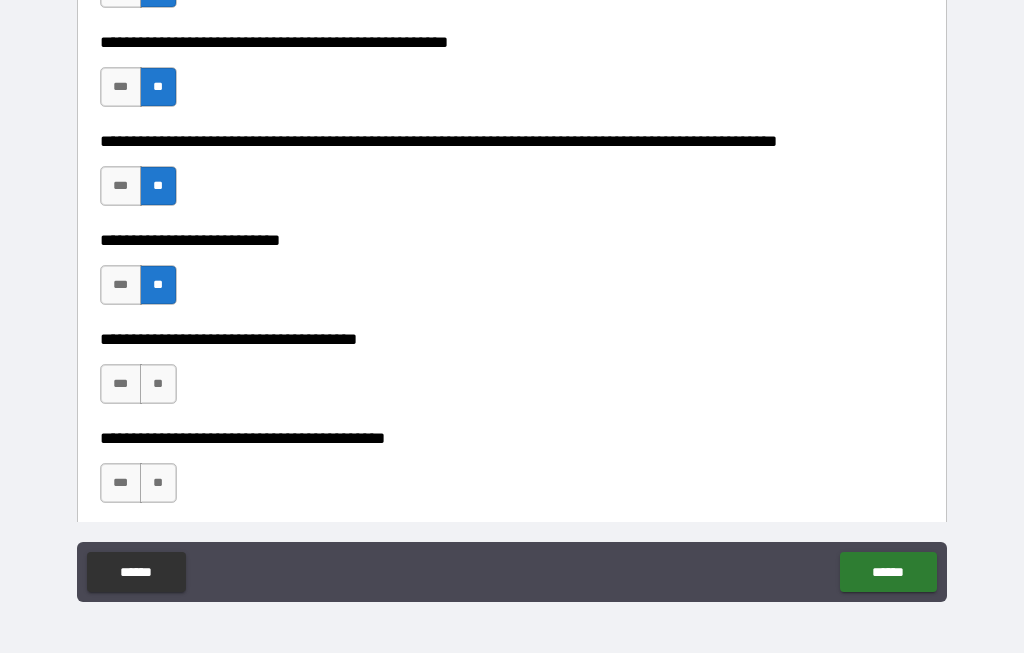 scroll, scrollTop: 910, scrollLeft: 0, axis: vertical 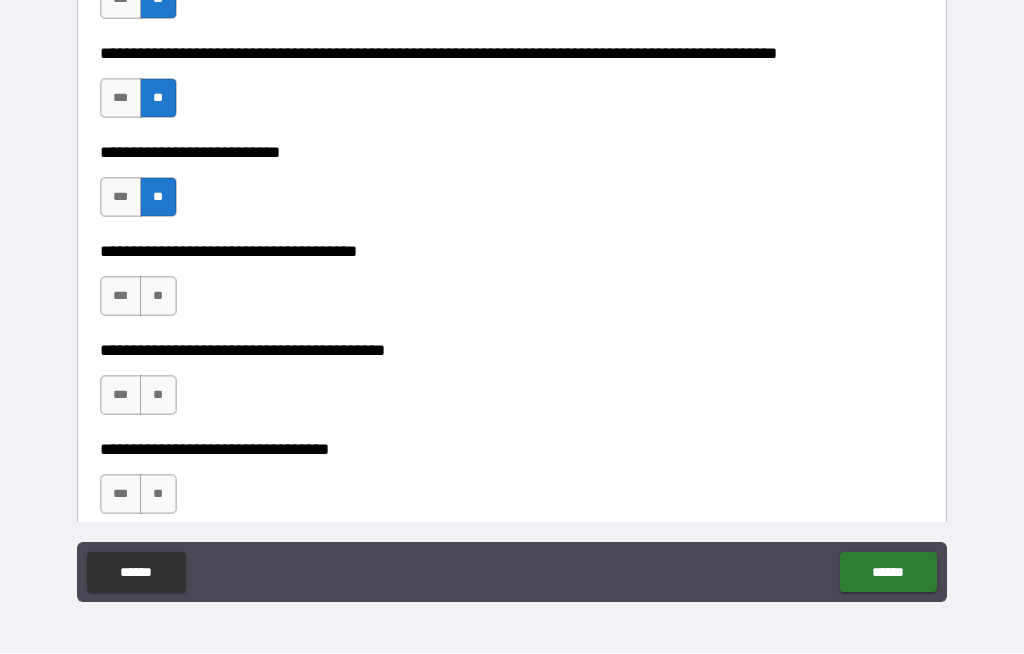 click on "***" at bounding box center [121, 297] 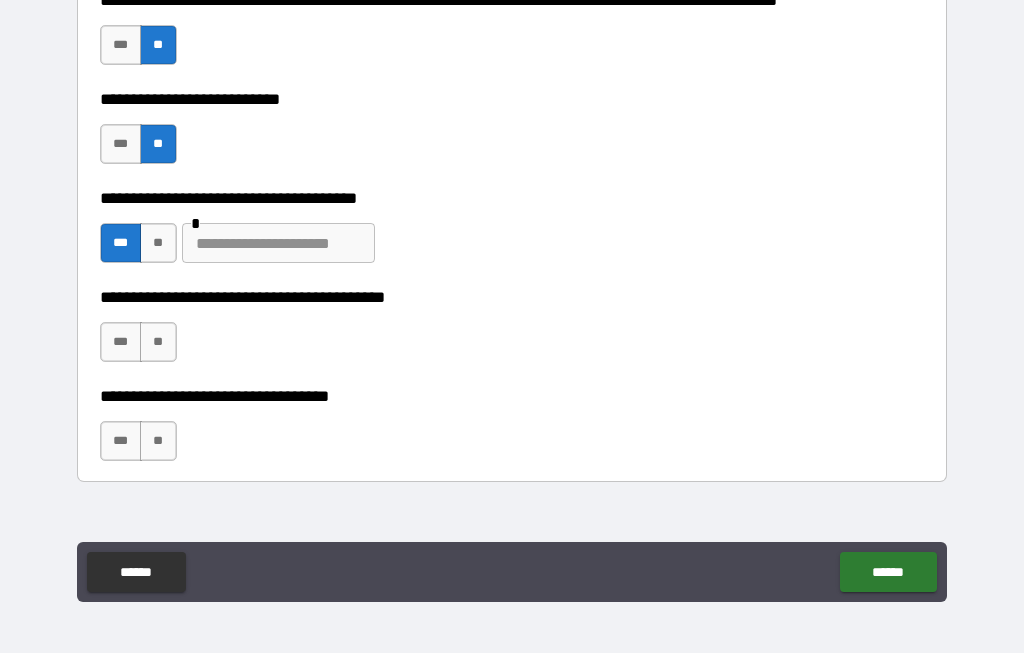 click on "**" at bounding box center [158, 343] 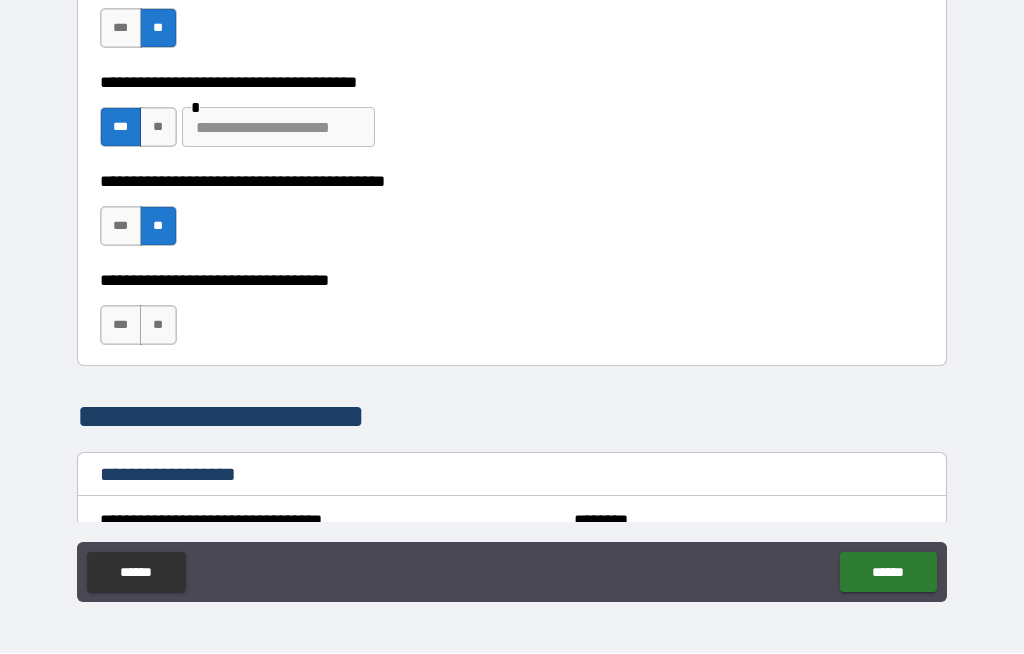 click on "**" at bounding box center [158, 326] 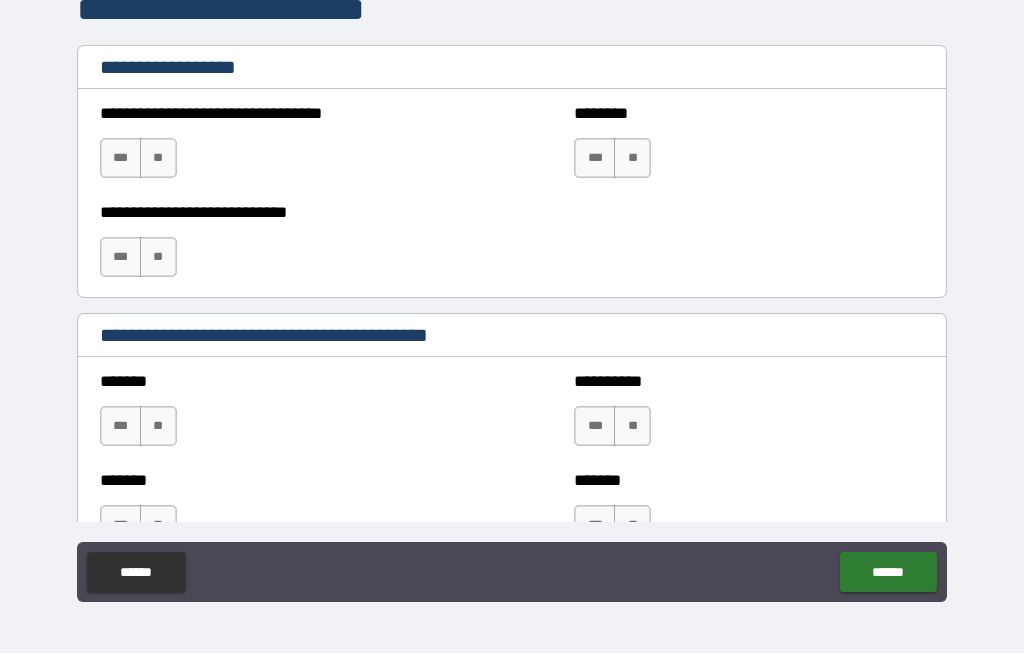 scroll, scrollTop: 1488, scrollLeft: 0, axis: vertical 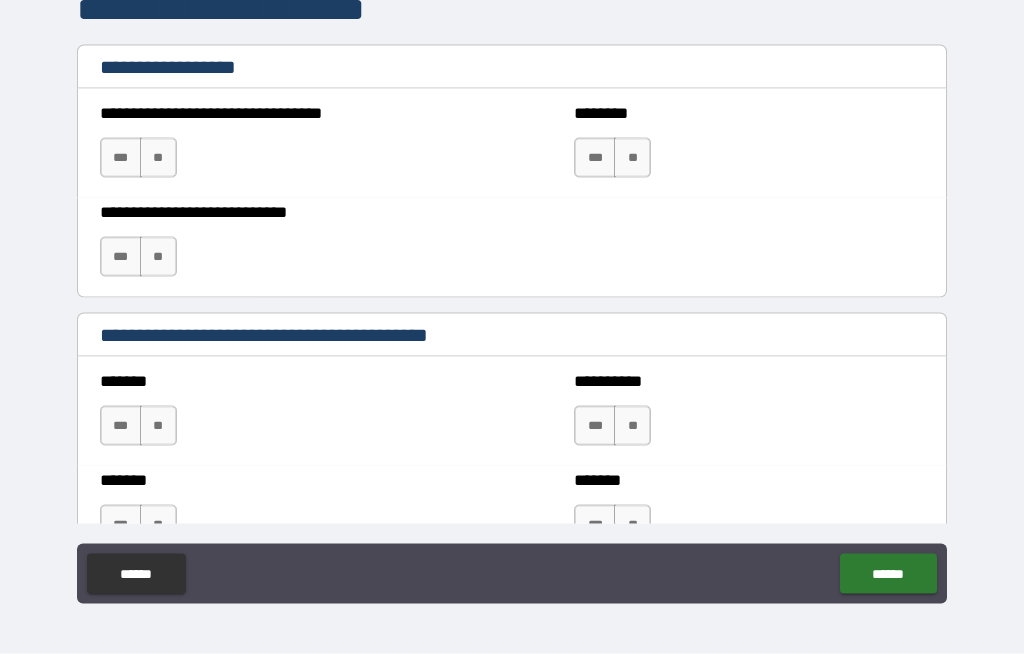 click on "**********" at bounding box center (512, 296) 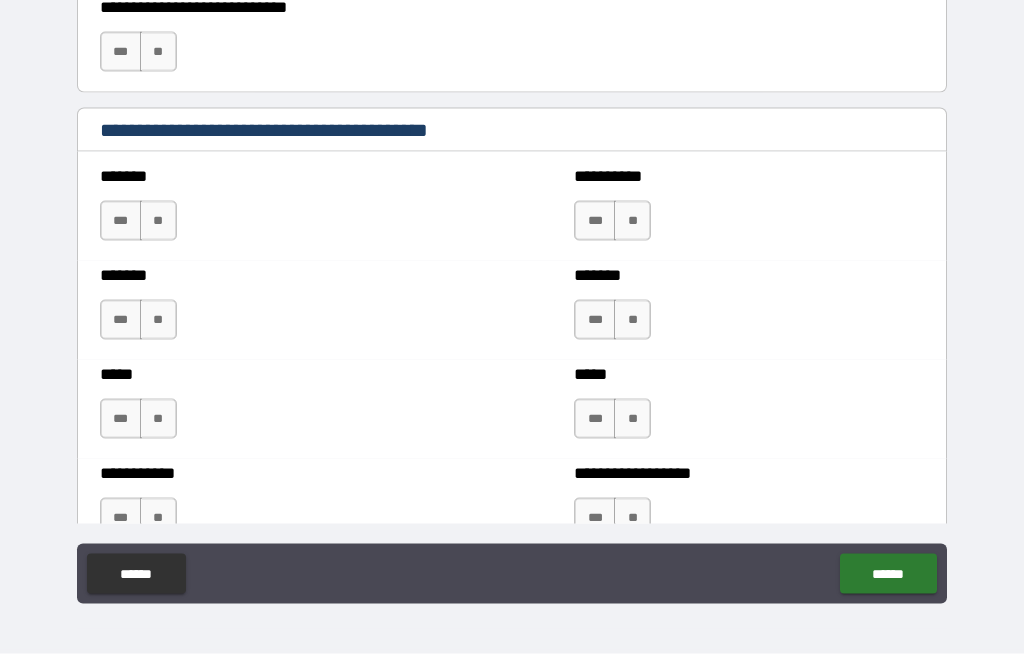 scroll, scrollTop: 1694, scrollLeft: 0, axis: vertical 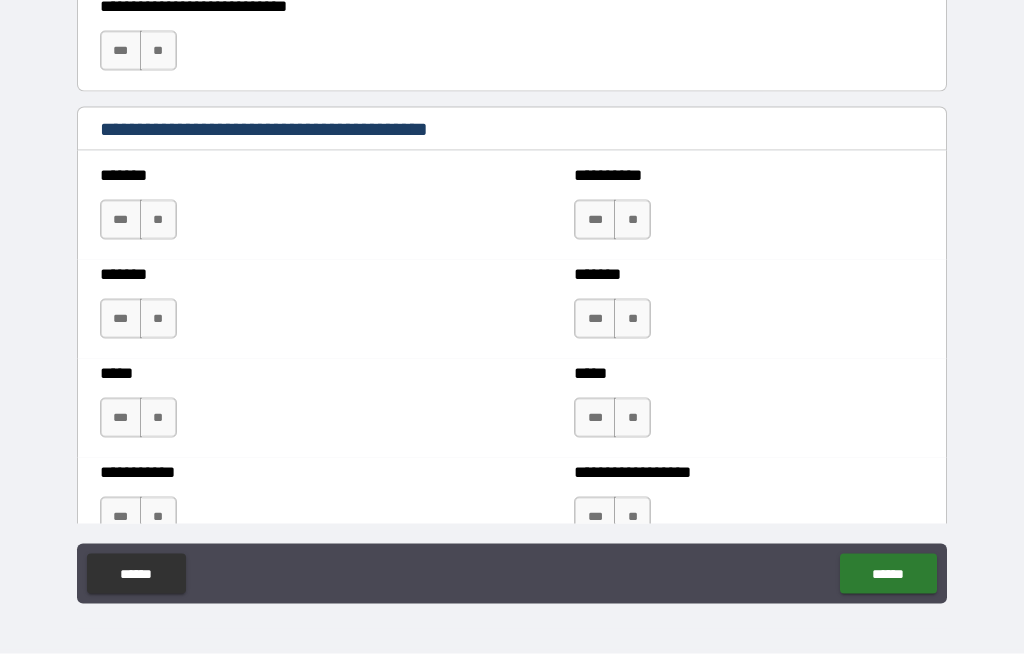 click on "**" at bounding box center (158, 220) 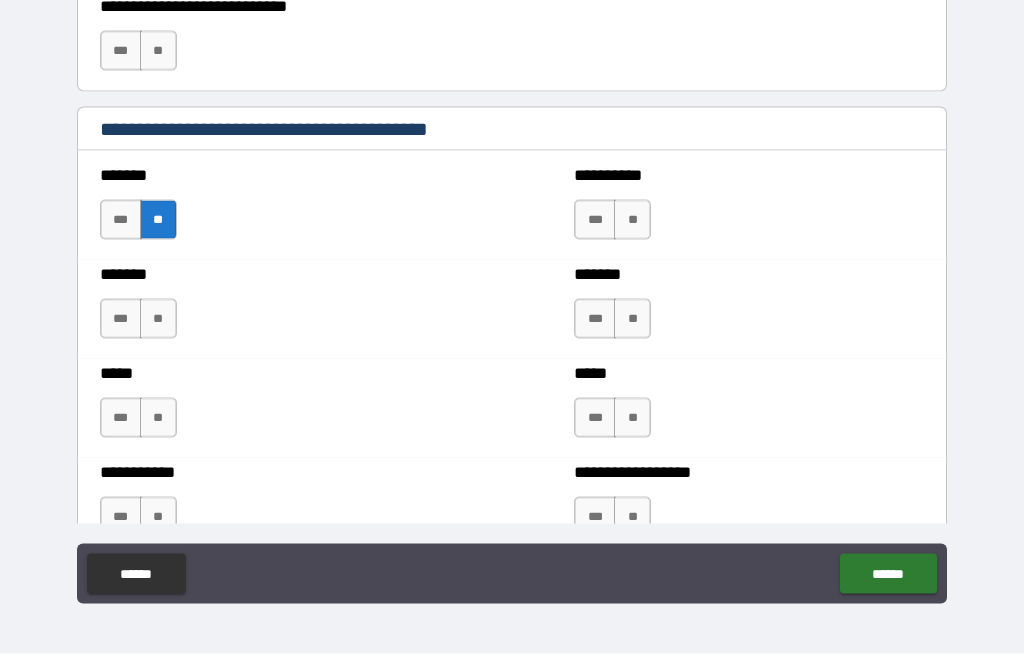 scroll, scrollTop: 69, scrollLeft: 0, axis: vertical 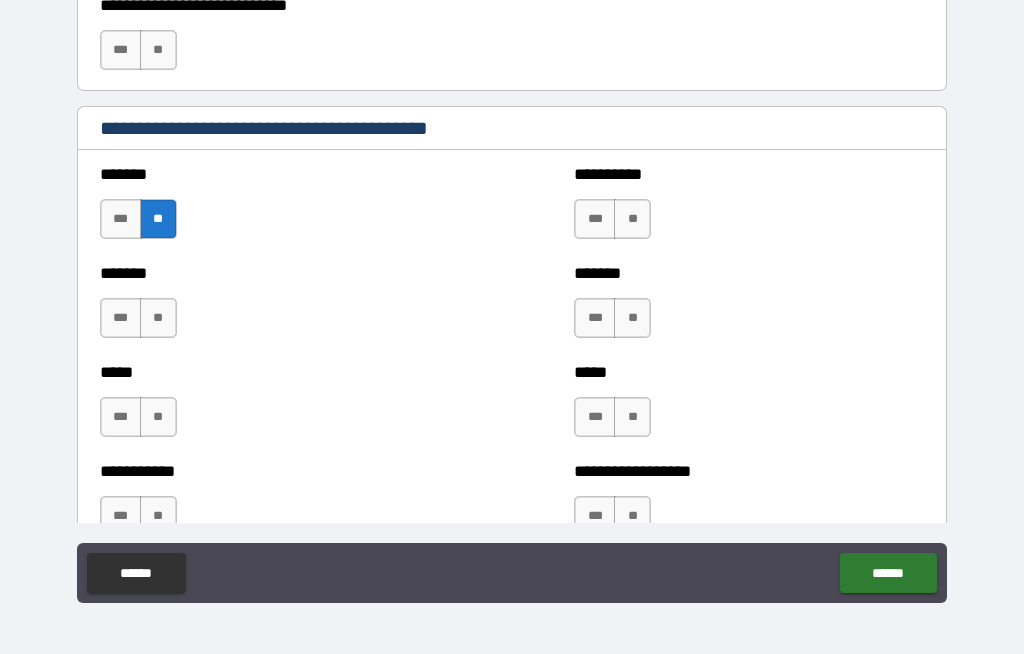 click on "**" at bounding box center (158, 318) 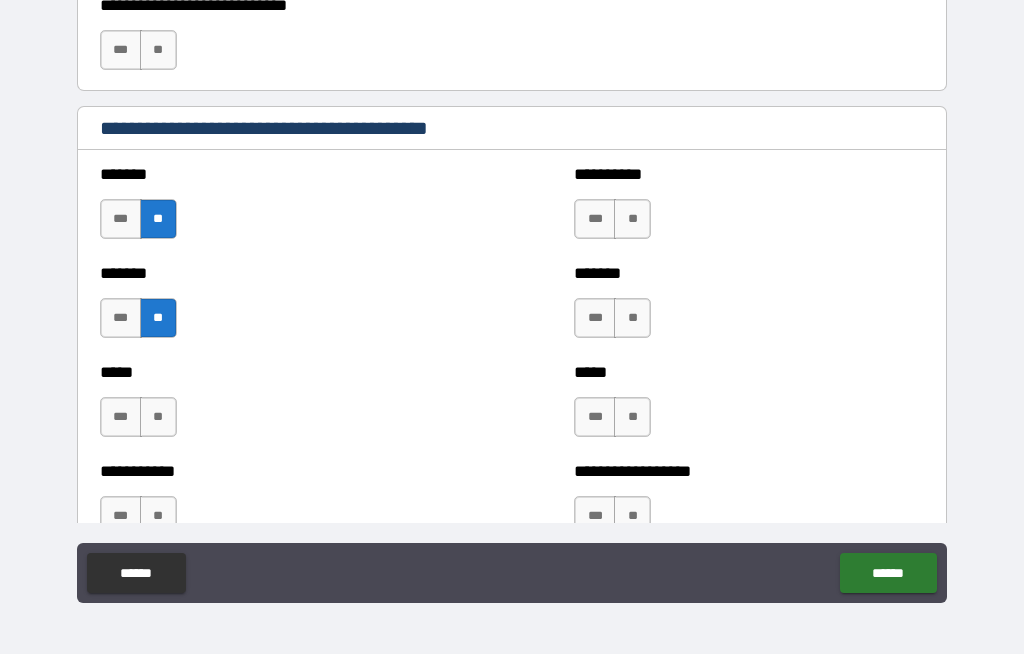 click on "**" at bounding box center (158, 417) 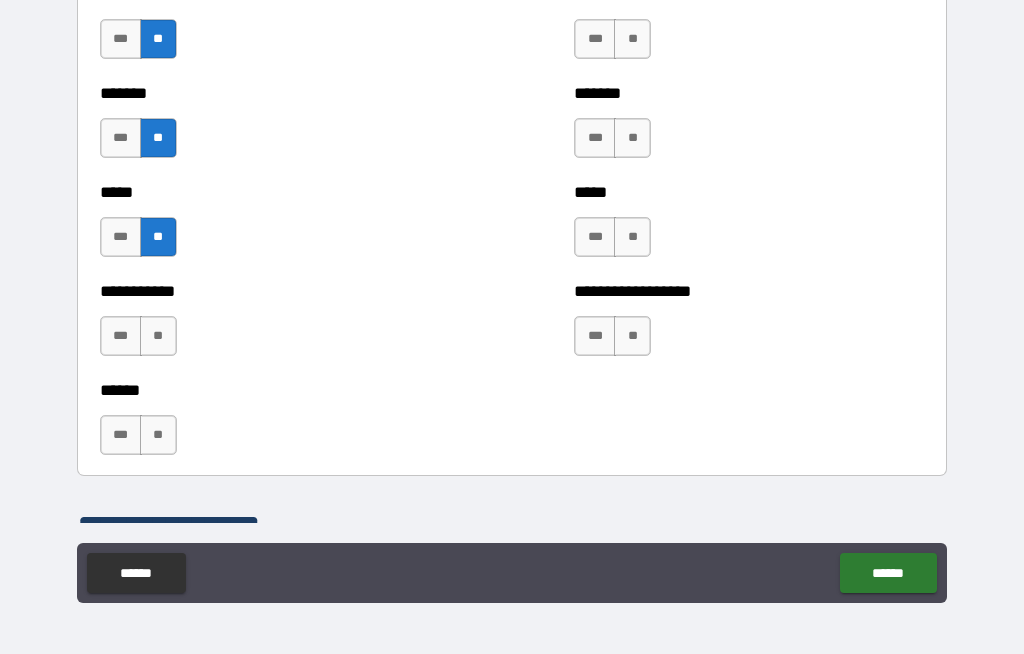 scroll, scrollTop: 1880, scrollLeft: 0, axis: vertical 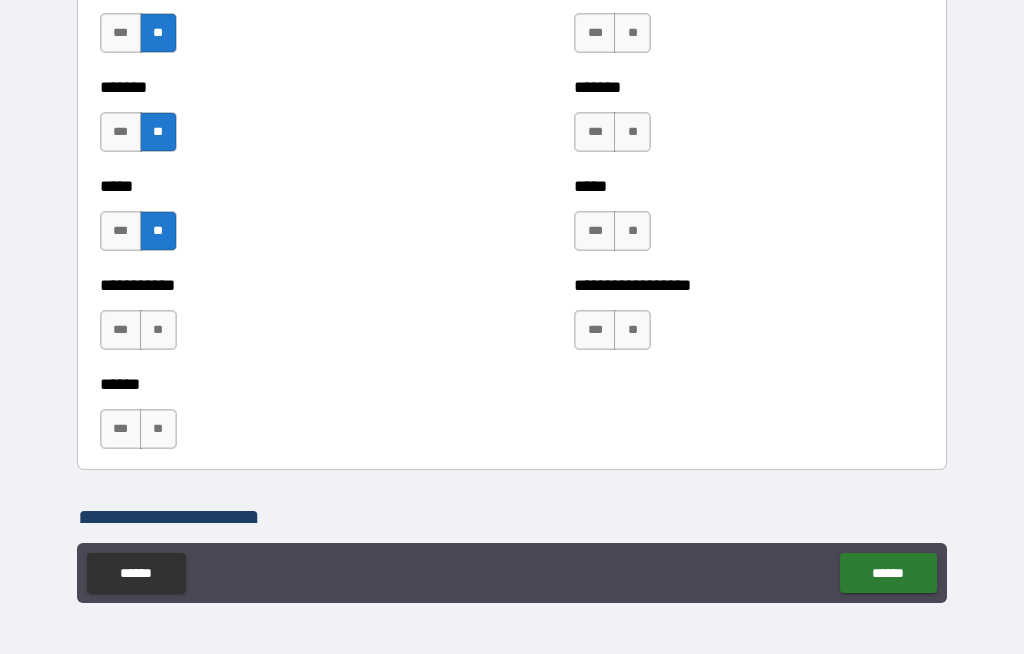 click on "**" at bounding box center (158, 330) 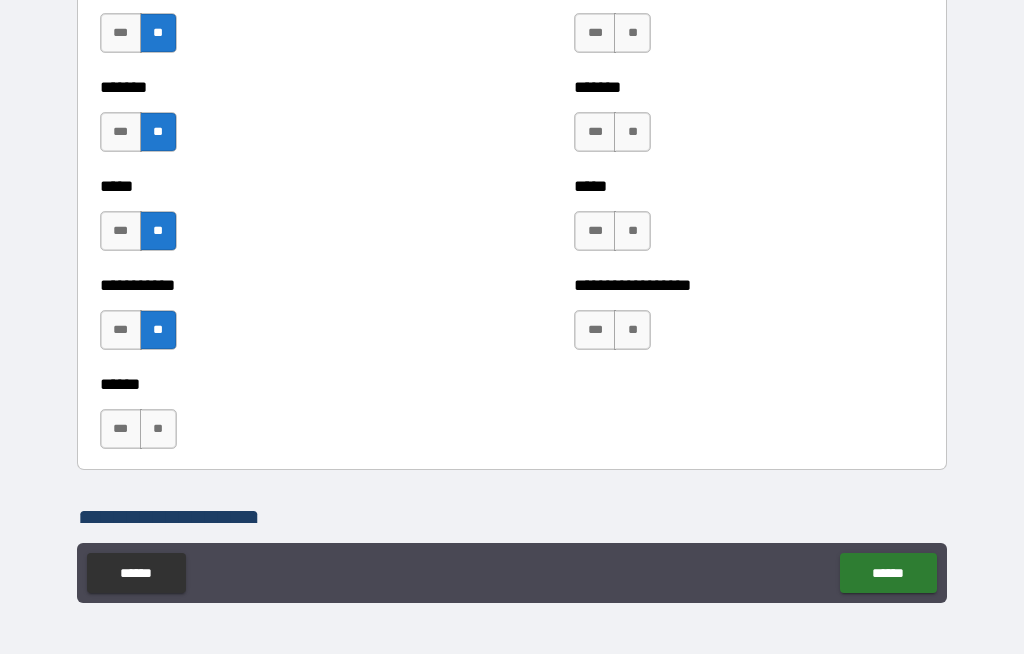 click on "**" at bounding box center (158, 429) 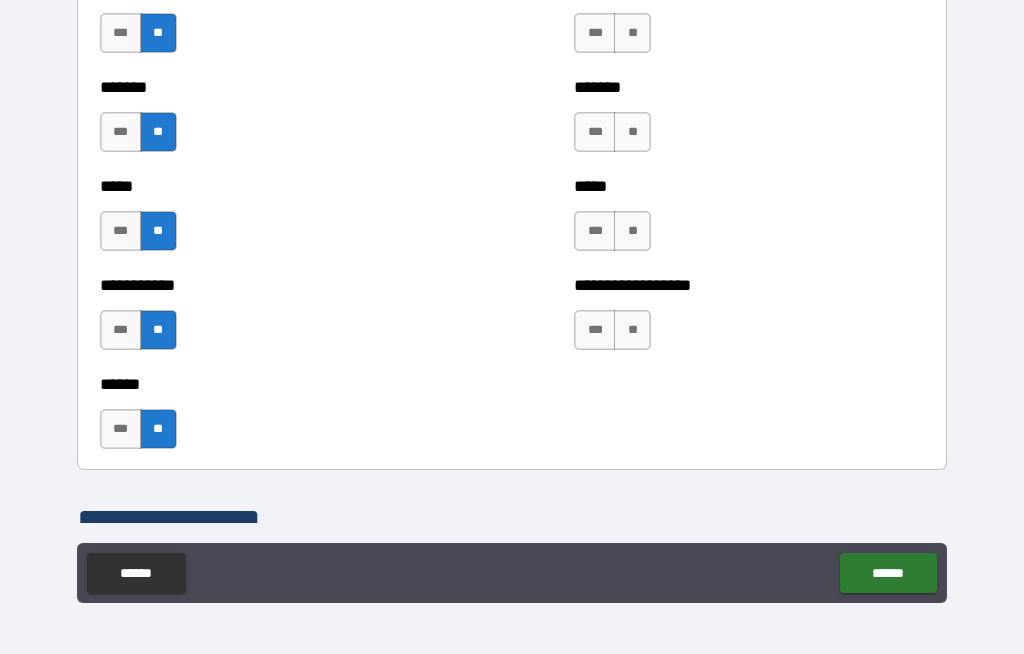 click on "**********" at bounding box center [749, 320] 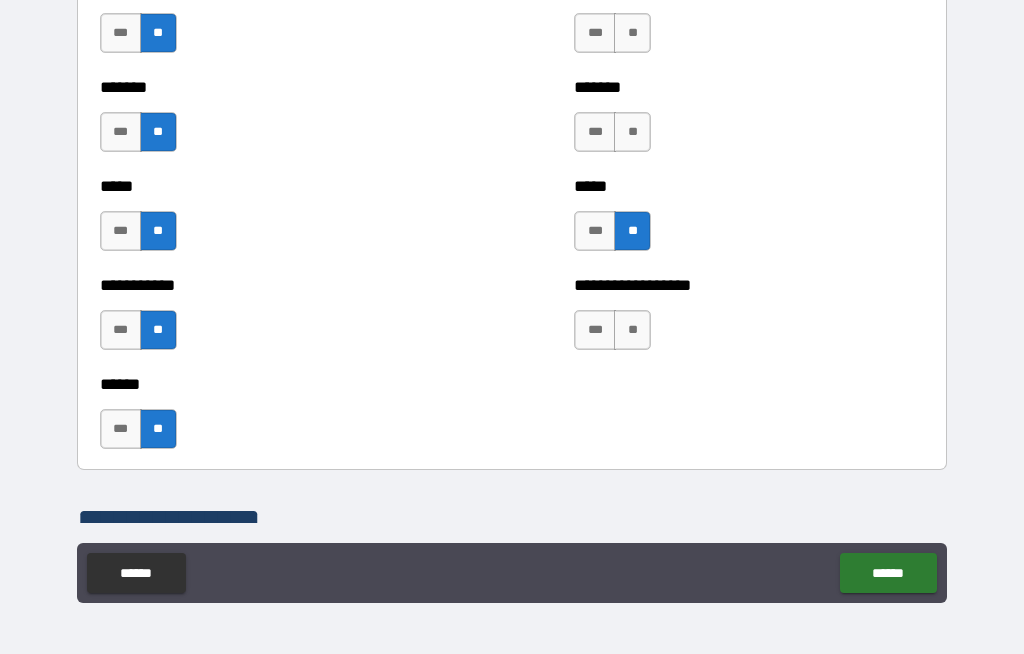 click on "**" at bounding box center (632, 132) 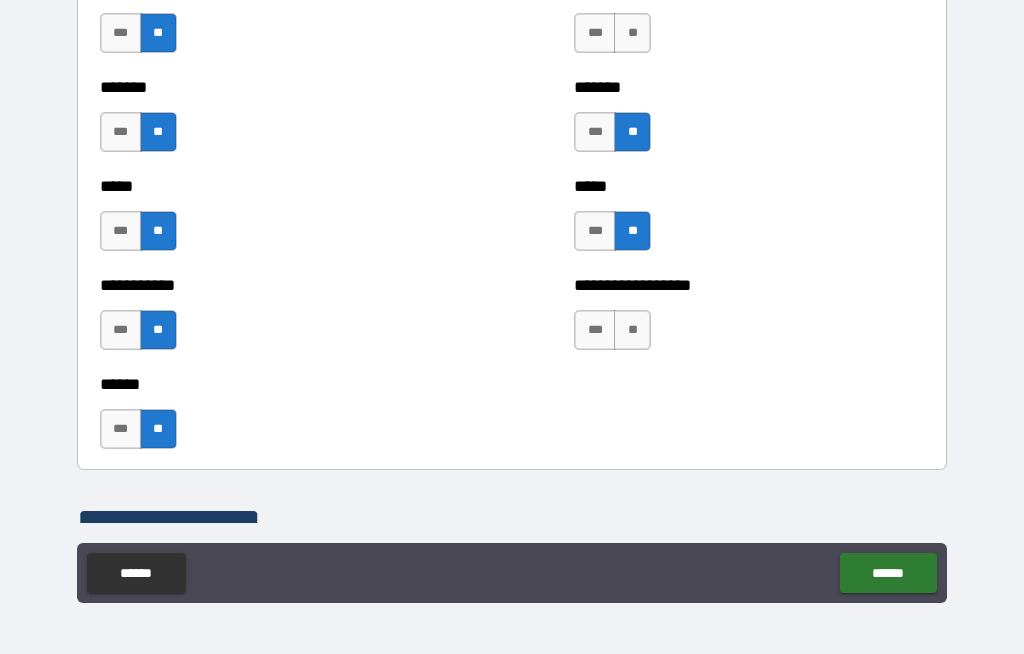 click on "**" at bounding box center [632, 33] 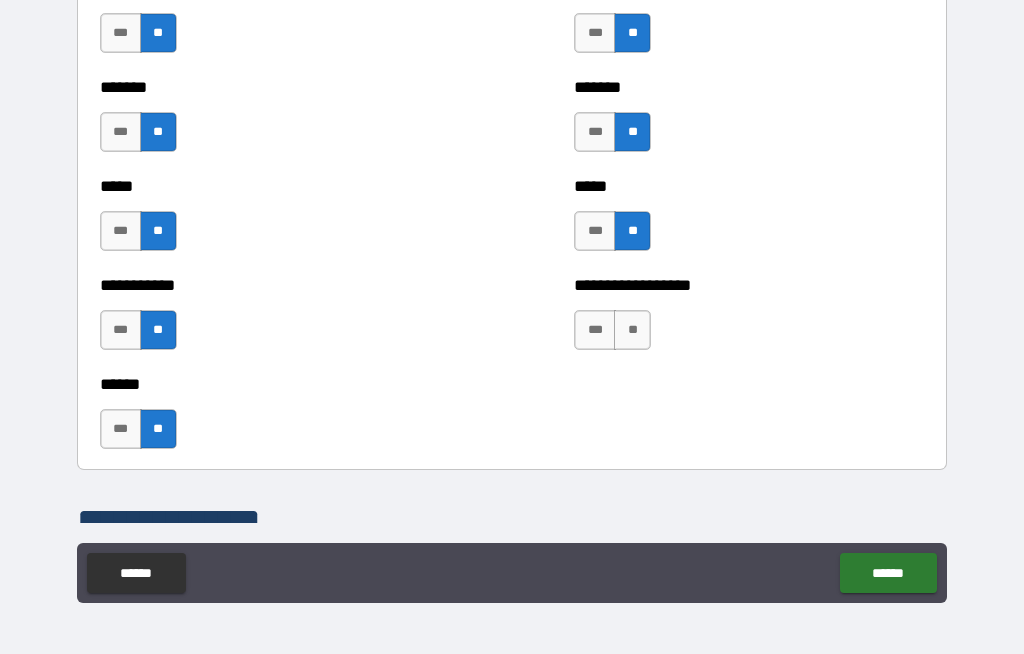 click on "**" at bounding box center [632, 330] 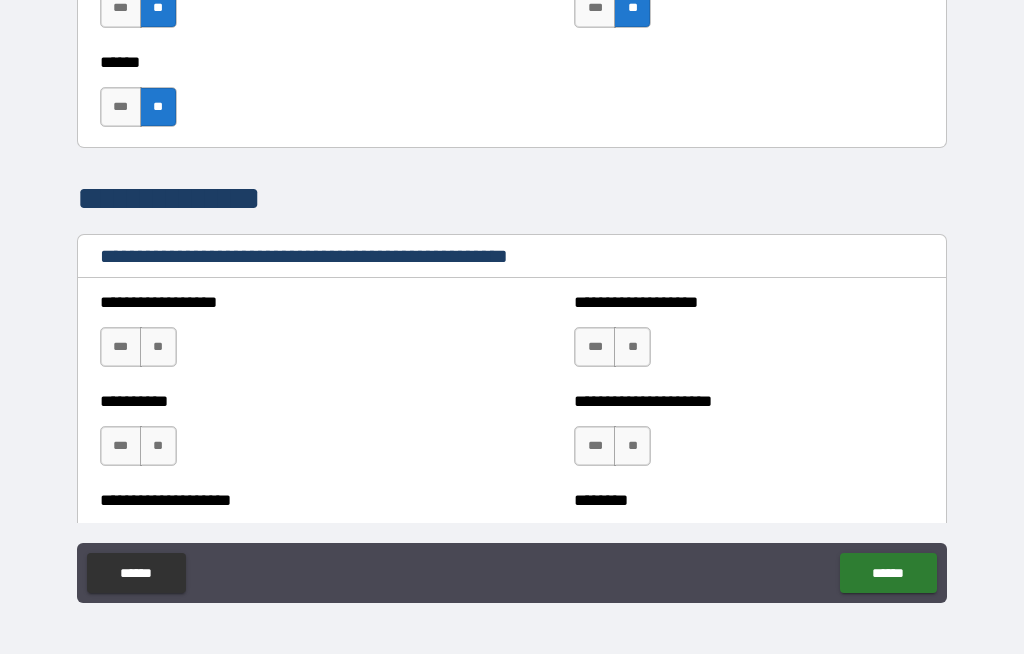 scroll, scrollTop: 2205, scrollLeft: 0, axis: vertical 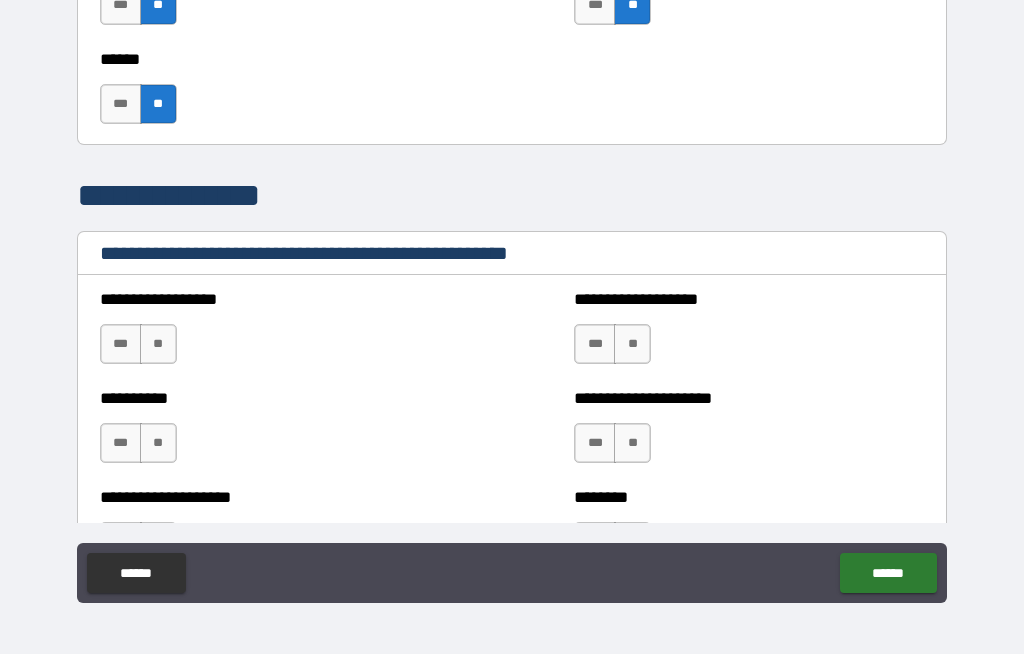 click on "**" at bounding box center (158, 344) 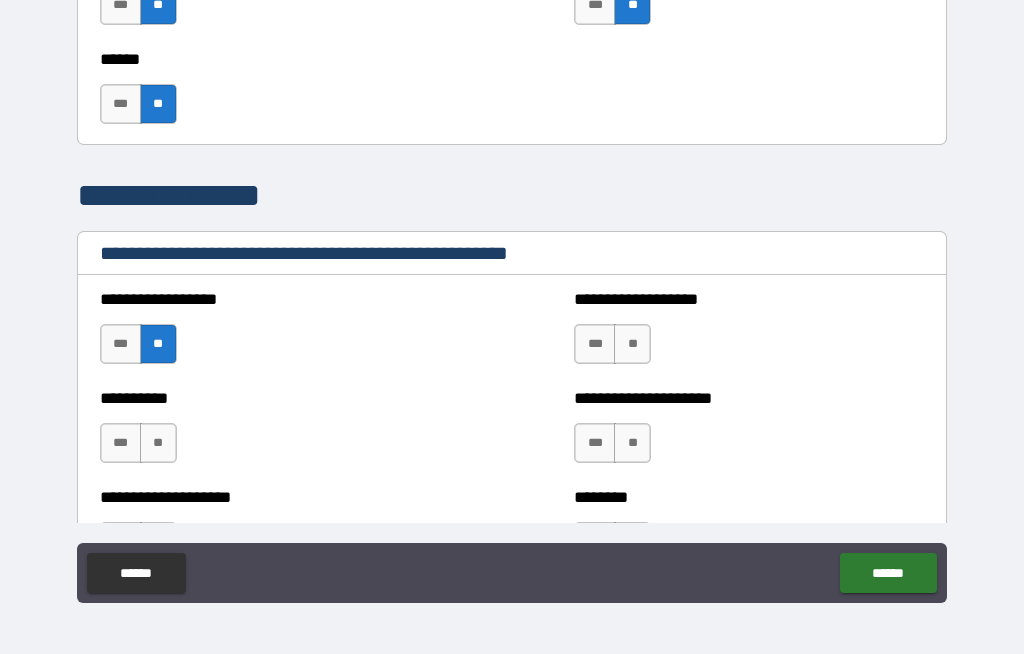 click on "**" at bounding box center [158, 443] 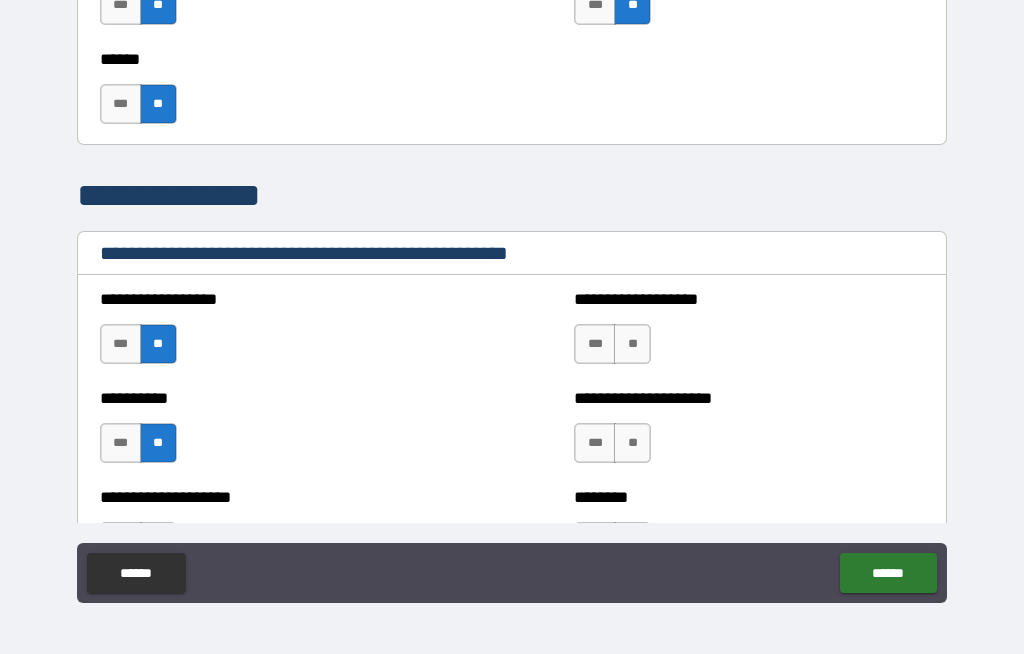 click on "**" at bounding box center [632, 344] 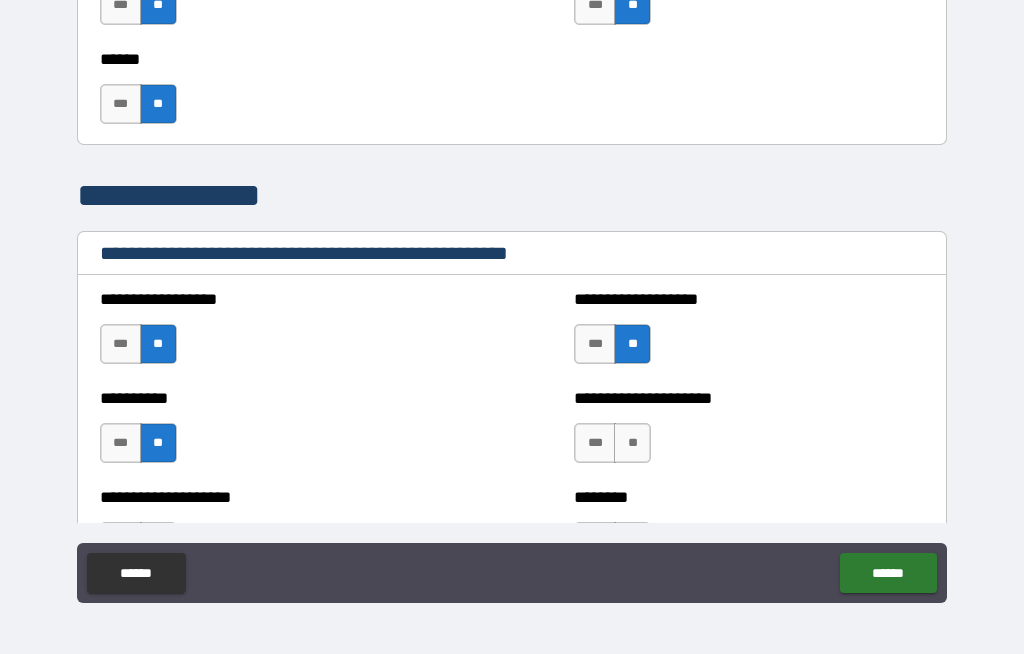 click on "**" at bounding box center (632, 443) 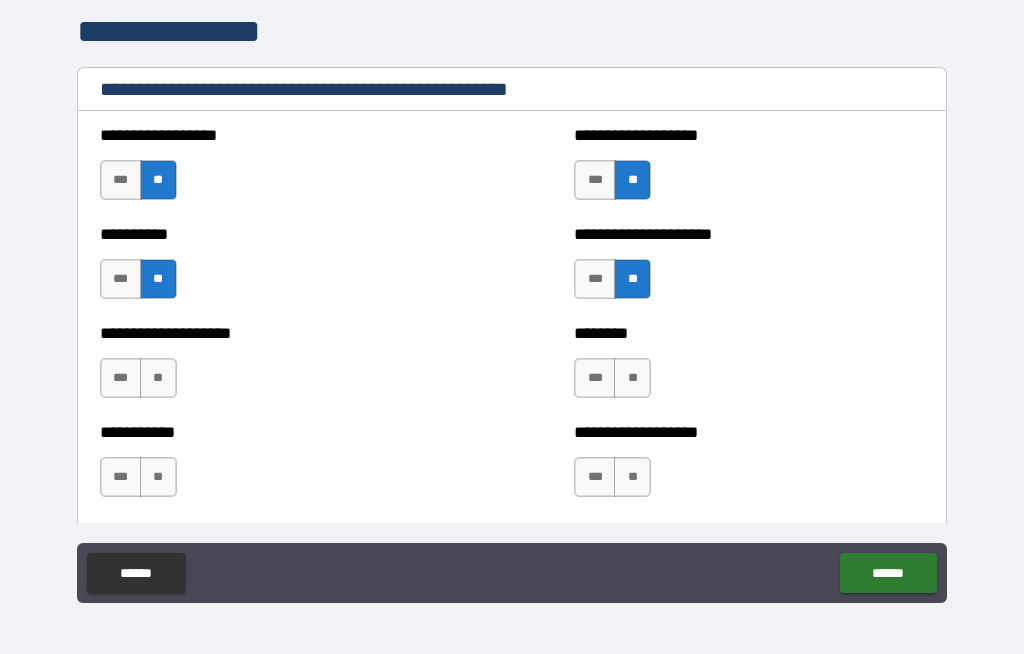 scroll, scrollTop: 2370, scrollLeft: 0, axis: vertical 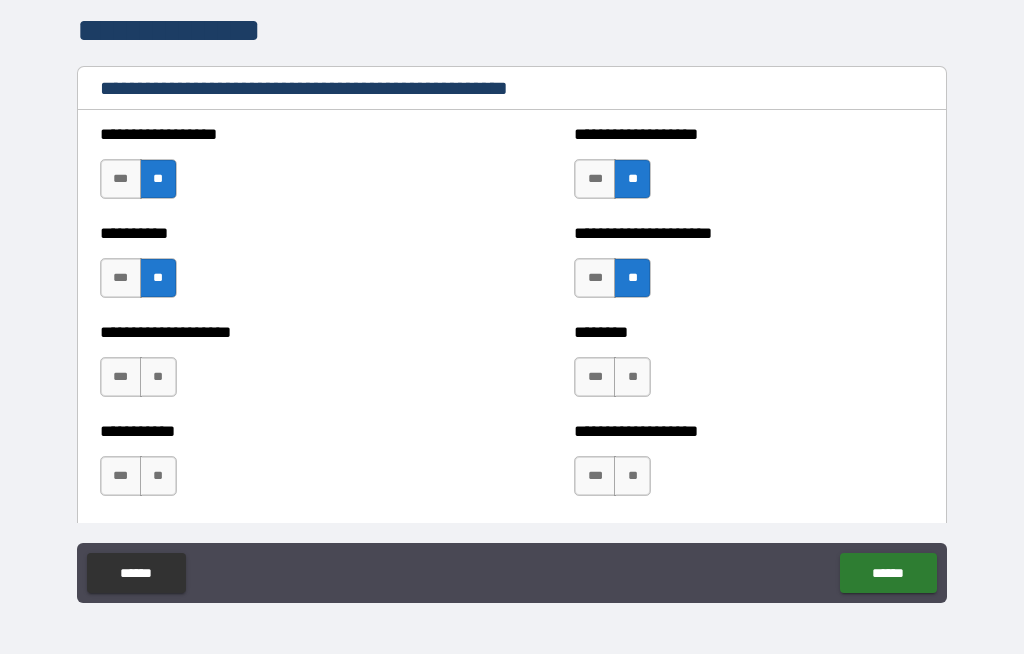 click on "**" at bounding box center [158, 377] 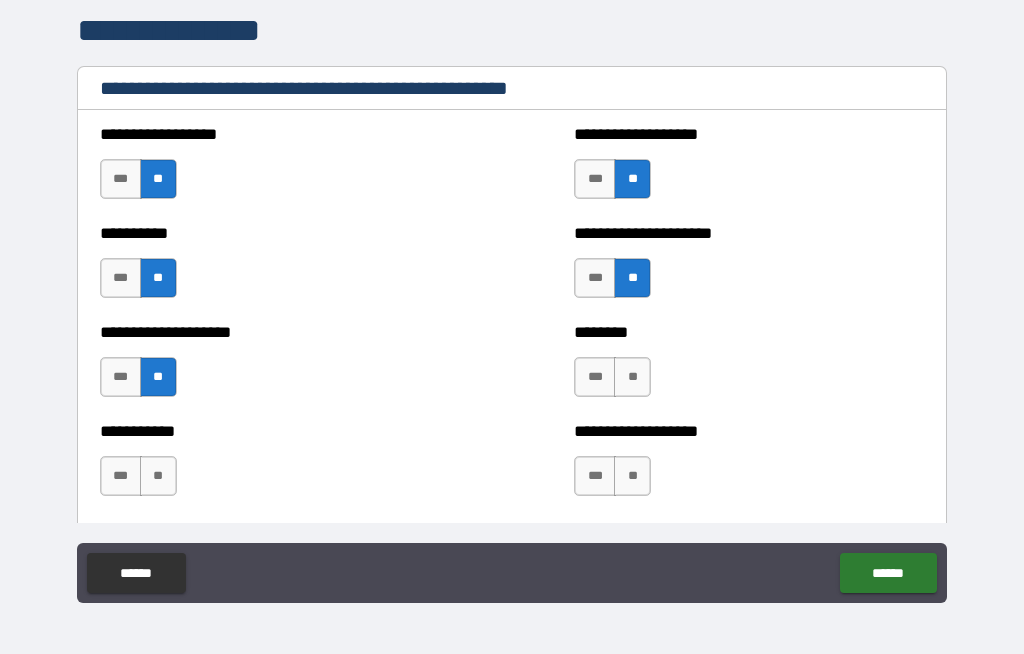 click on "**" at bounding box center (158, 476) 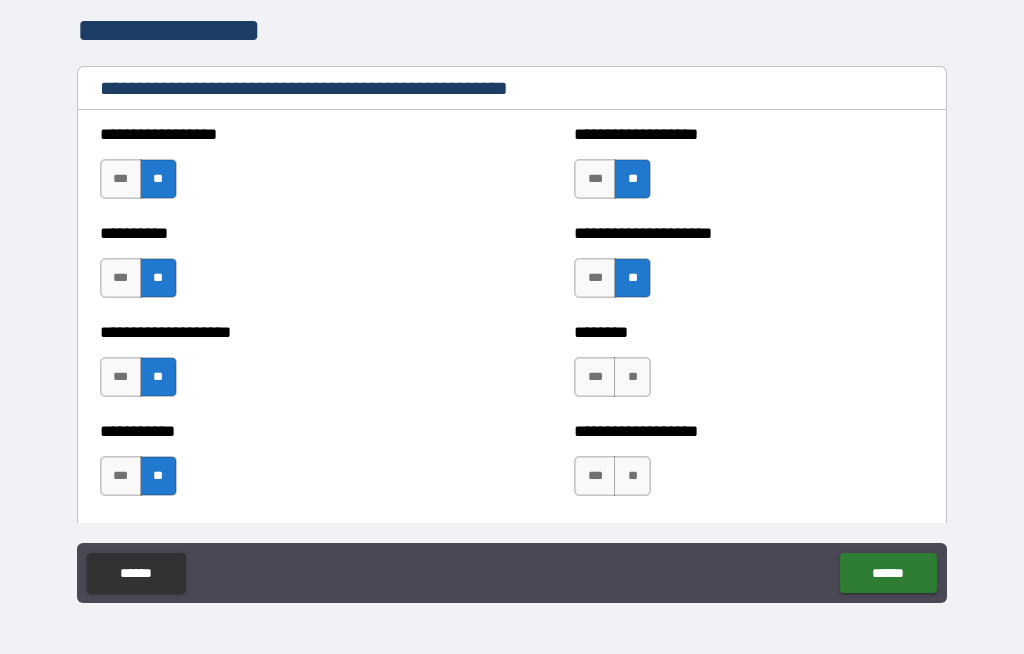 click on "**" at bounding box center (632, 377) 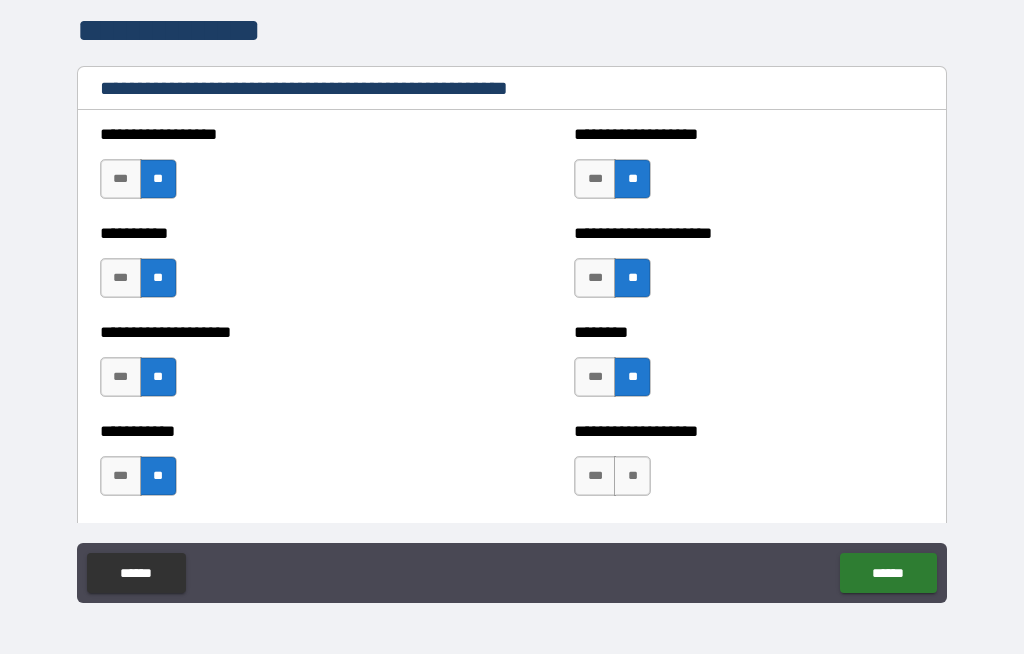 click on "**" at bounding box center [632, 476] 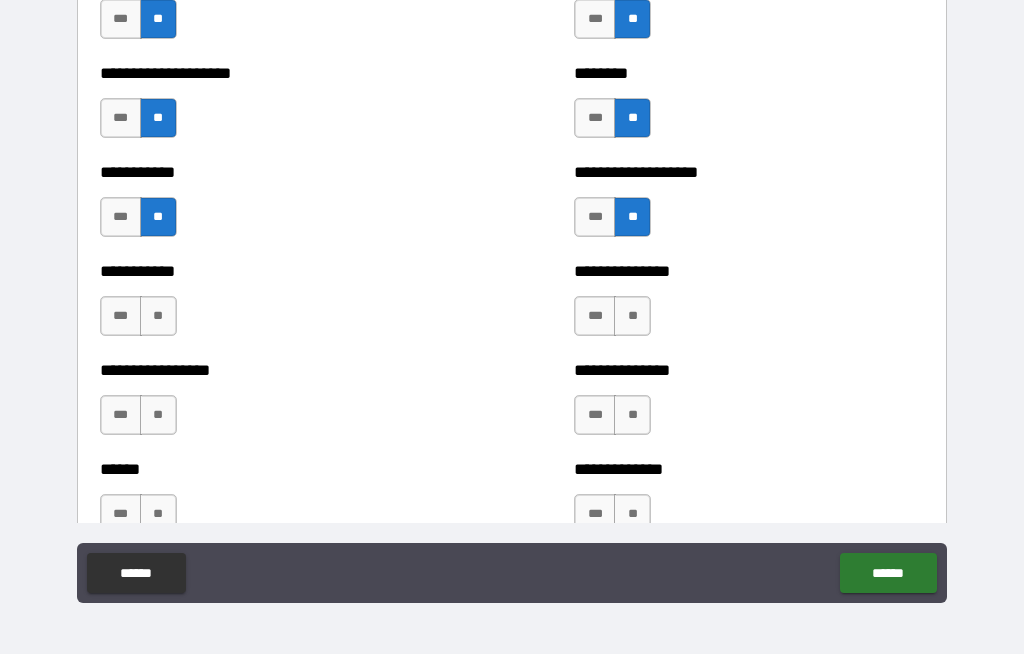 scroll, scrollTop: 2629, scrollLeft: 0, axis: vertical 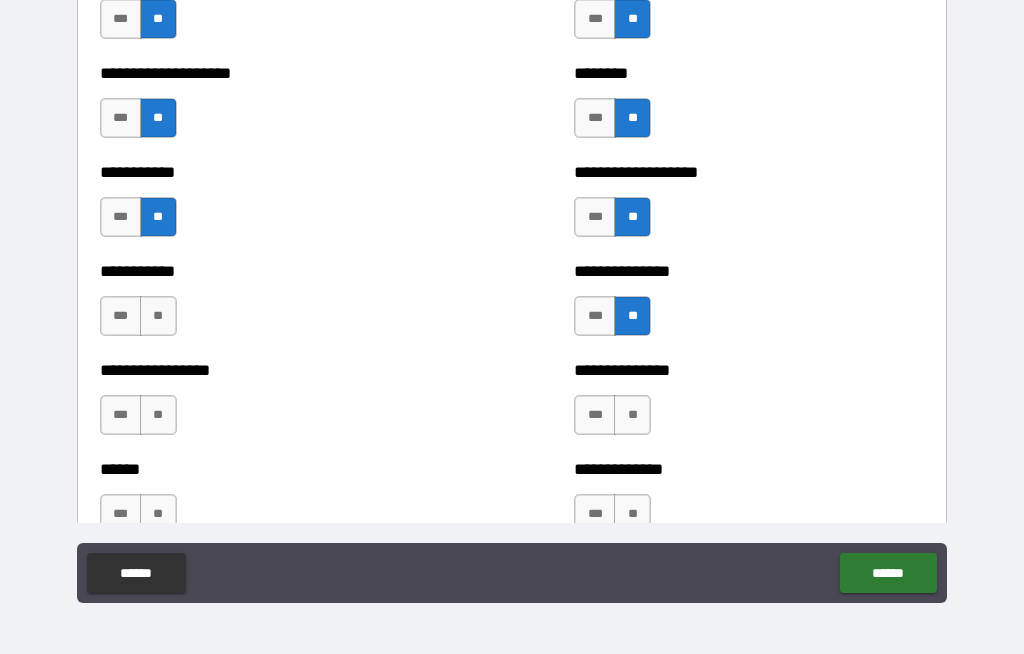 click on "**" at bounding box center [632, 415] 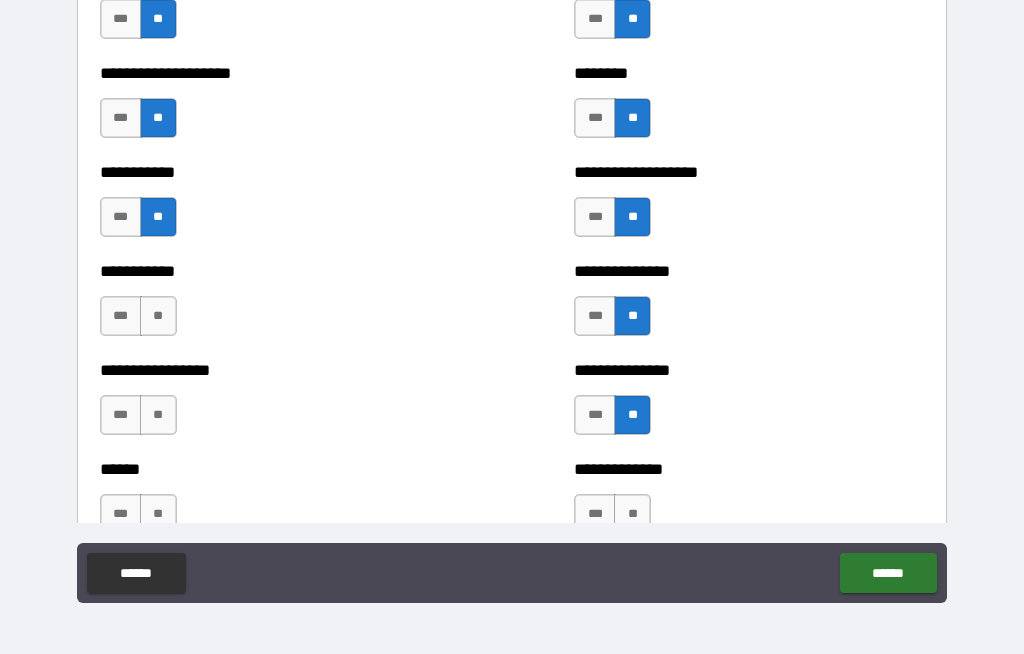 scroll, scrollTop: 2705, scrollLeft: 0, axis: vertical 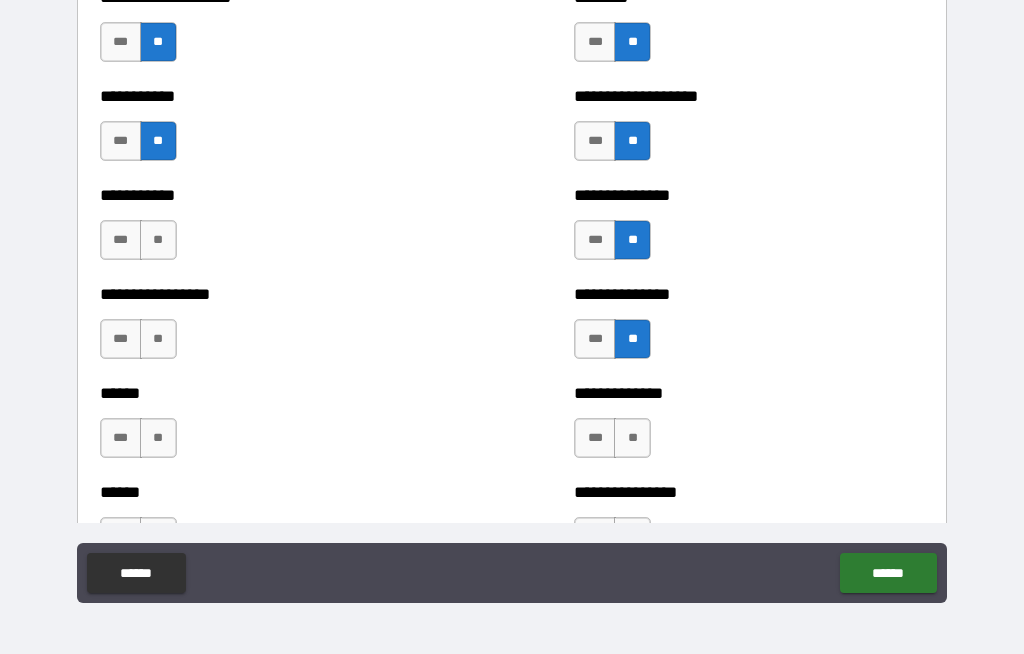 click on "**" at bounding box center [632, 438] 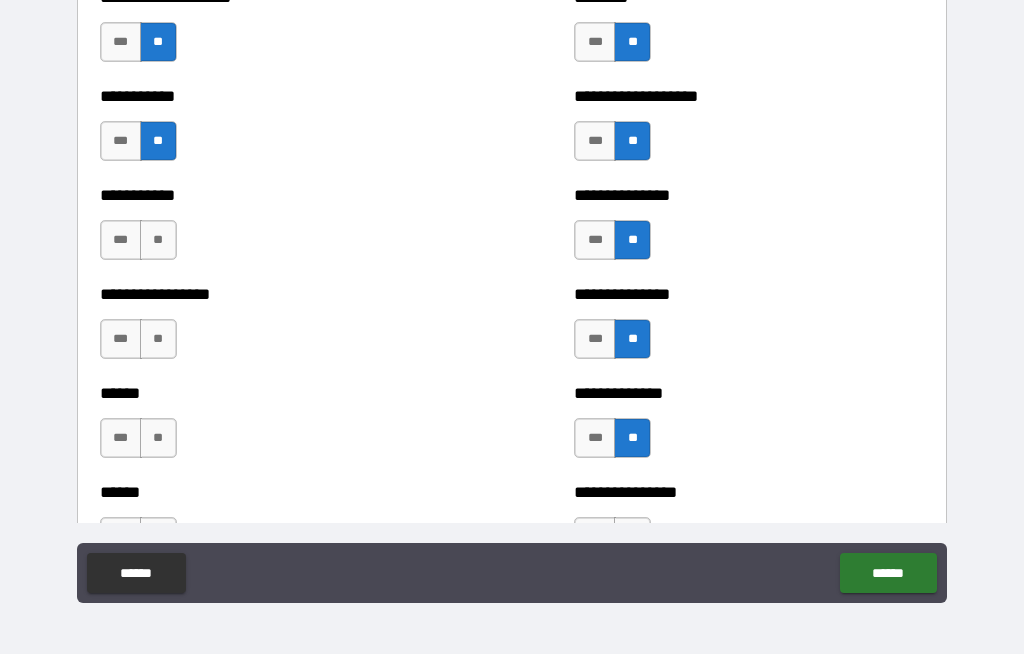 click on "**" at bounding box center [158, 240] 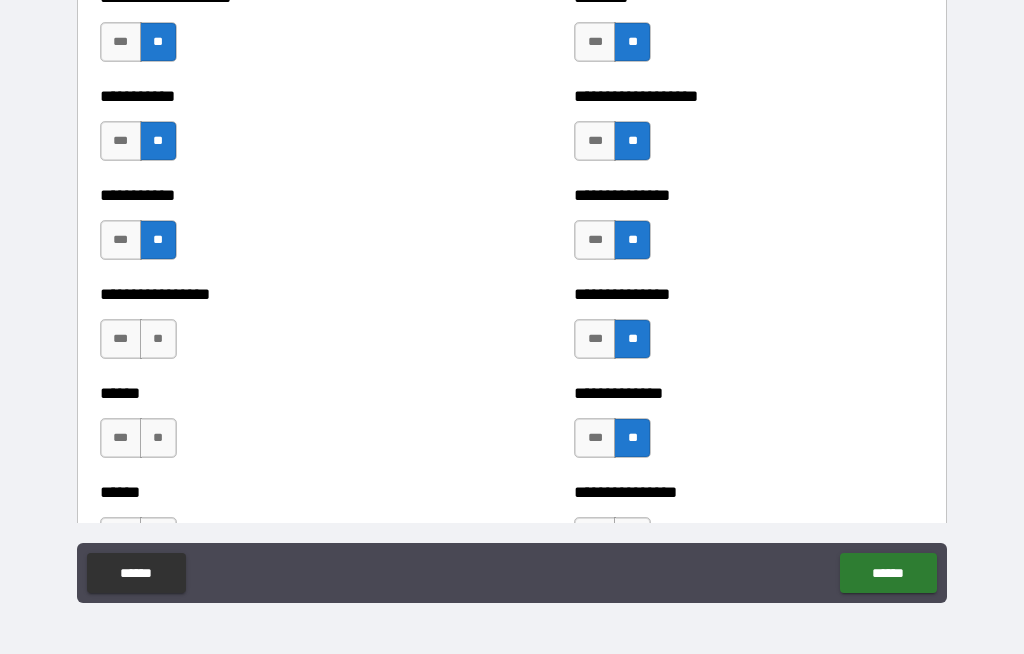 click on "**" at bounding box center (158, 339) 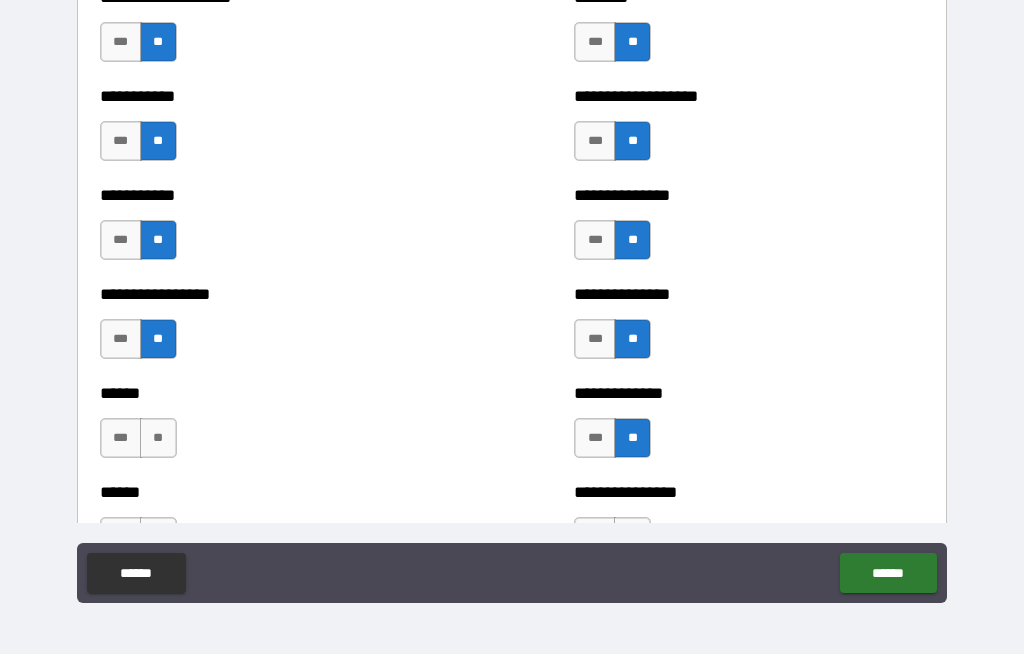 click on "**" at bounding box center [158, 438] 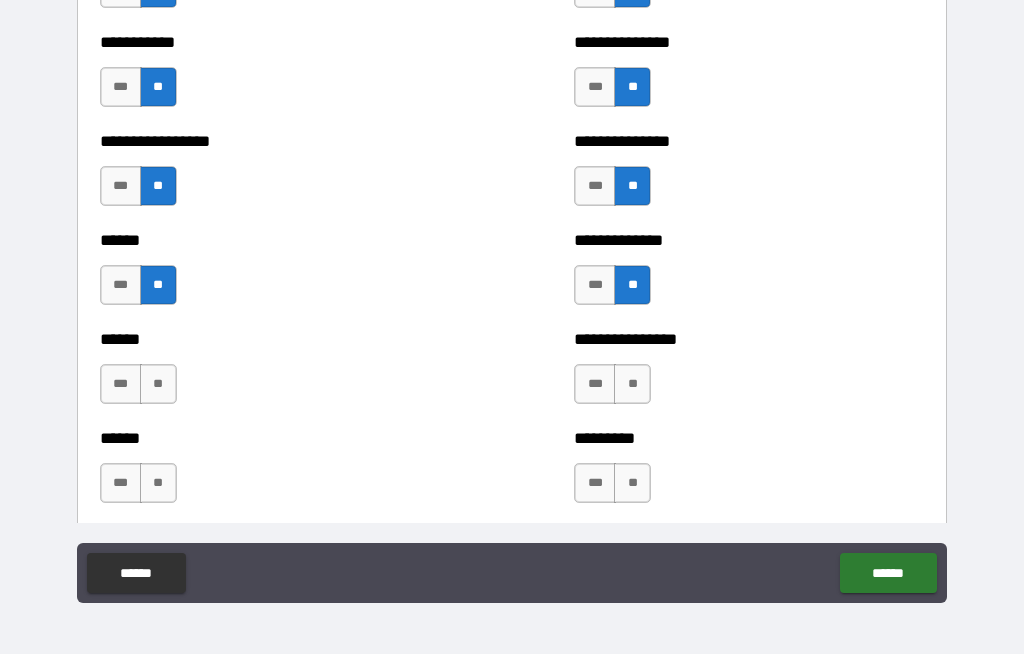 scroll, scrollTop: 2874, scrollLeft: 0, axis: vertical 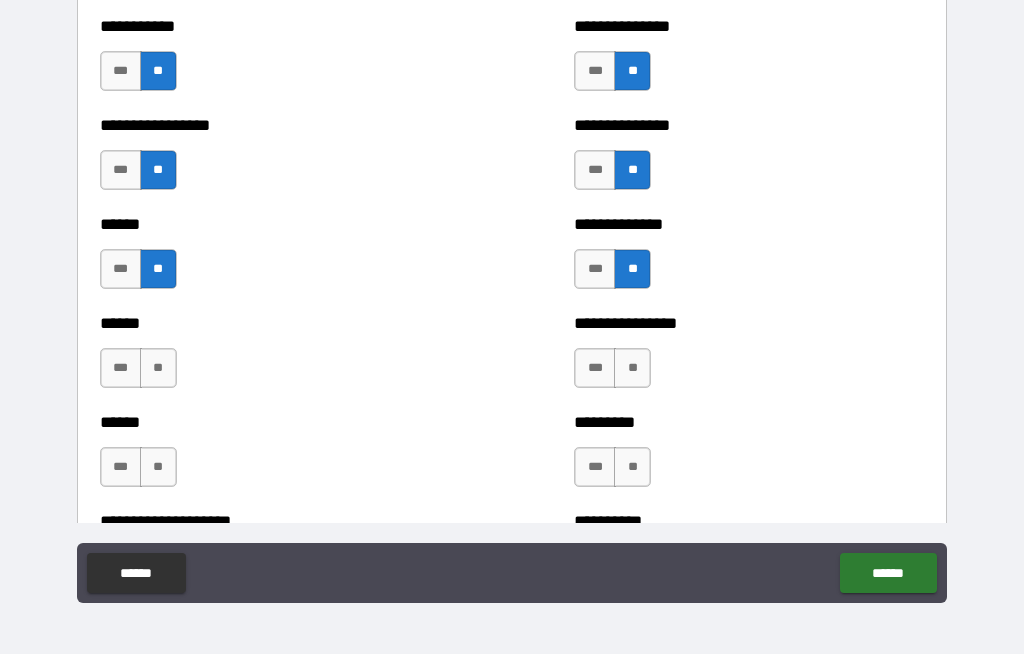 click on "**" at bounding box center [158, 368] 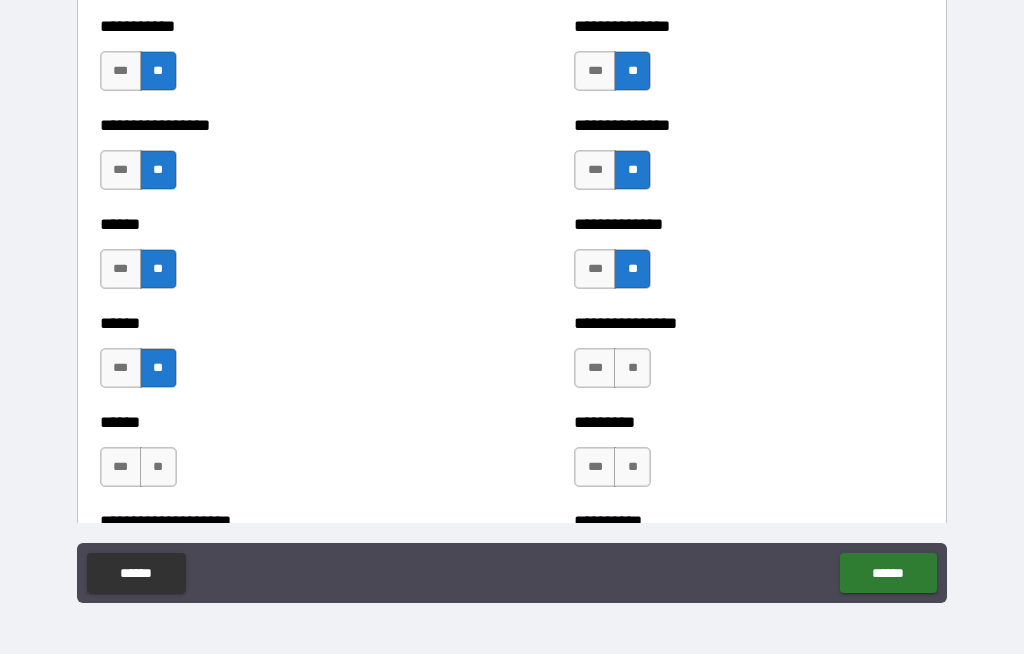 click on "**" at bounding box center [632, 368] 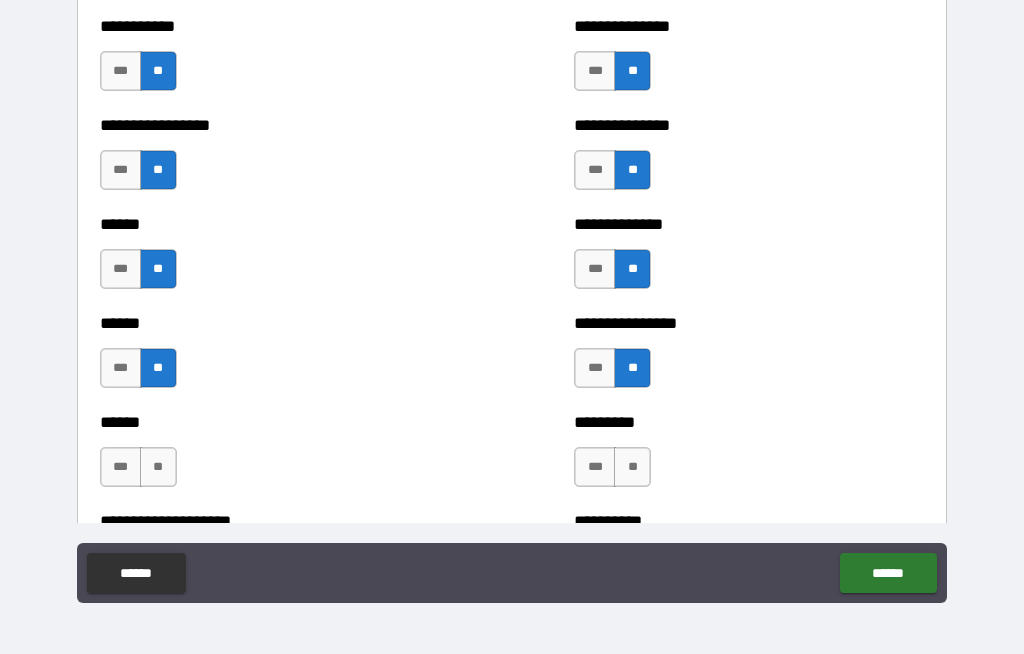 click on "**" at bounding box center [632, 467] 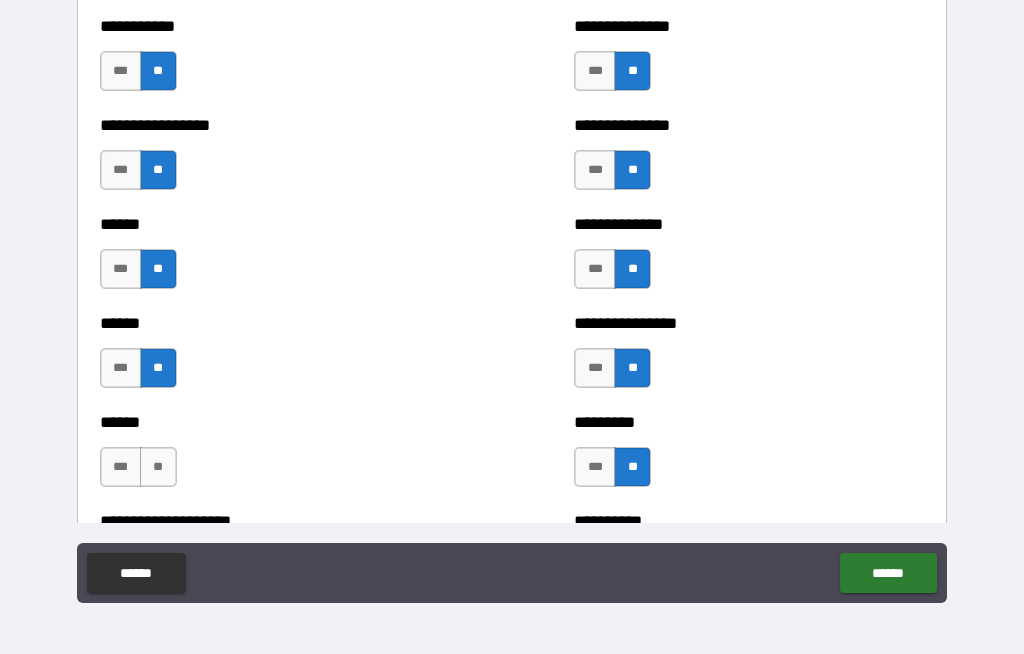 click on "**" at bounding box center (158, 467) 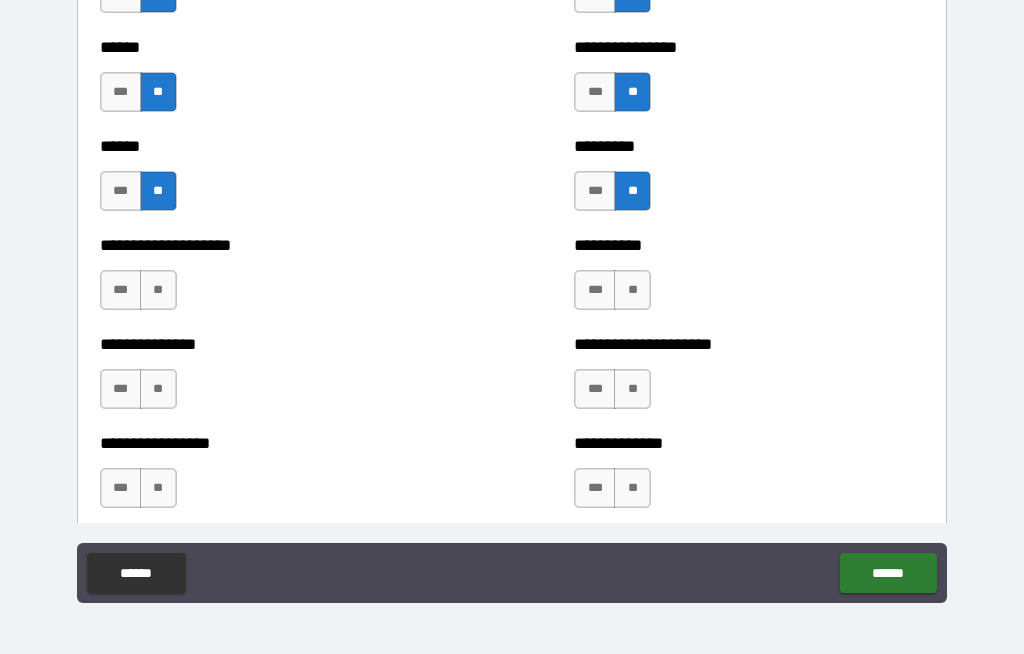 scroll, scrollTop: 3160, scrollLeft: 0, axis: vertical 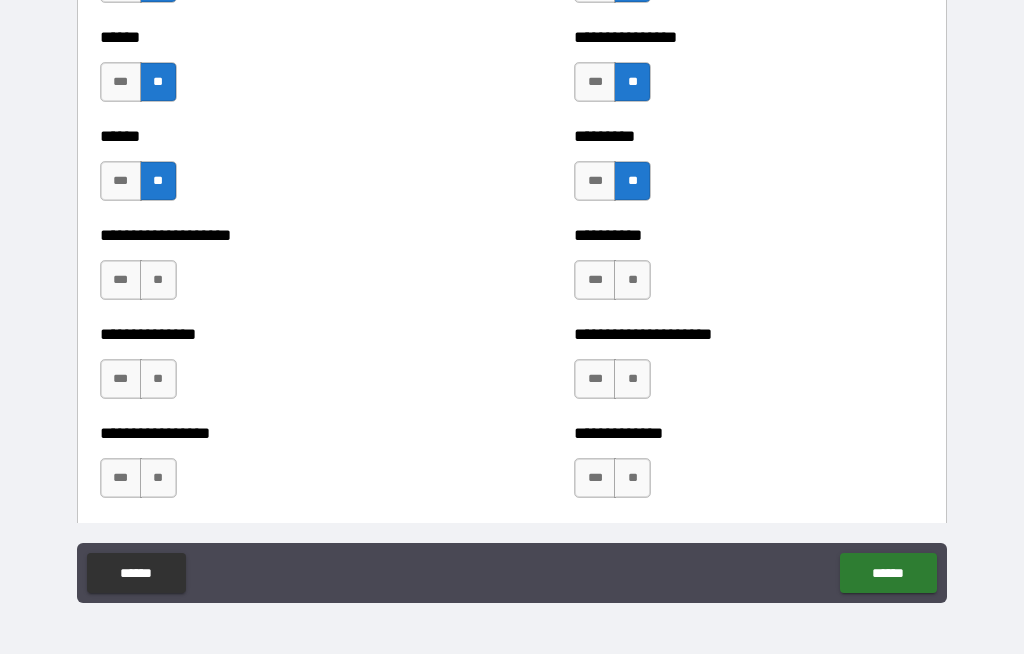 click on "**" at bounding box center [158, 280] 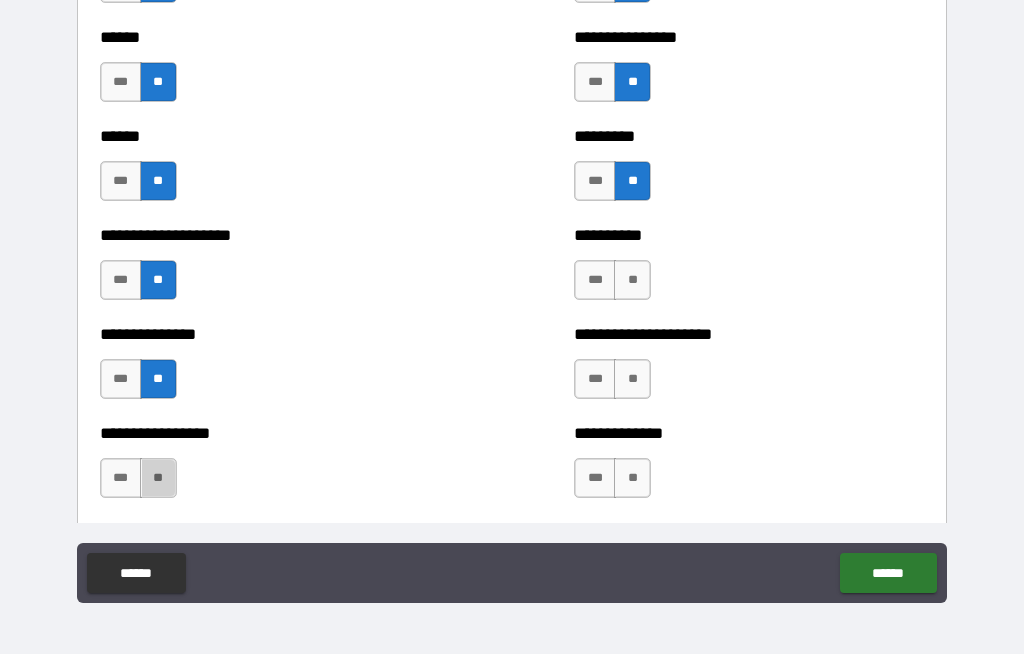 click on "**" at bounding box center (158, 478) 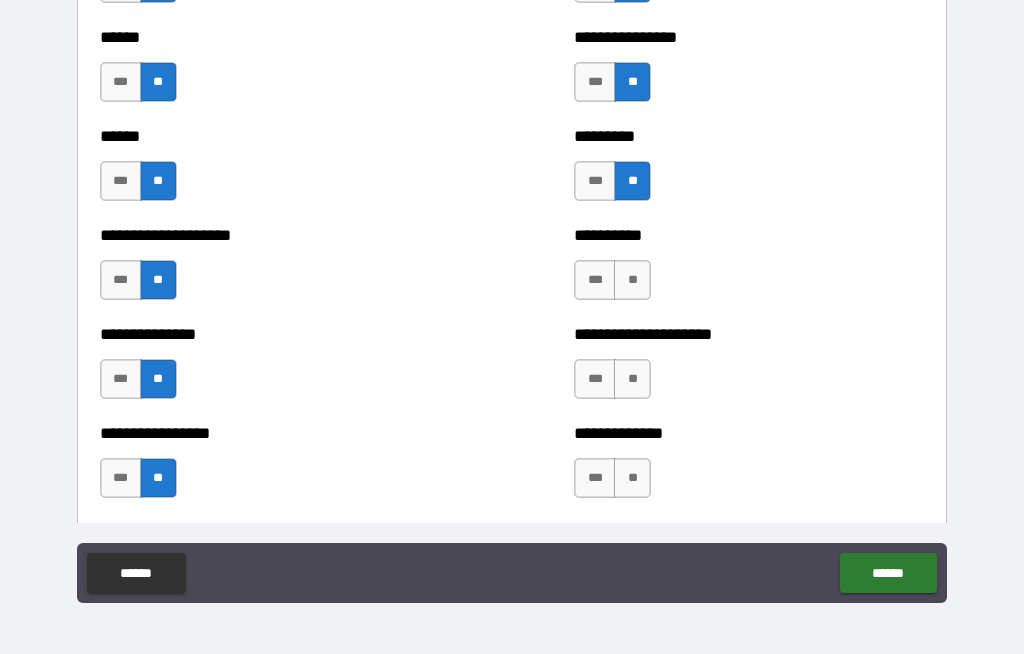 click on "**" at bounding box center [632, 478] 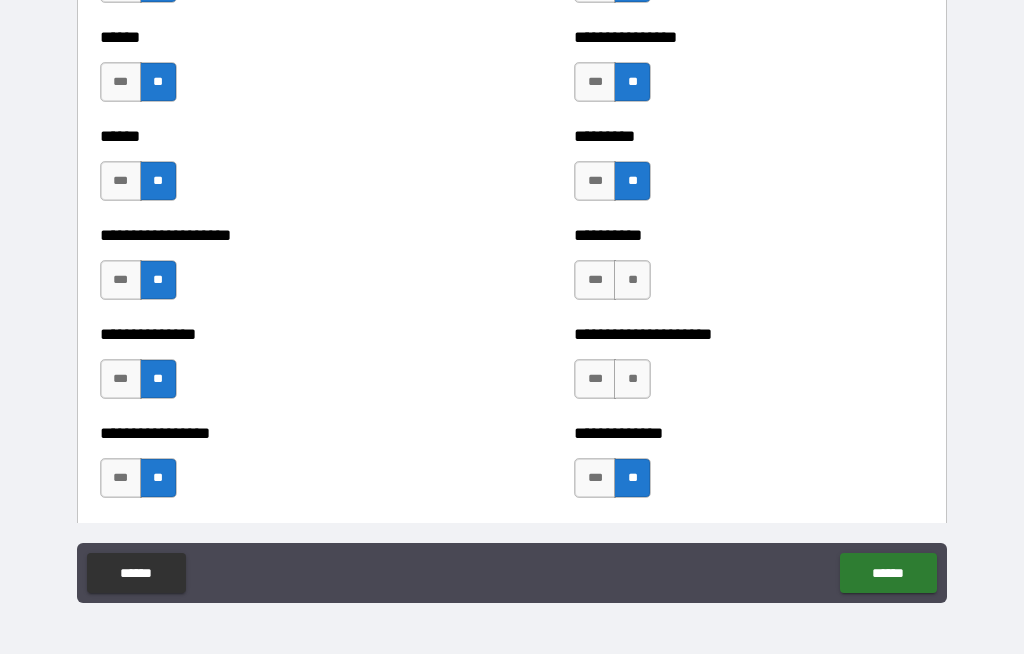 click on "**********" at bounding box center [749, 369] 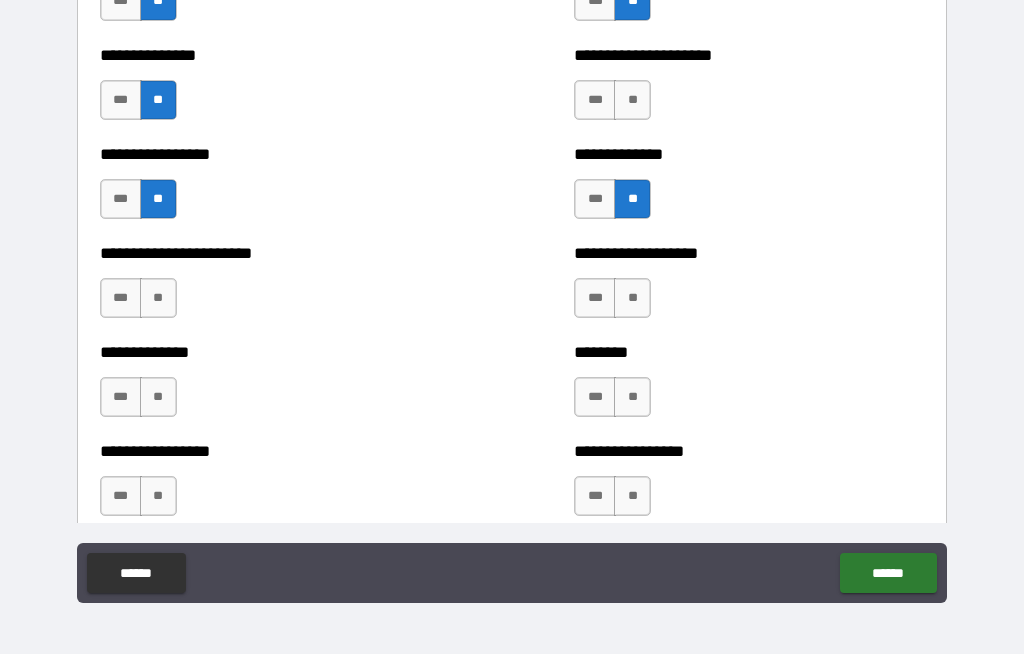 scroll, scrollTop: 3439, scrollLeft: 0, axis: vertical 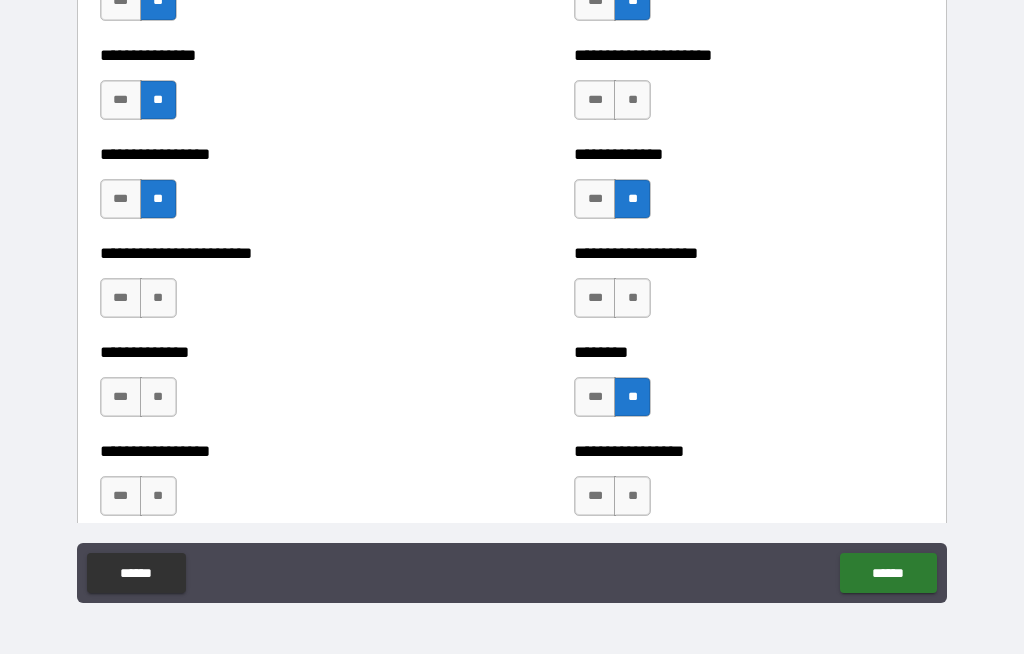 click on "**" at bounding box center [632, 298] 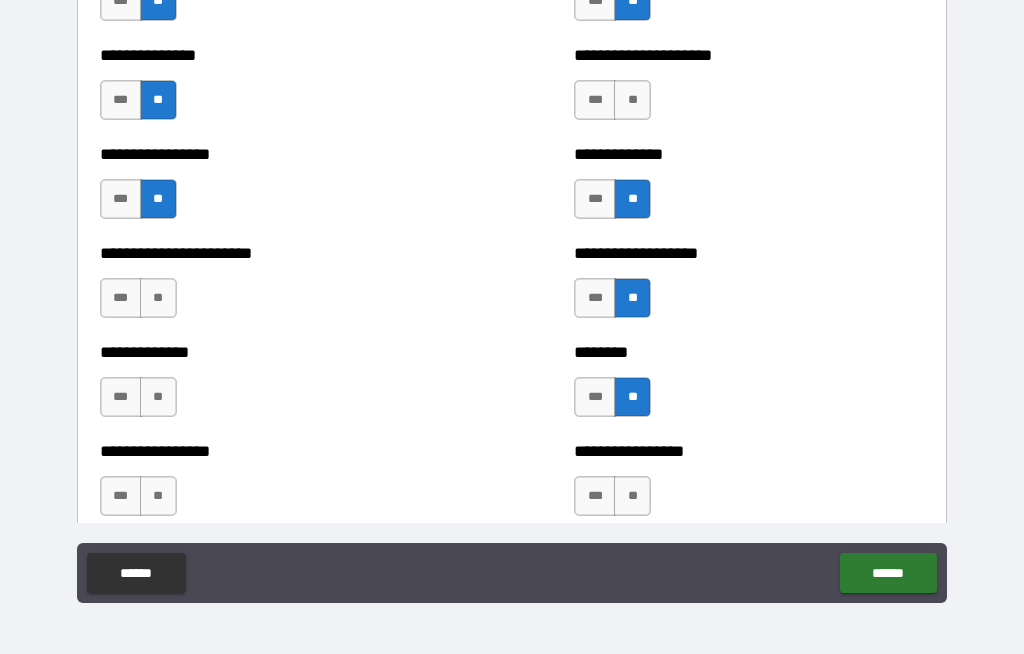 click on "**" at bounding box center [158, 298] 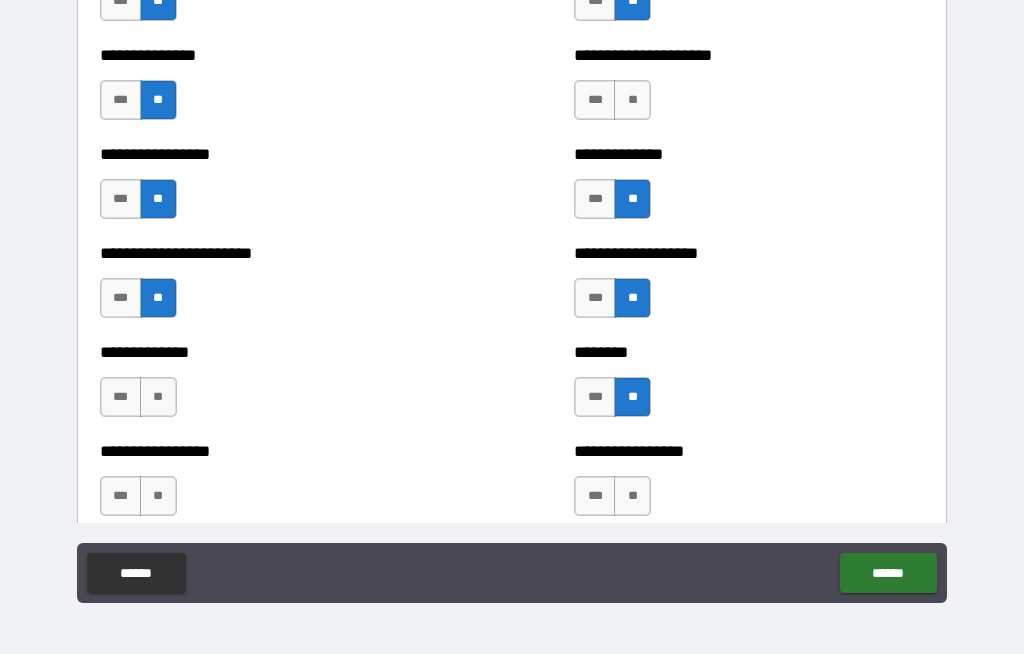 click on "**" at bounding box center (158, 397) 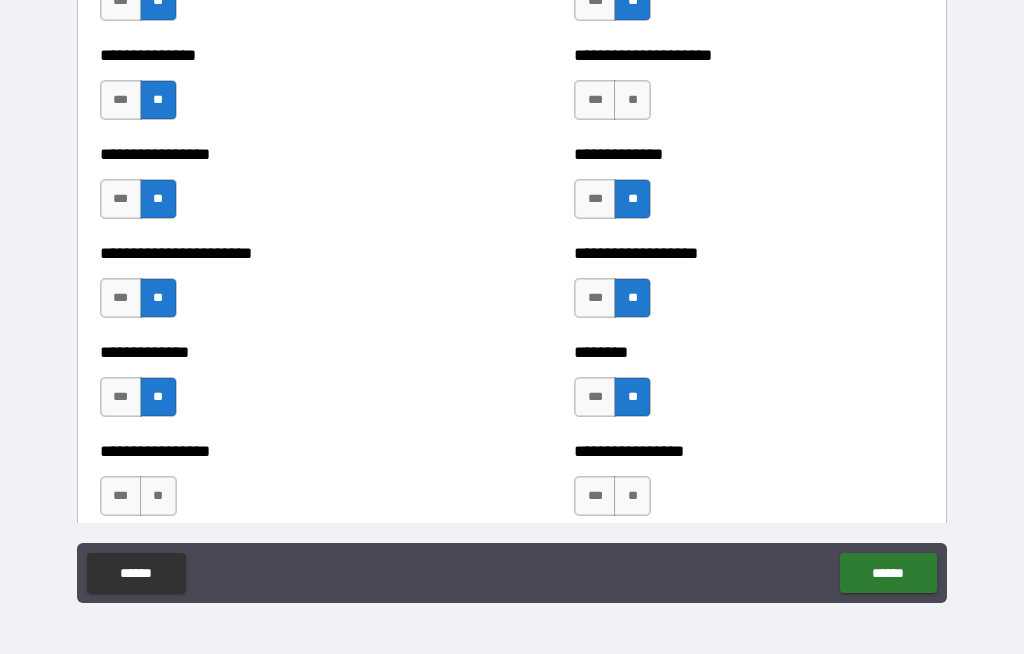 click on "**" at bounding box center (158, 496) 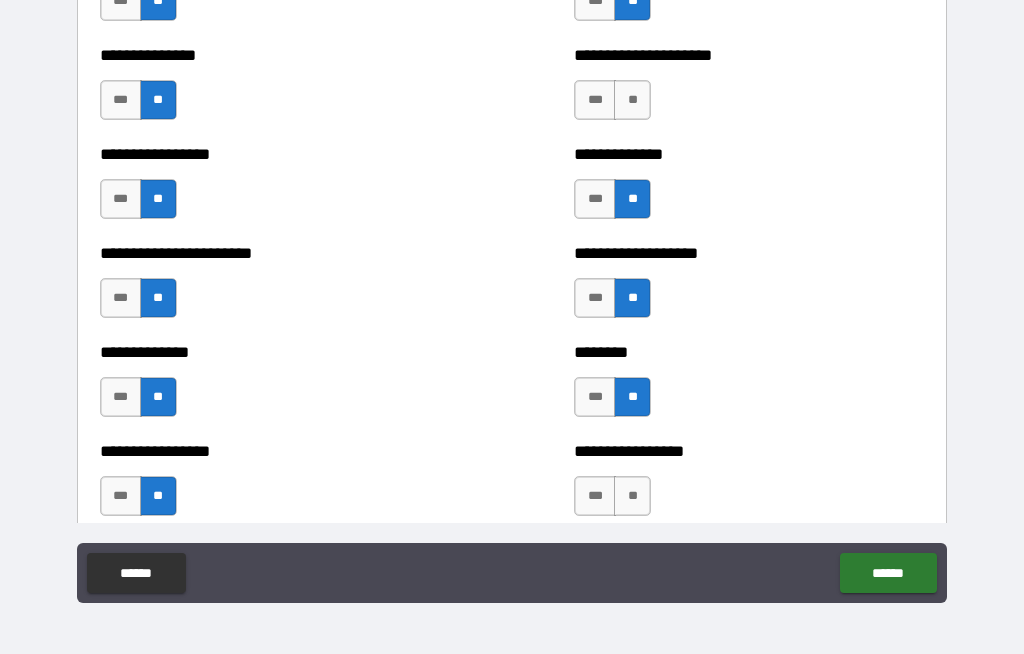click on "**" at bounding box center (632, 496) 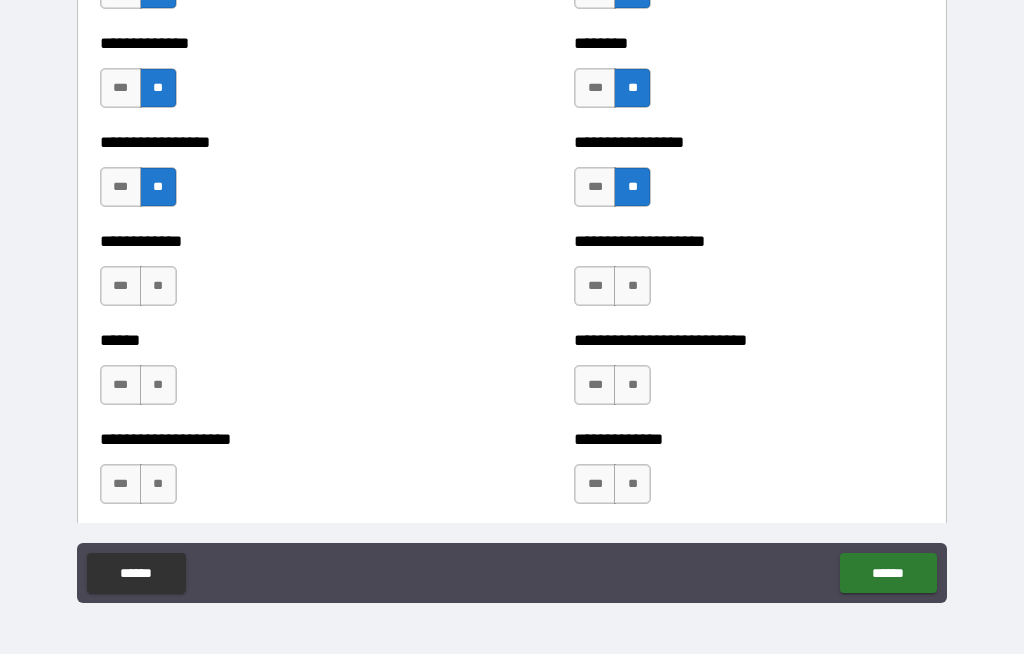 scroll, scrollTop: 3758, scrollLeft: 0, axis: vertical 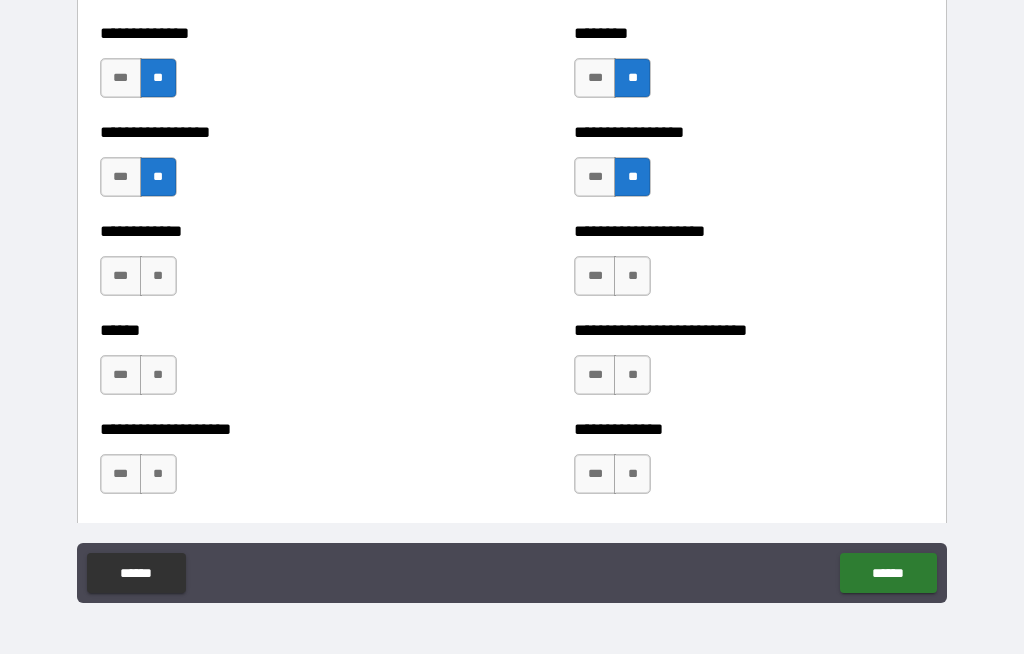 click on "**" at bounding box center [158, 276] 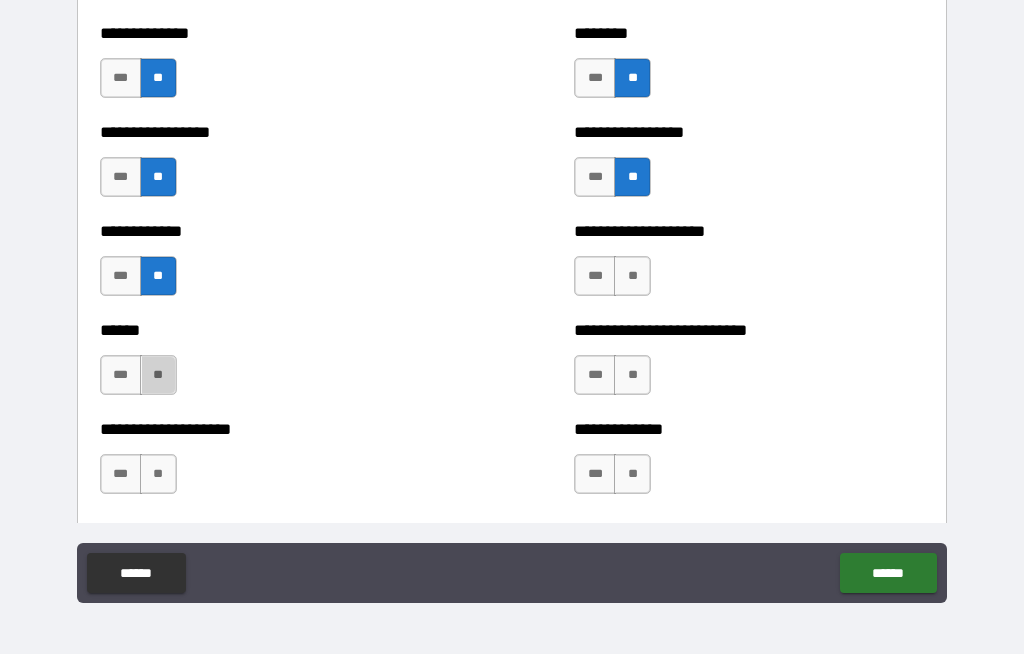 click on "**" at bounding box center (158, 375) 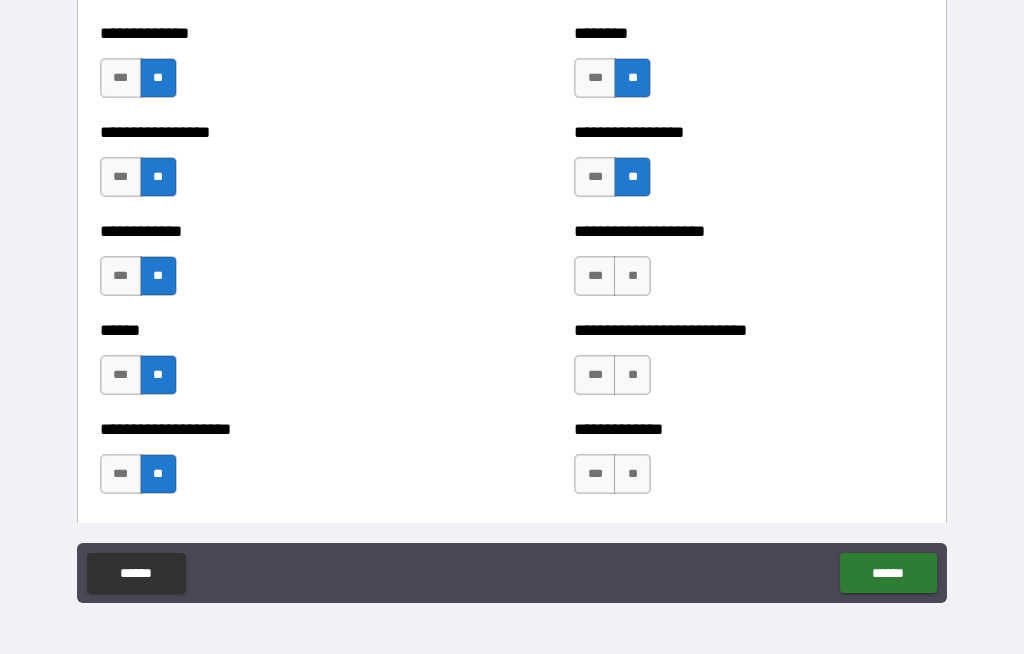 click on "**********" at bounding box center [749, 266] 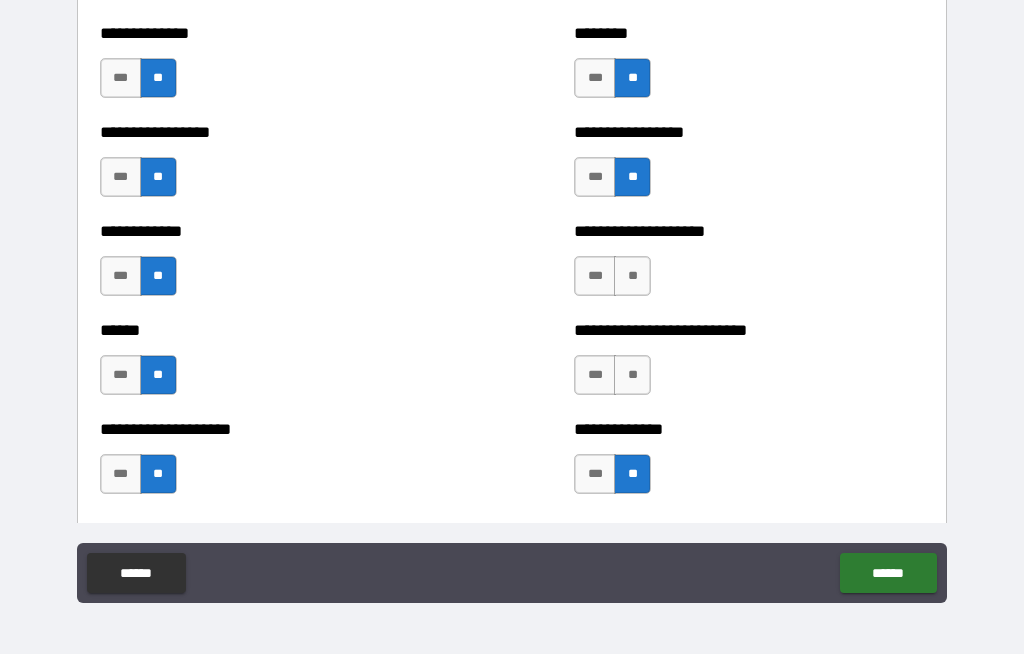 click on "**********" at bounding box center [749, 365] 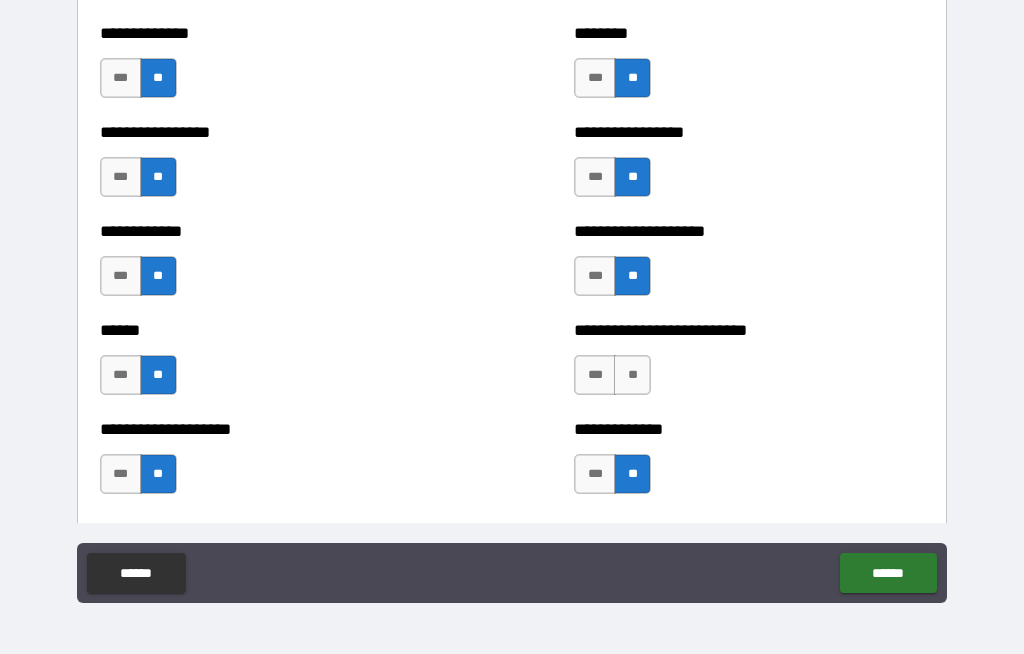 click on "**" at bounding box center [632, 375] 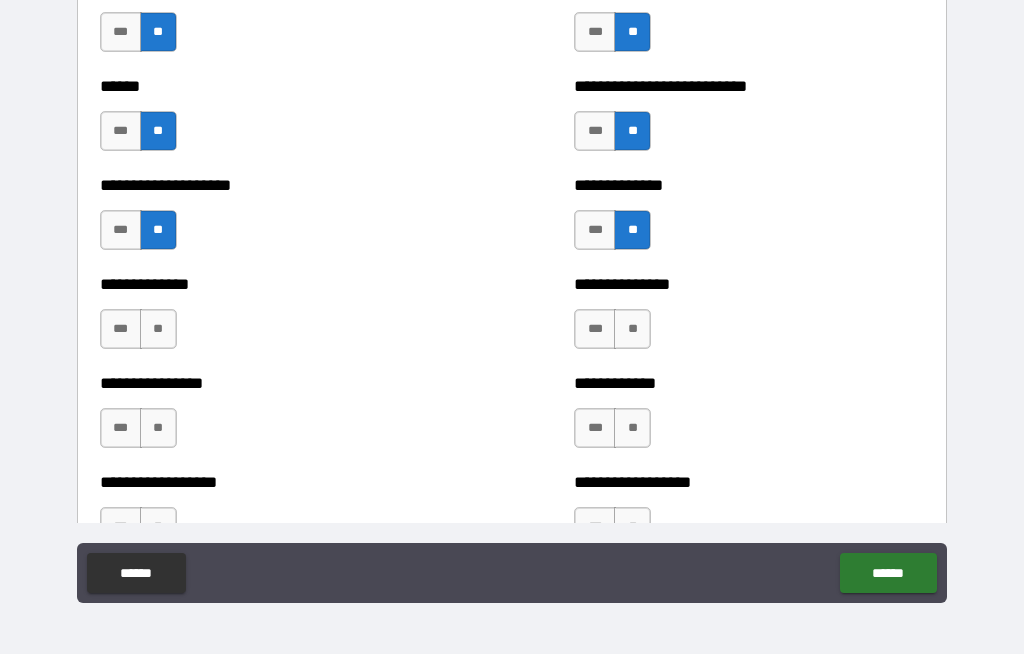 scroll, scrollTop: 4001, scrollLeft: 0, axis: vertical 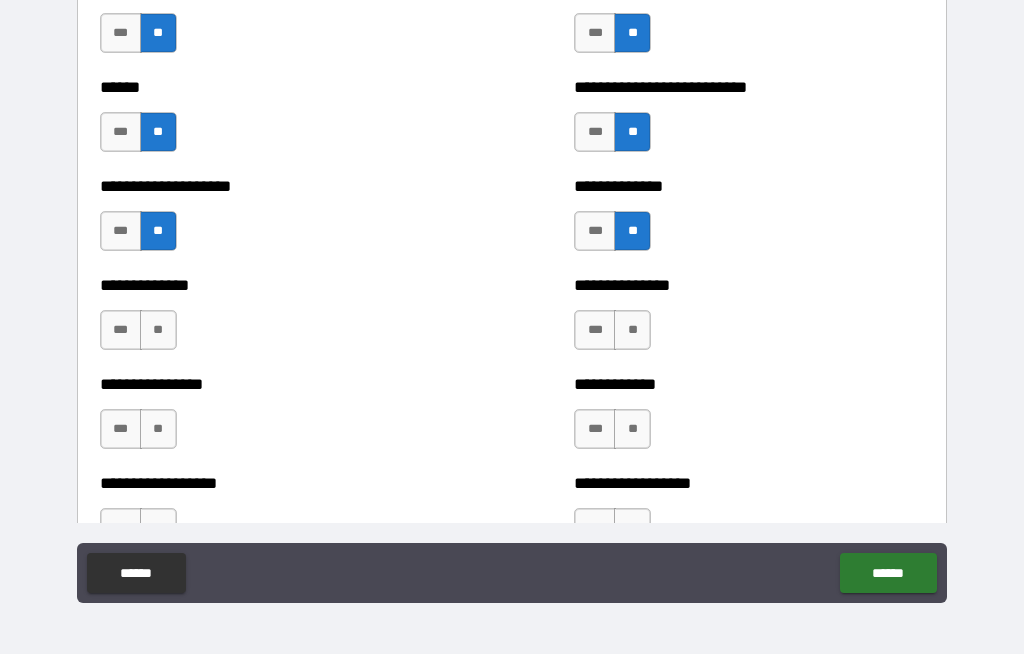 click on "**" at bounding box center [158, 330] 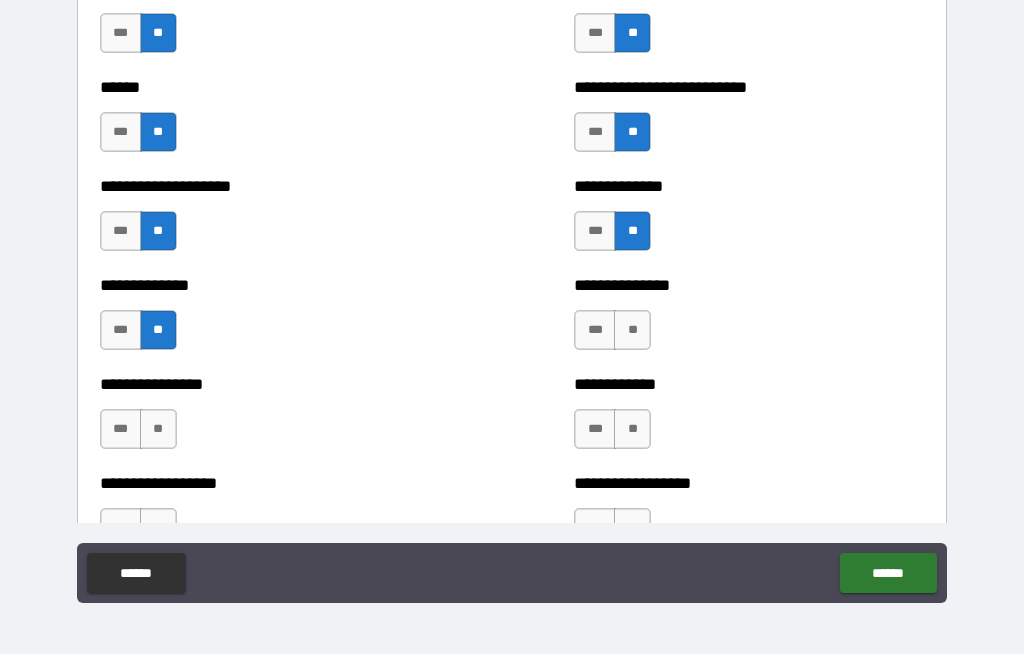click on "**" at bounding box center [632, 330] 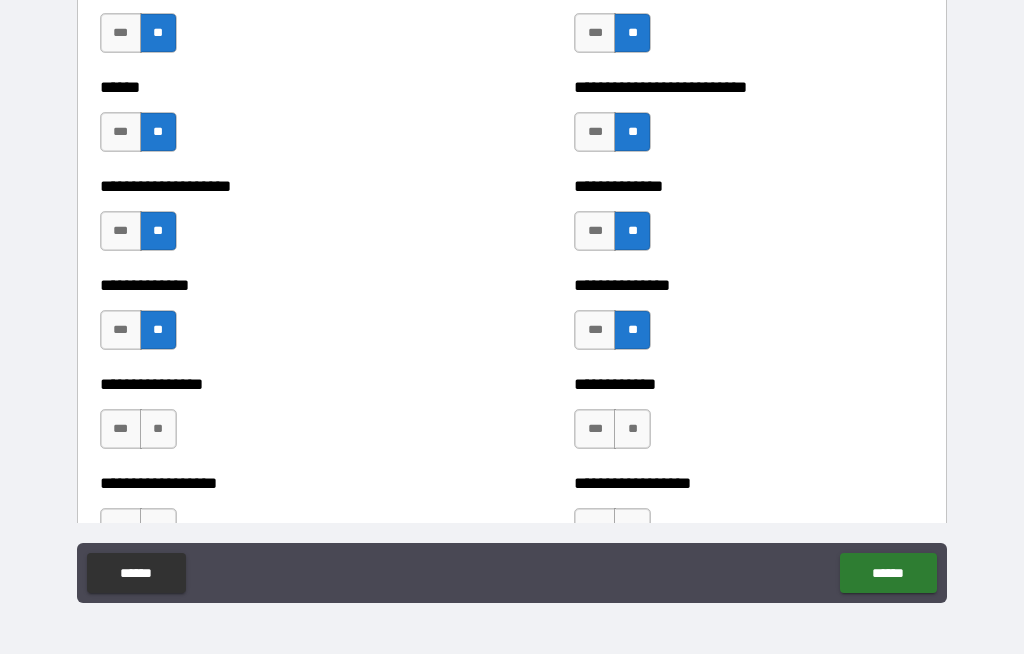 click on "**" at bounding box center [158, 429] 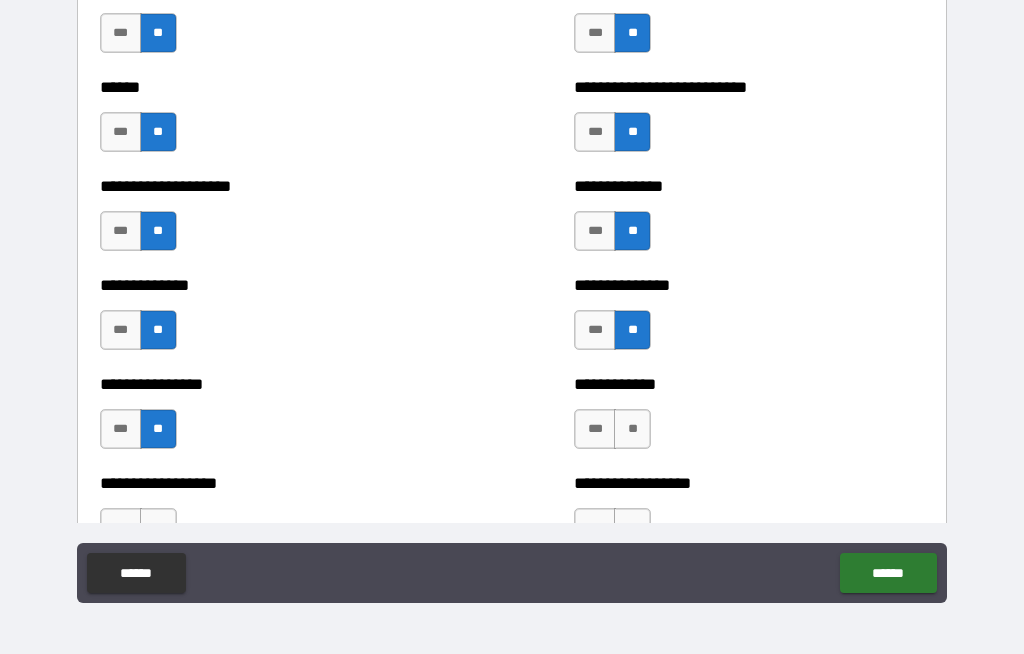 click on "**" at bounding box center [632, 429] 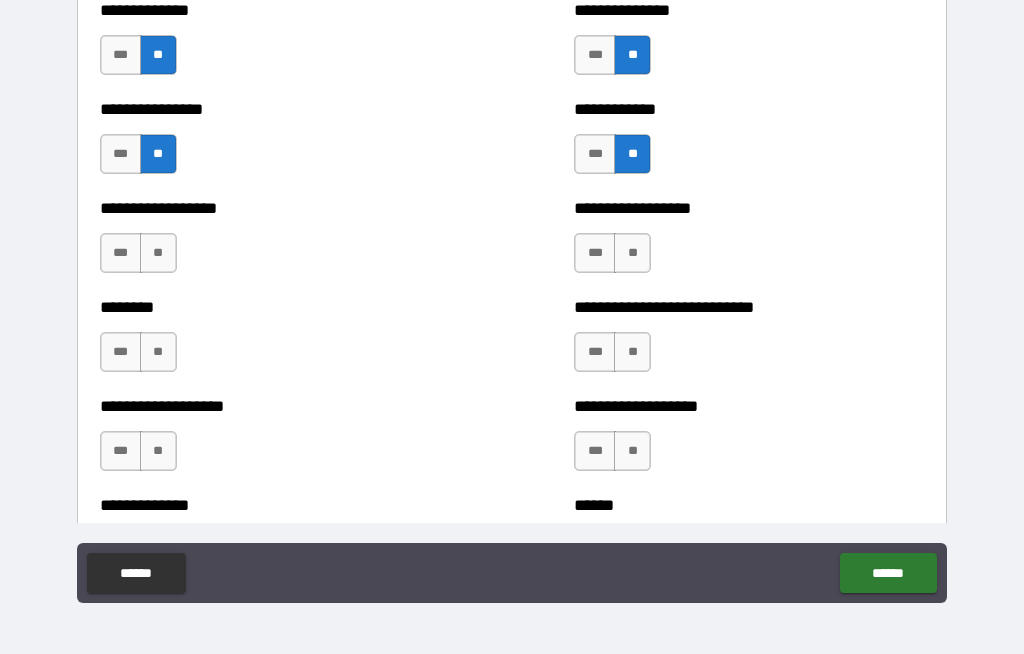 scroll, scrollTop: 4277, scrollLeft: 0, axis: vertical 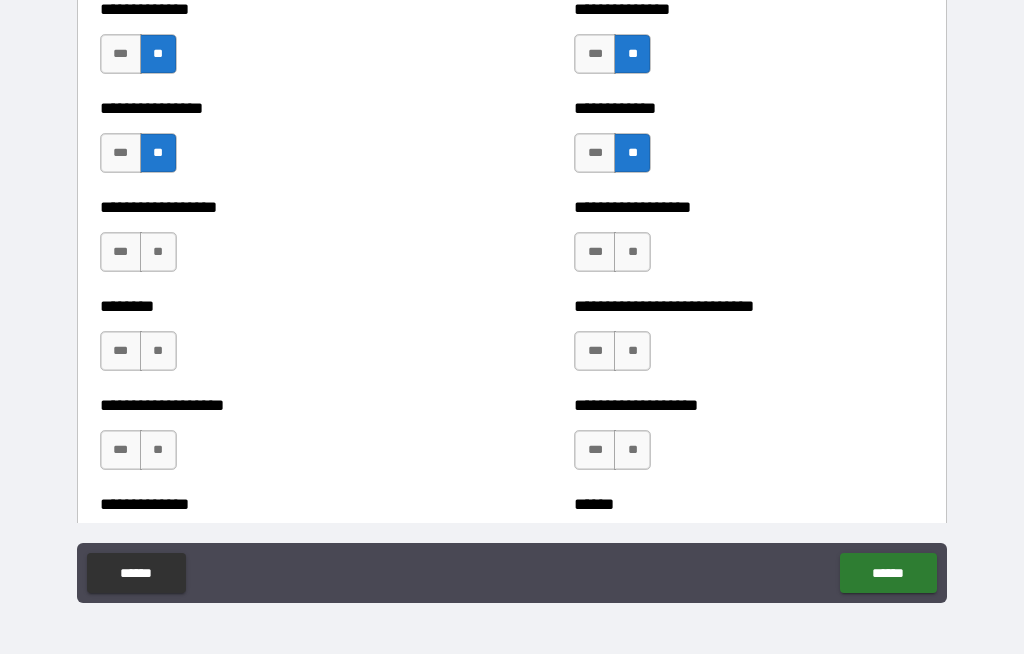 click on "**" at bounding box center (632, 252) 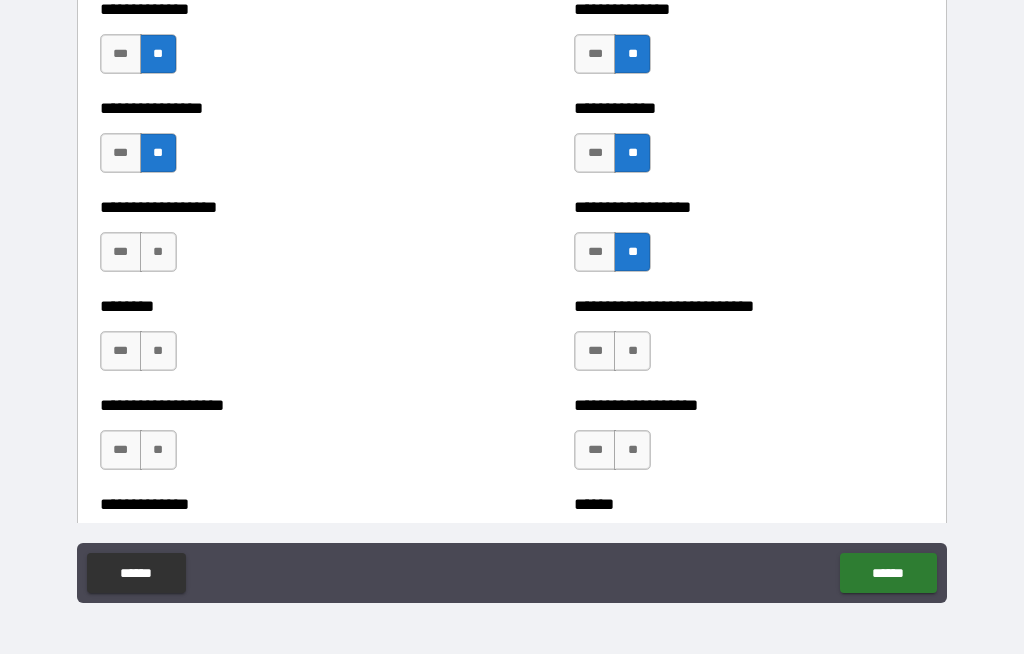 click on "**********" at bounding box center (275, 242) 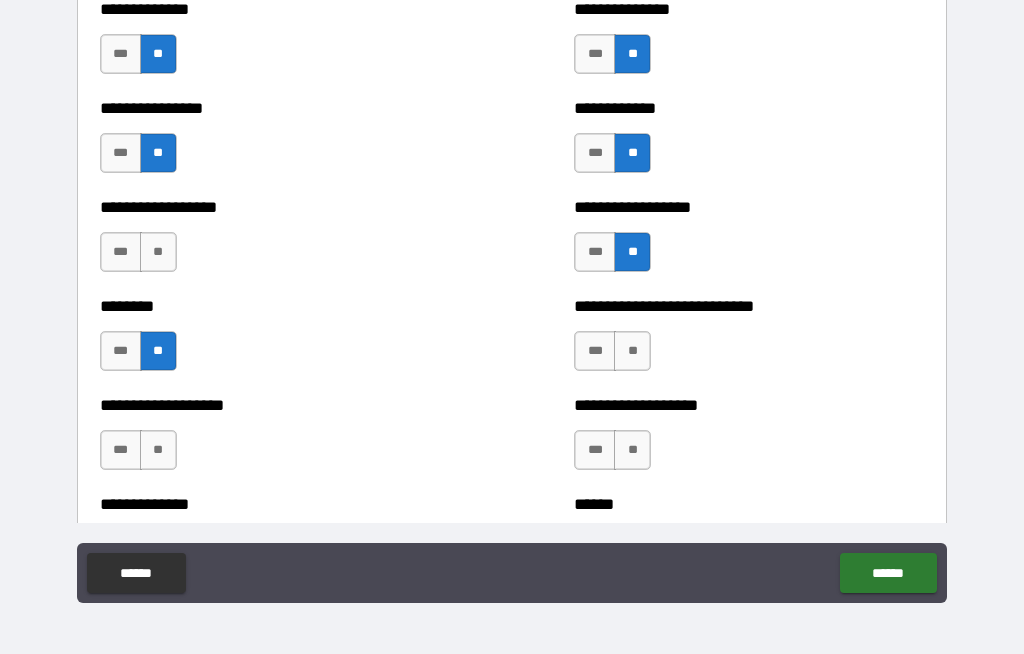 click on "**" at bounding box center [158, 252] 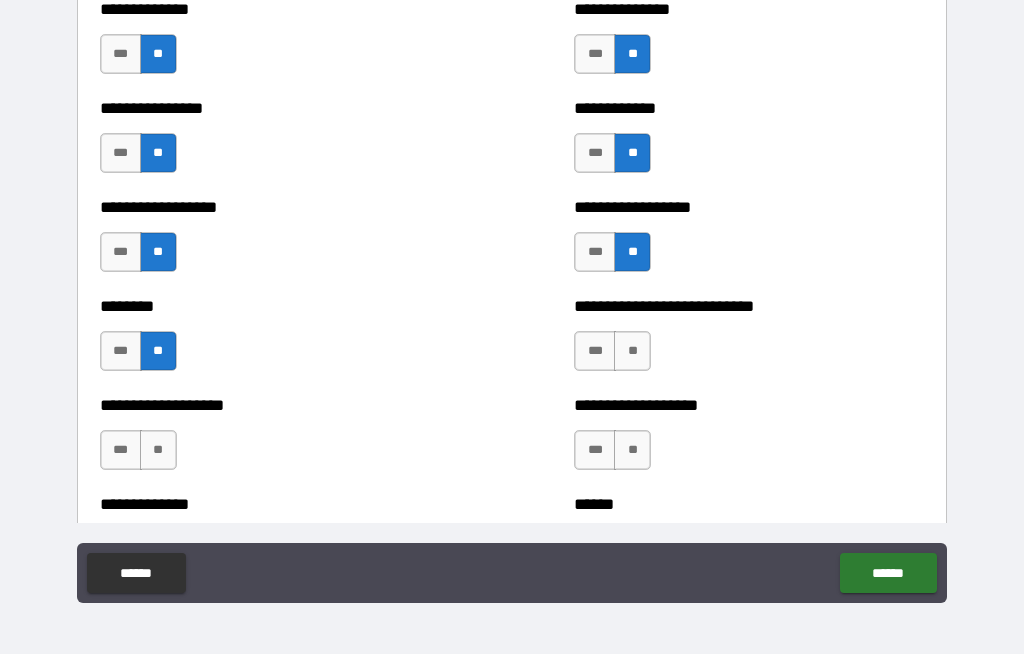 click on "**" at bounding box center (158, 450) 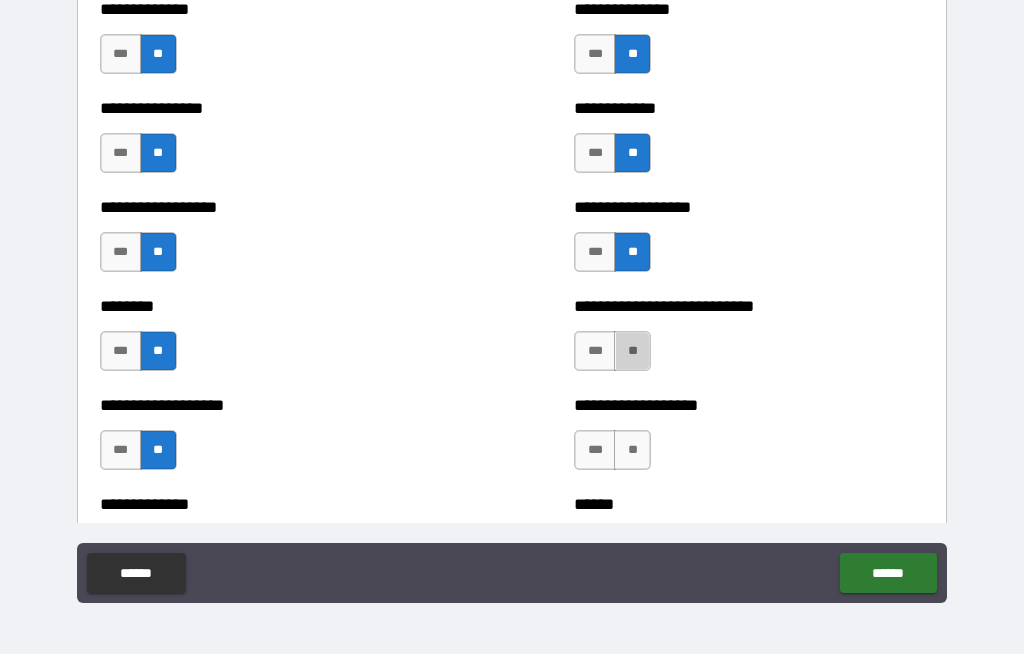 click on "**" at bounding box center [632, 351] 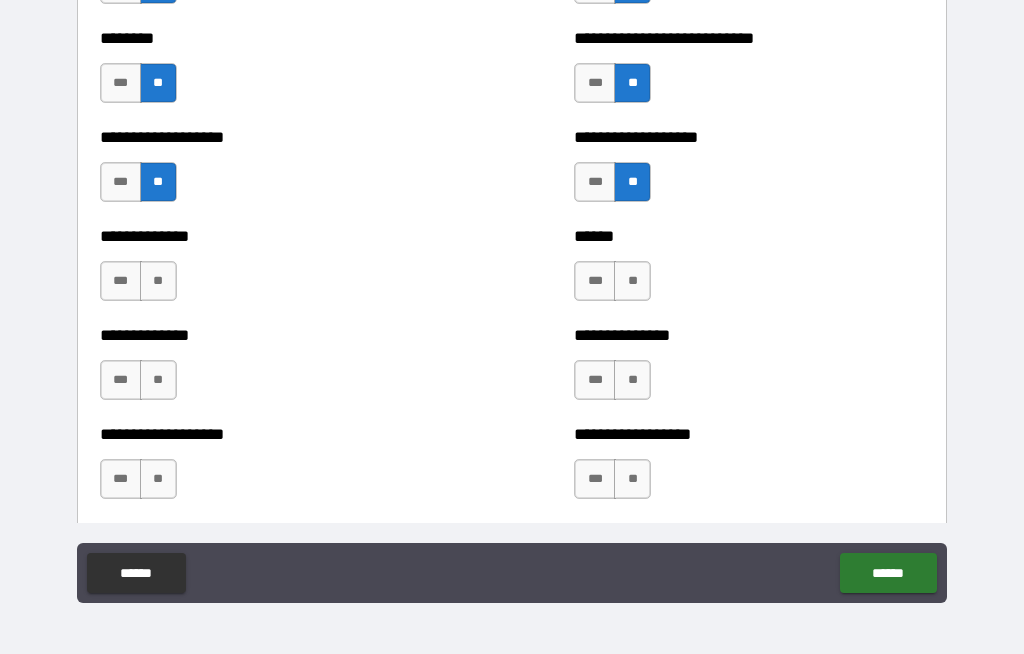 scroll, scrollTop: 4545, scrollLeft: 0, axis: vertical 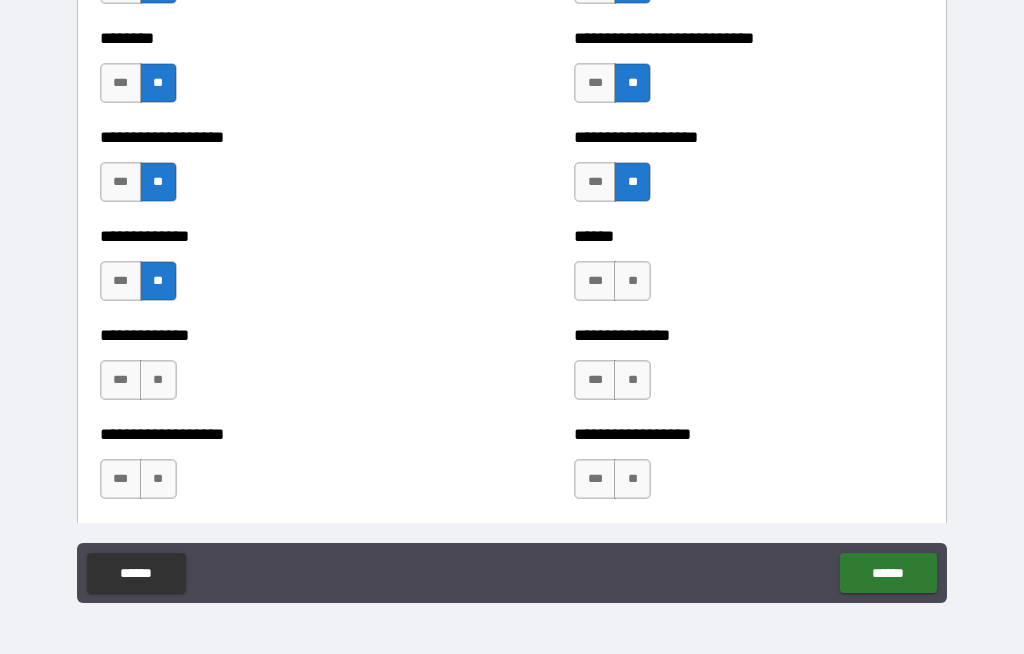 click on "**" at bounding box center [158, 380] 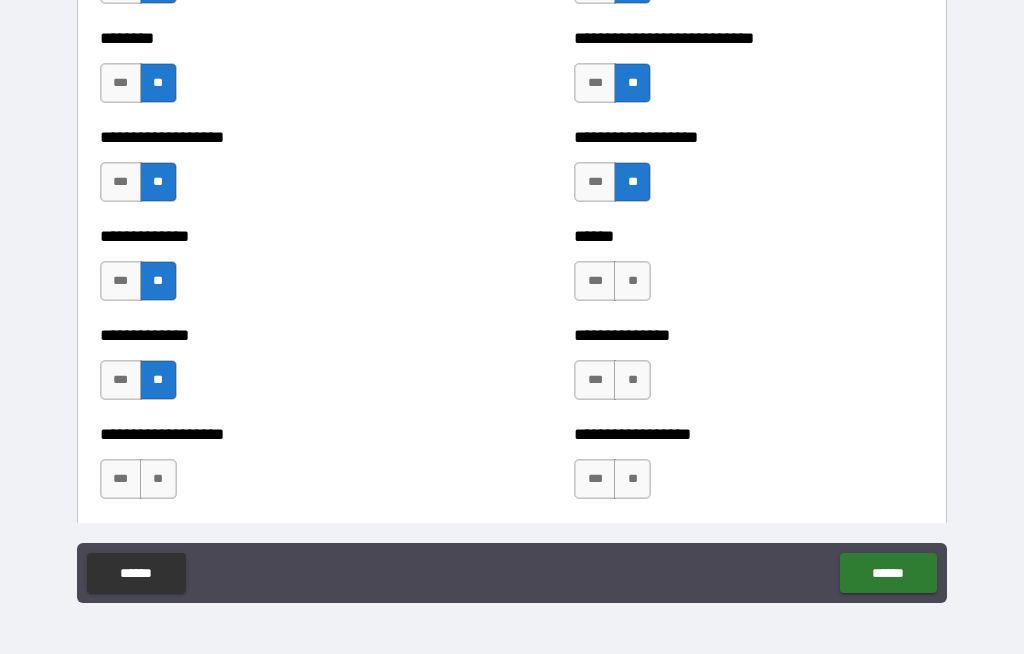 click on "**" at bounding box center [158, 479] 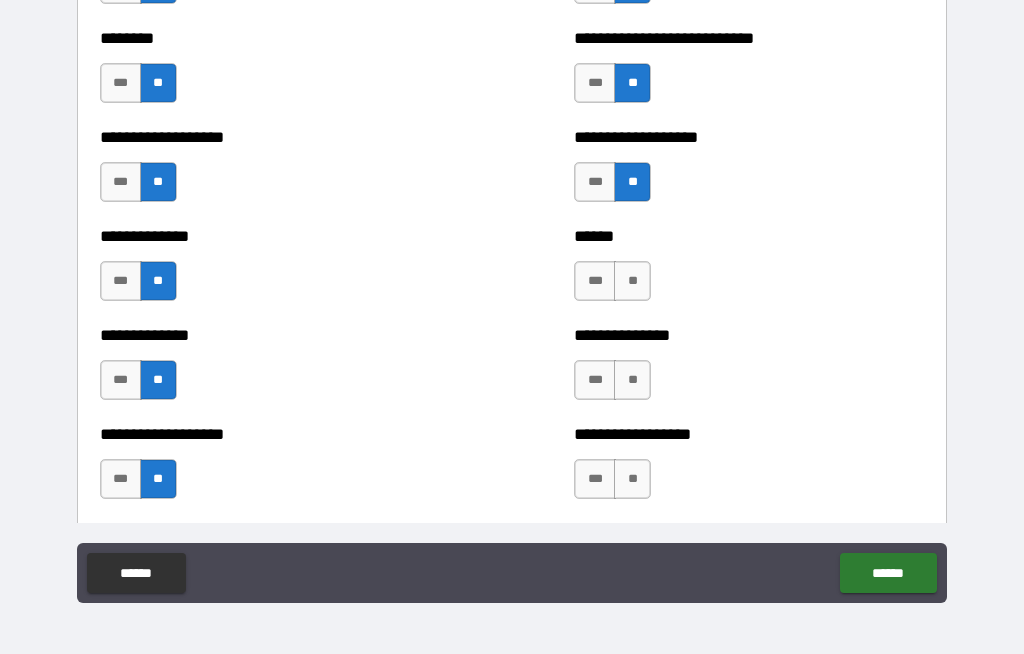 click on "**" at bounding box center [632, 281] 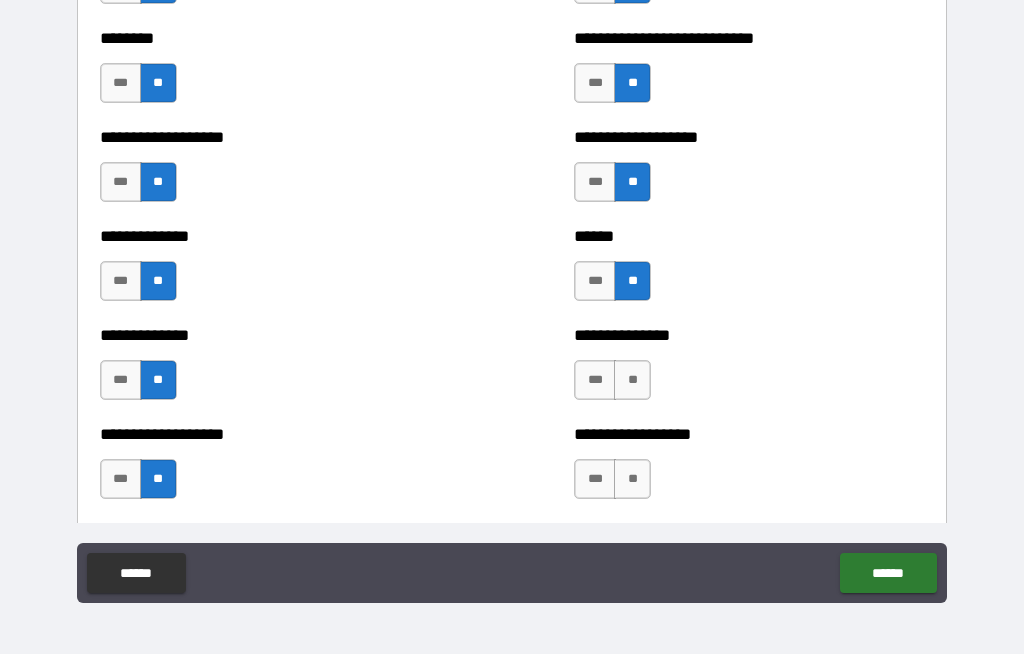 click on "**" at bounding box center (632, 380) 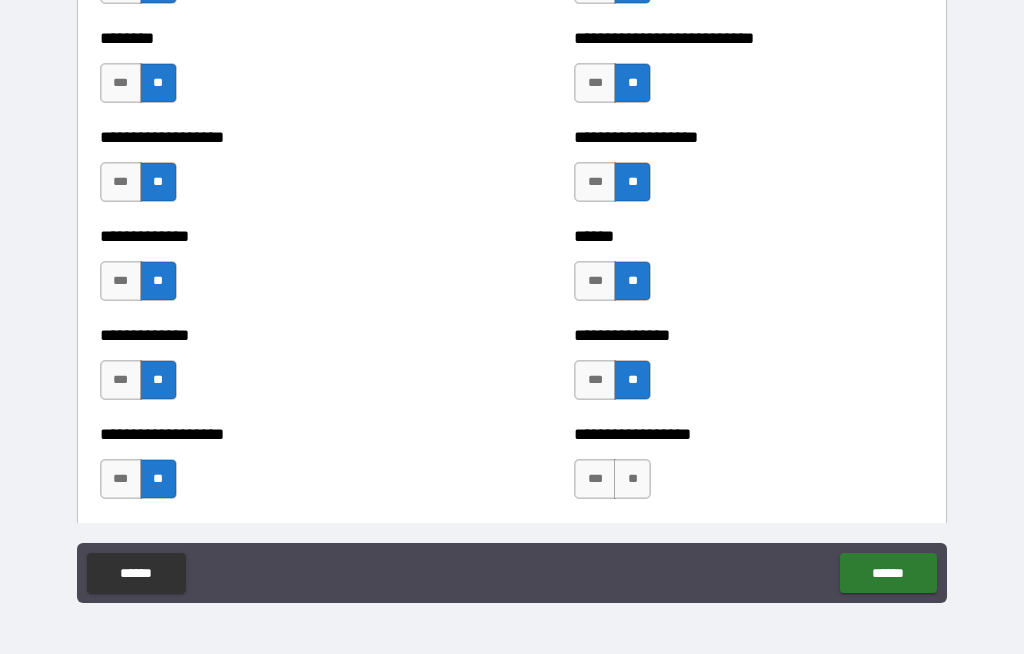 click on "**" at bounding box center (632, 479) 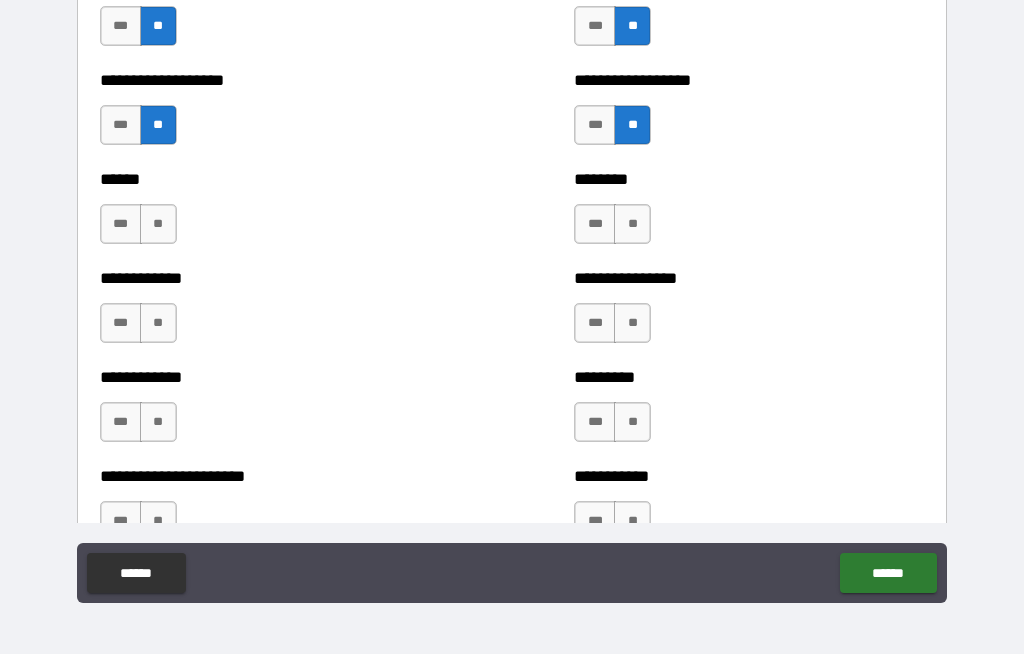 scroll, scrollTop: 4900, scrollLeft: 0, axis: vertical 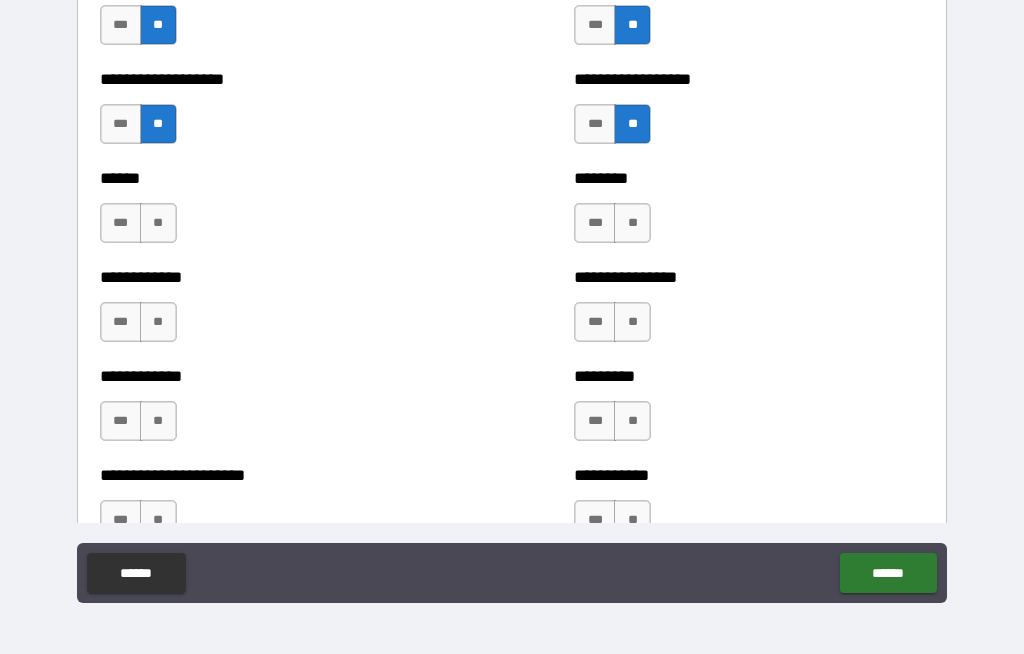 click on "**" at bounding box center [632, 223] 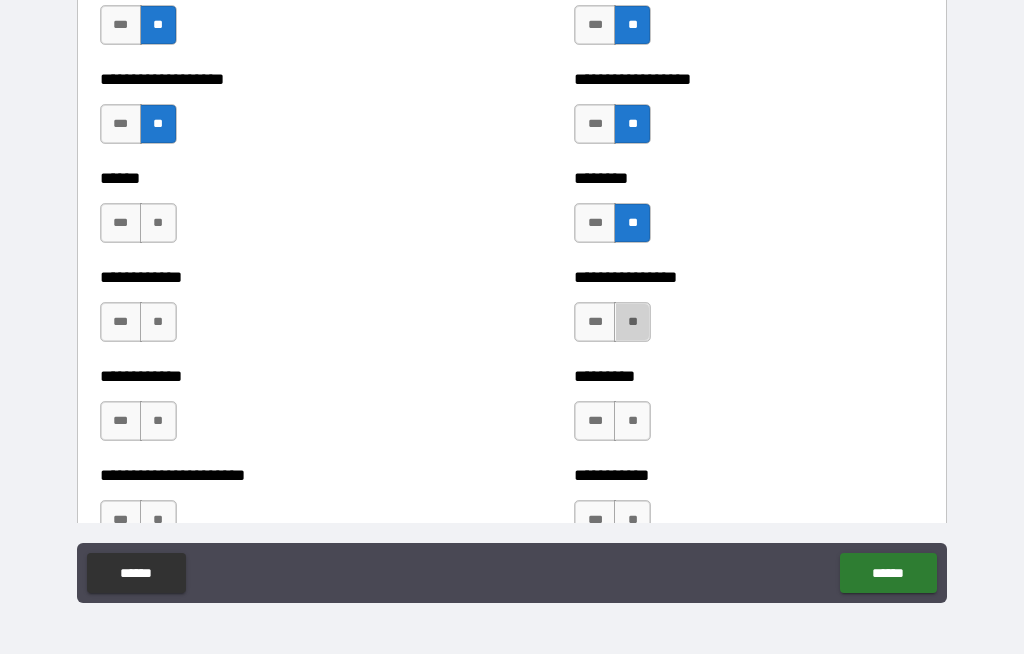 click on "**" at bounding box center (632, 322) 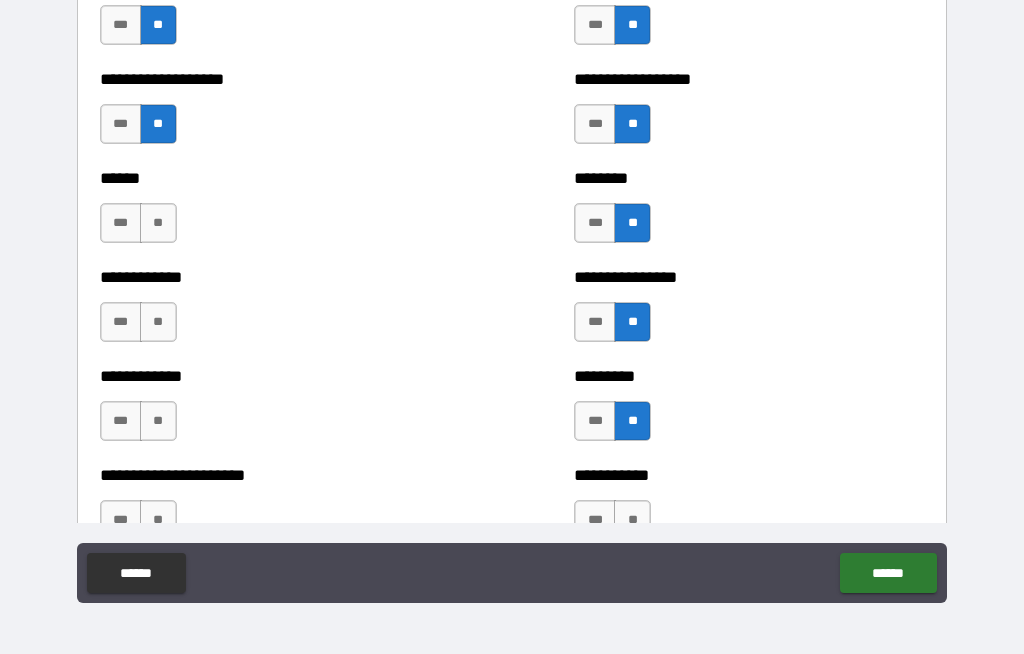 click on "**********" at bounding box center [749, 475] 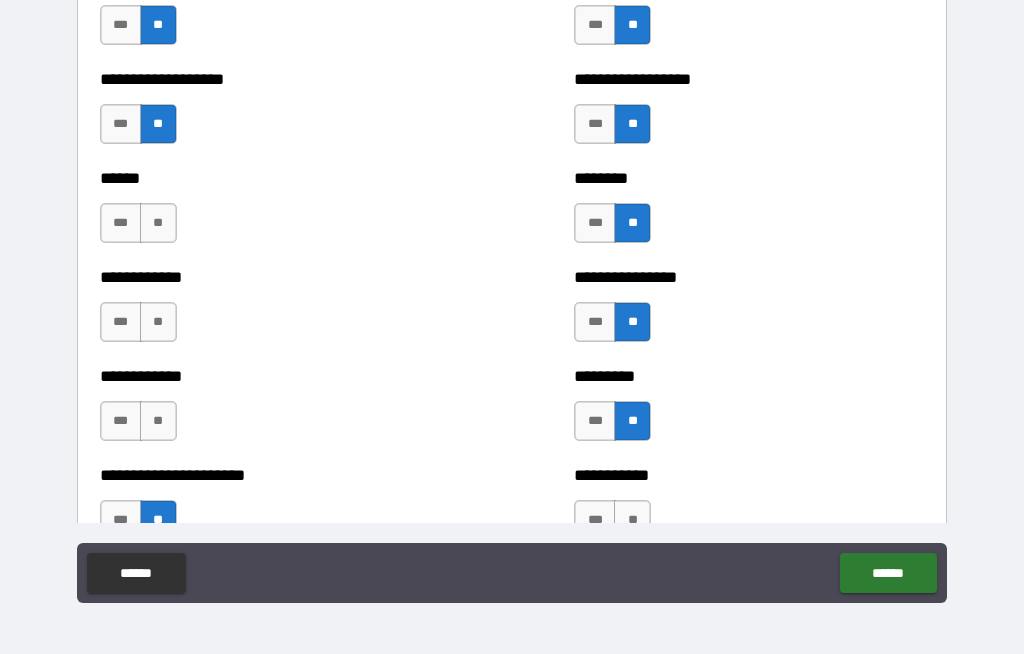 click on "**" at bounding box center (158, 421) 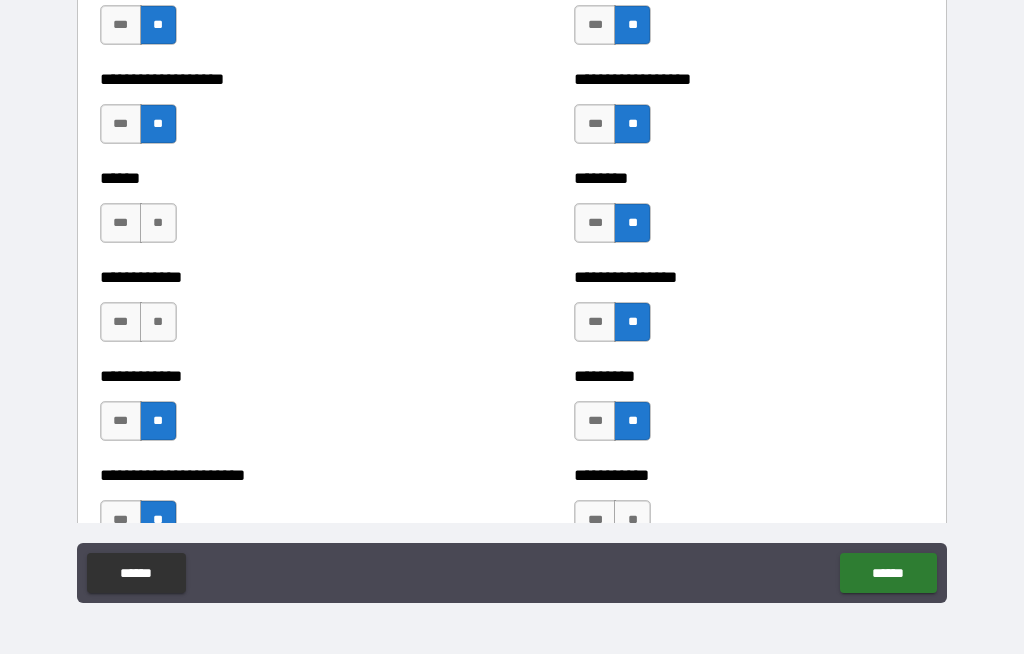 click on "**" at bounding box center [158, 322] 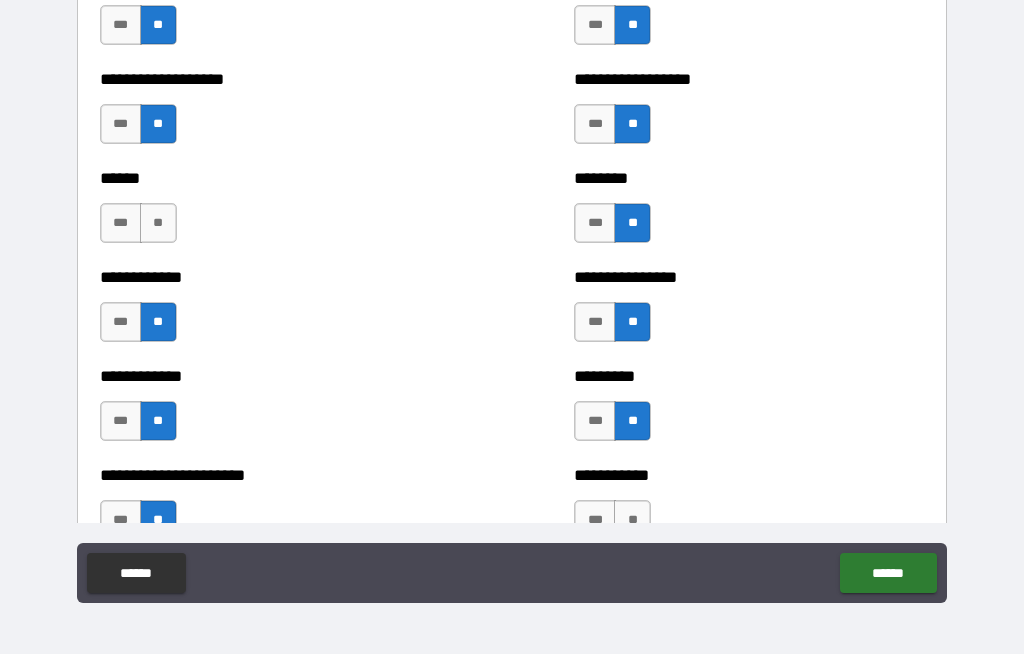 click on "**" at bounding box center (158, 223) 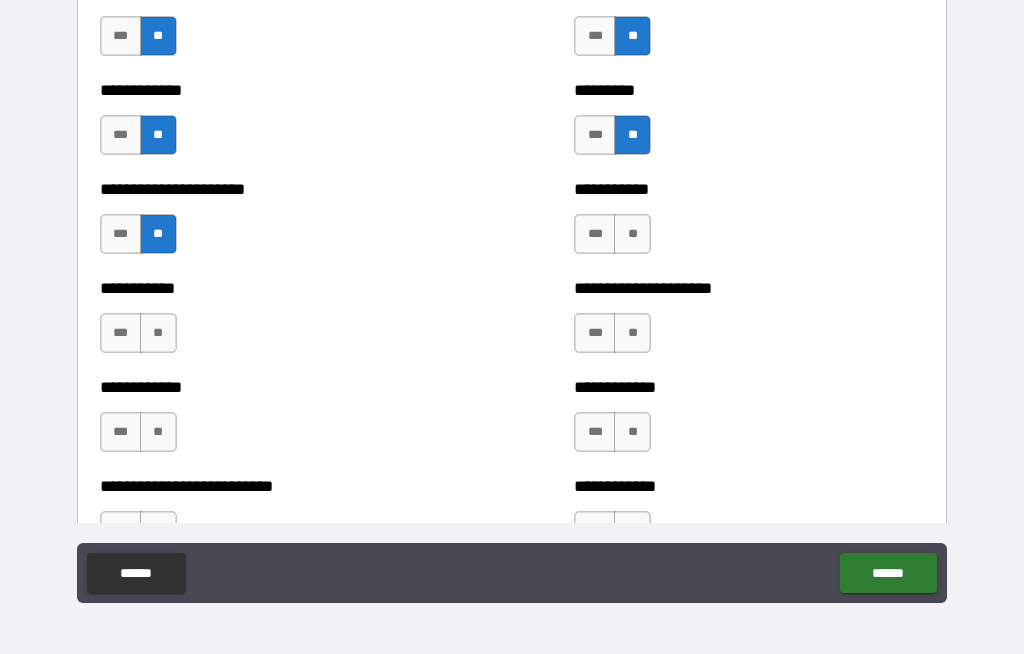 scroll, scrollTop: 5195, scrollLeft: 0, axis: vertical 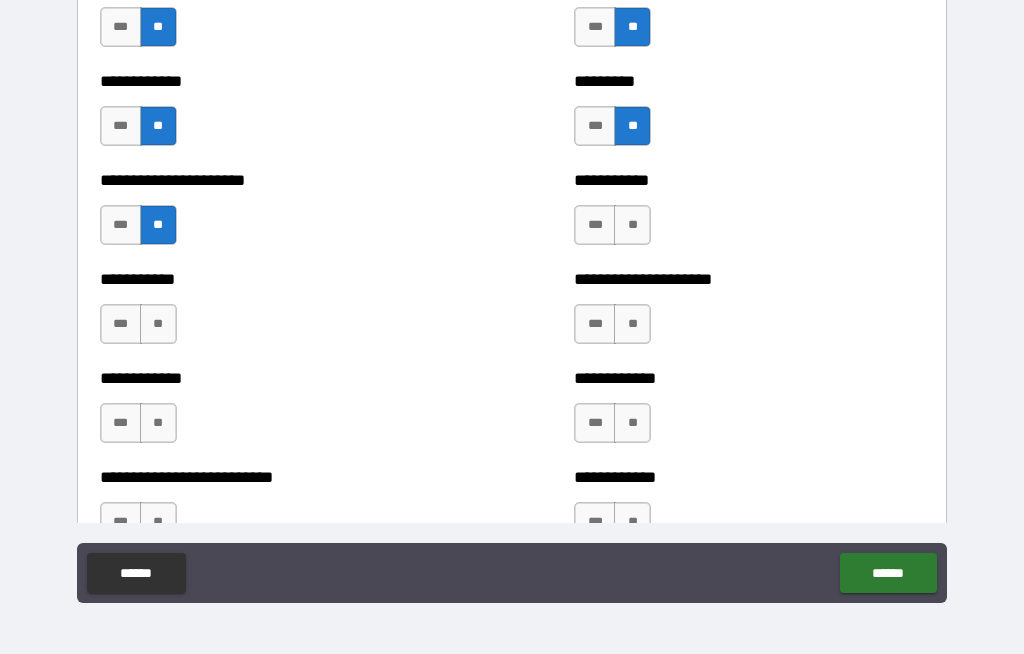 click on "**" at bounding box center [632, 225] 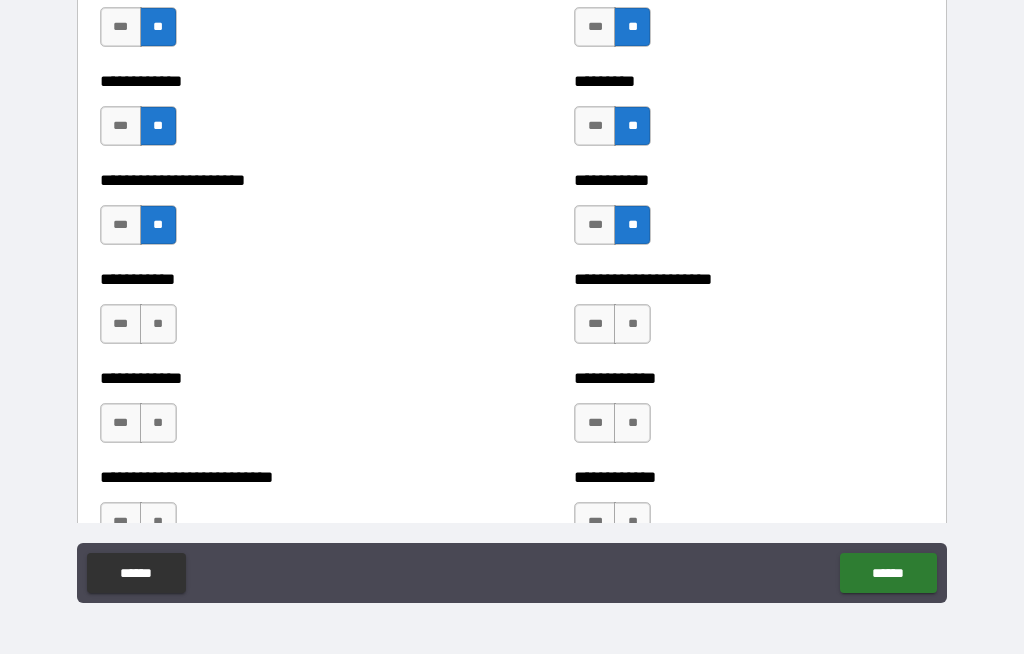 click on "**" at bounding box center (632, 324) 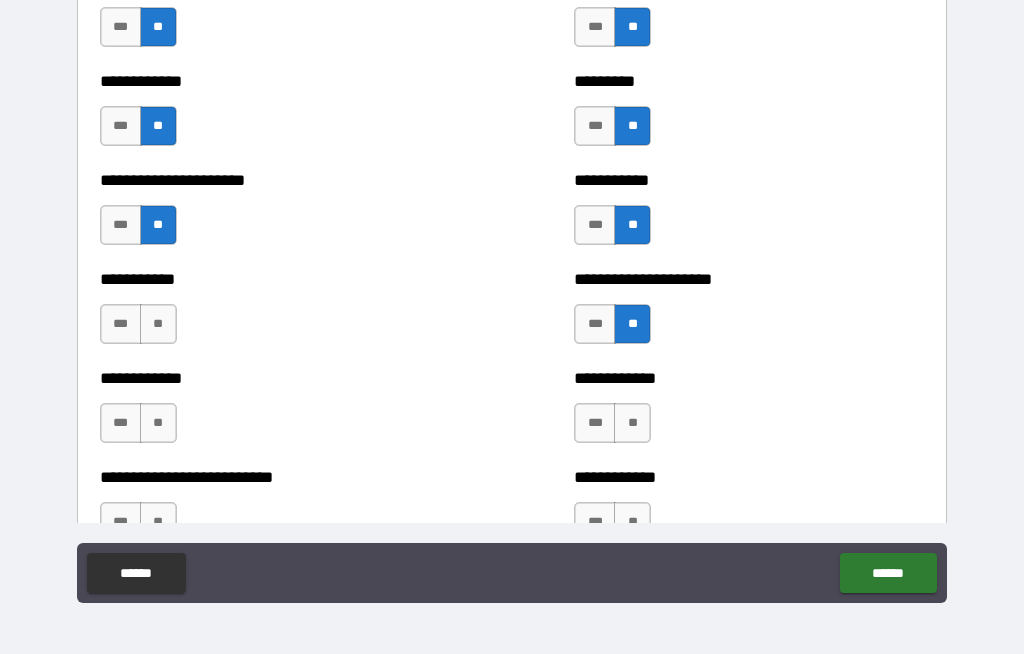 click on "**" at bounding box center [632, 423] 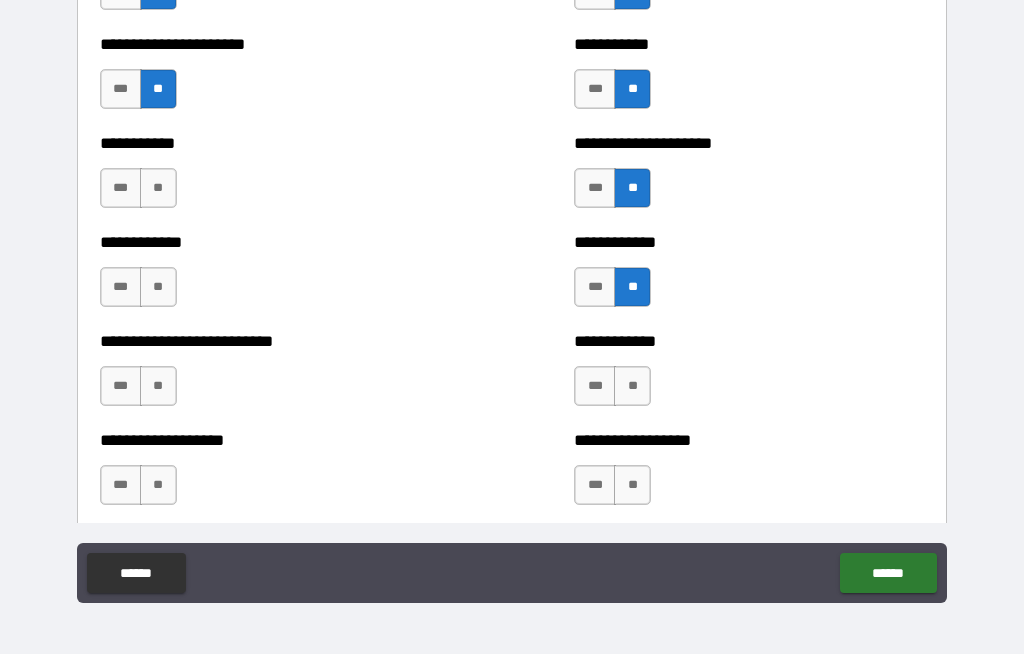 scroll, scrollTop: 5404, scrollLeft: 0, axis: vertical 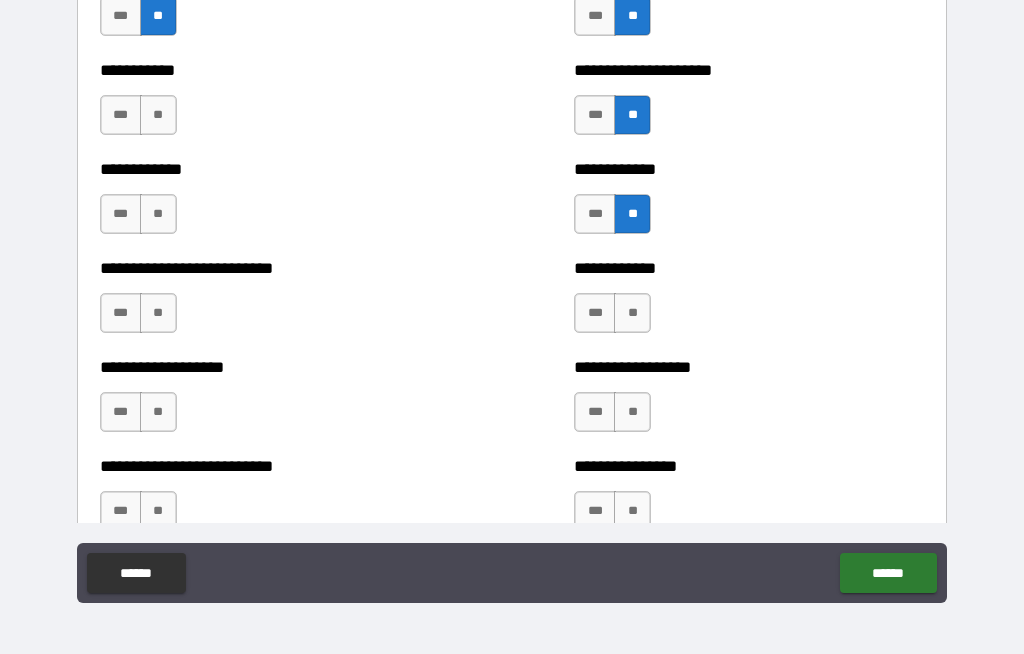 click on "**" at bounding box center (632, 313) 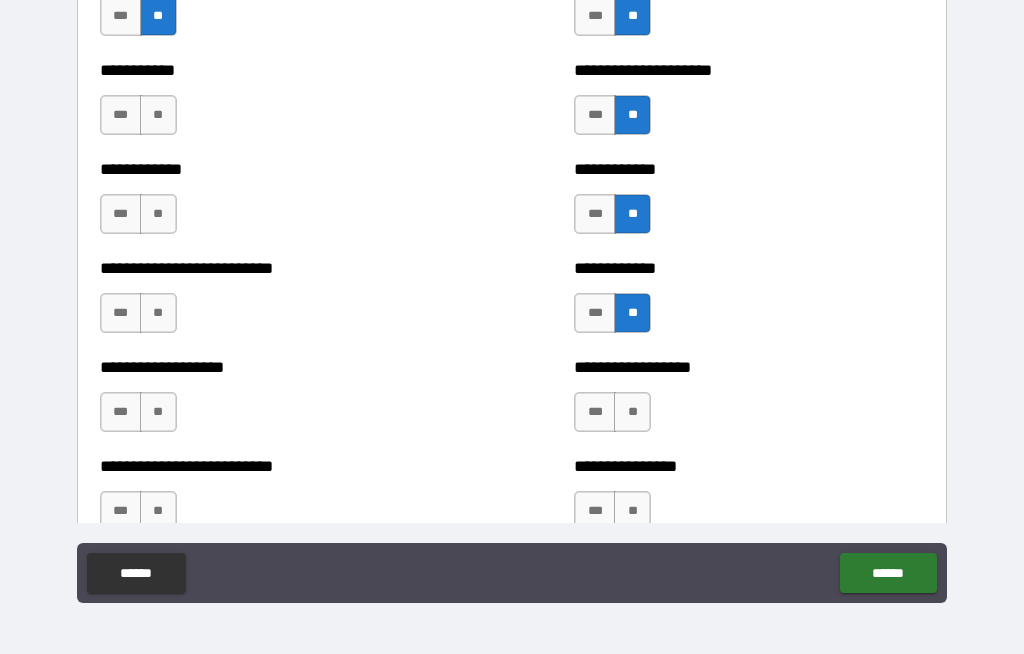 click on "**" at bounding box center (632, 412) 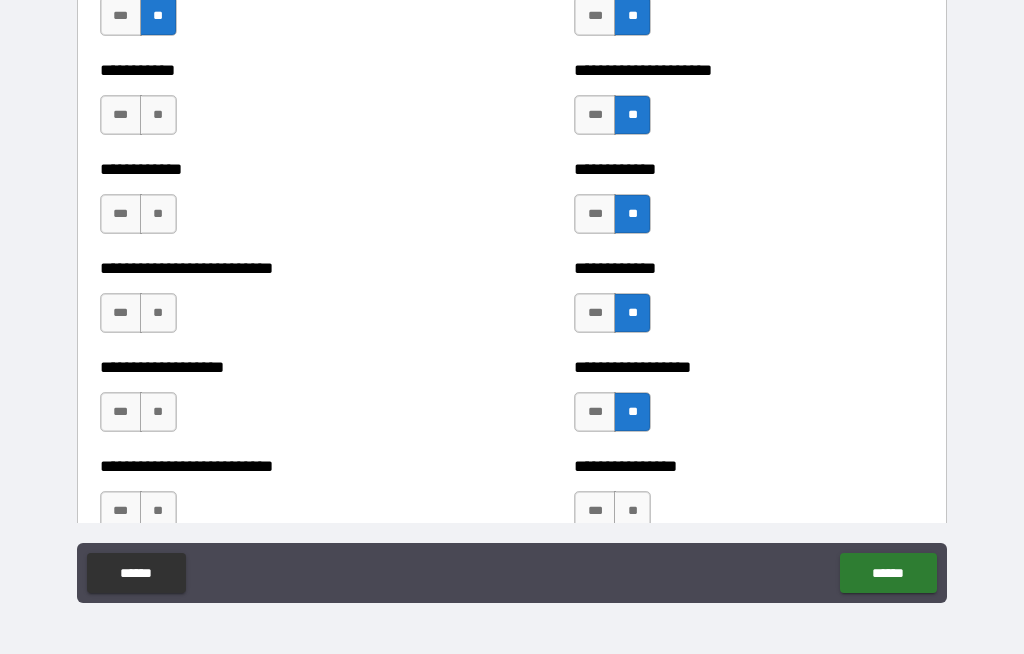 click on "**" at bounding box center [158, 115] 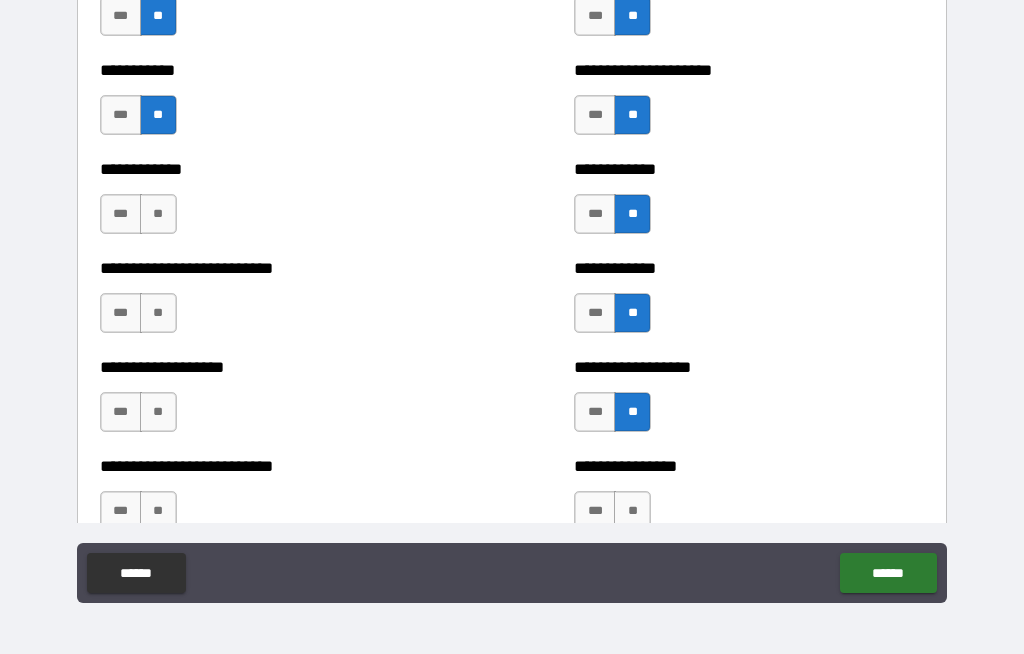 click on "**" at bounding box center (158, 214) 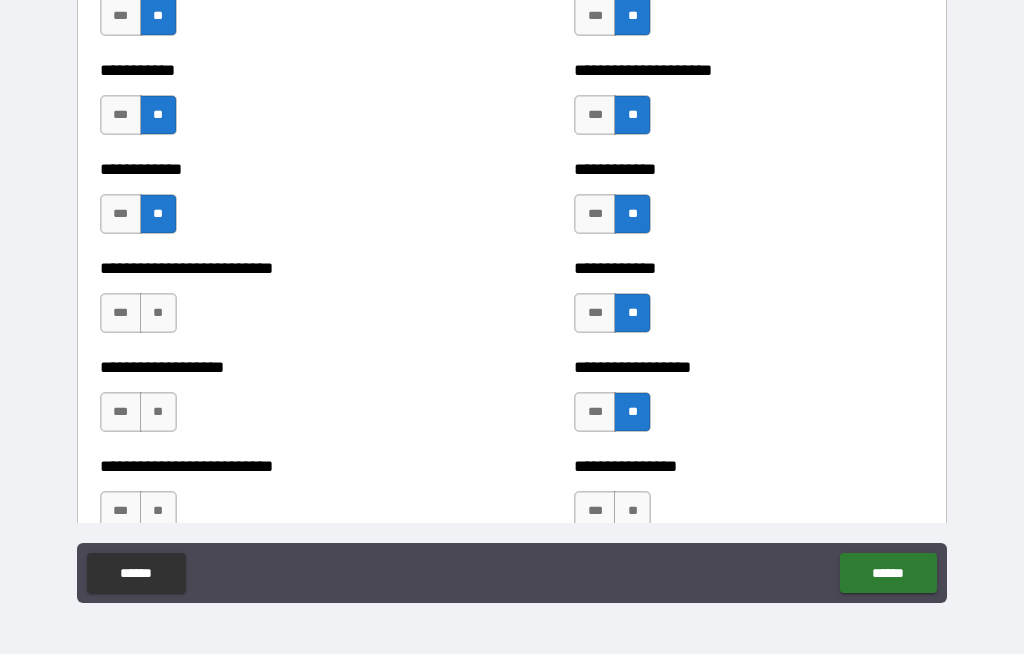 click on "**" at bounding box center (158, 313) 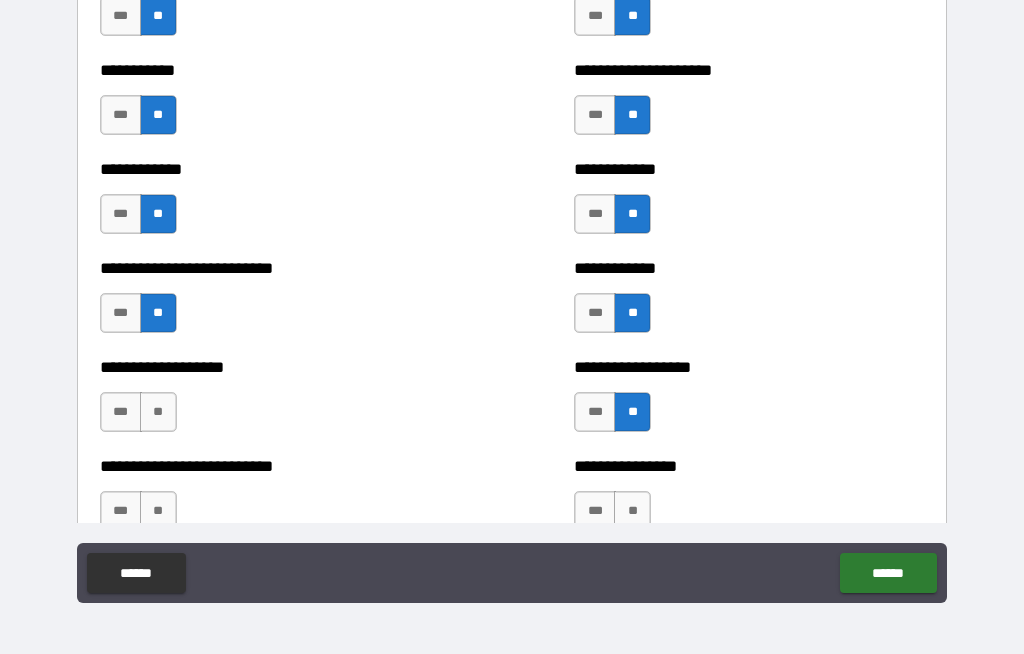 click on "**" at bounding box center [158, 412] 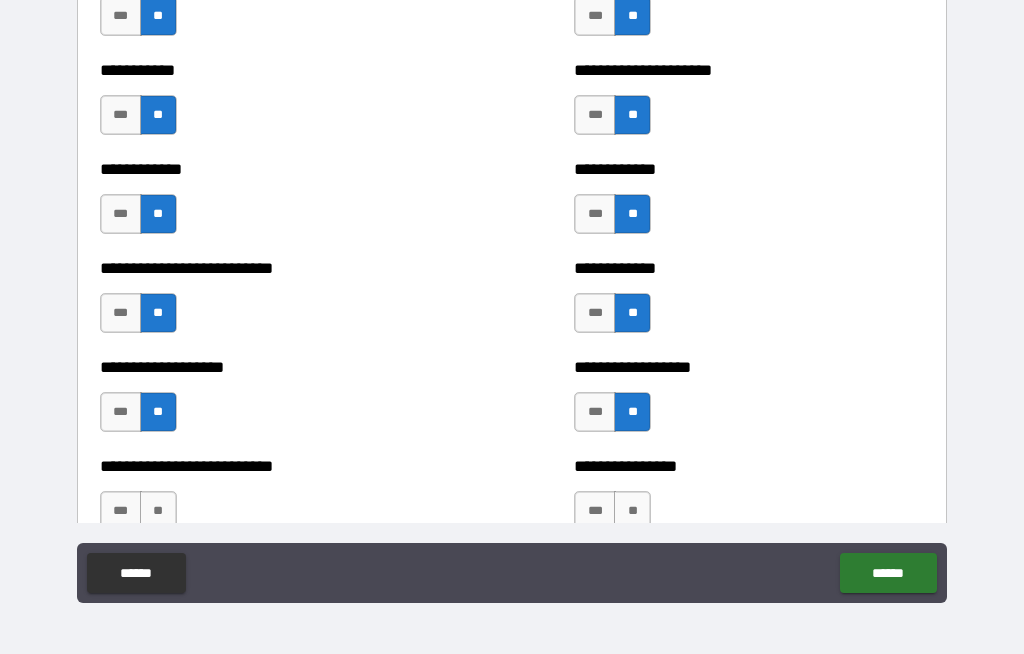 click on "**" at bounding box center (158, 511) 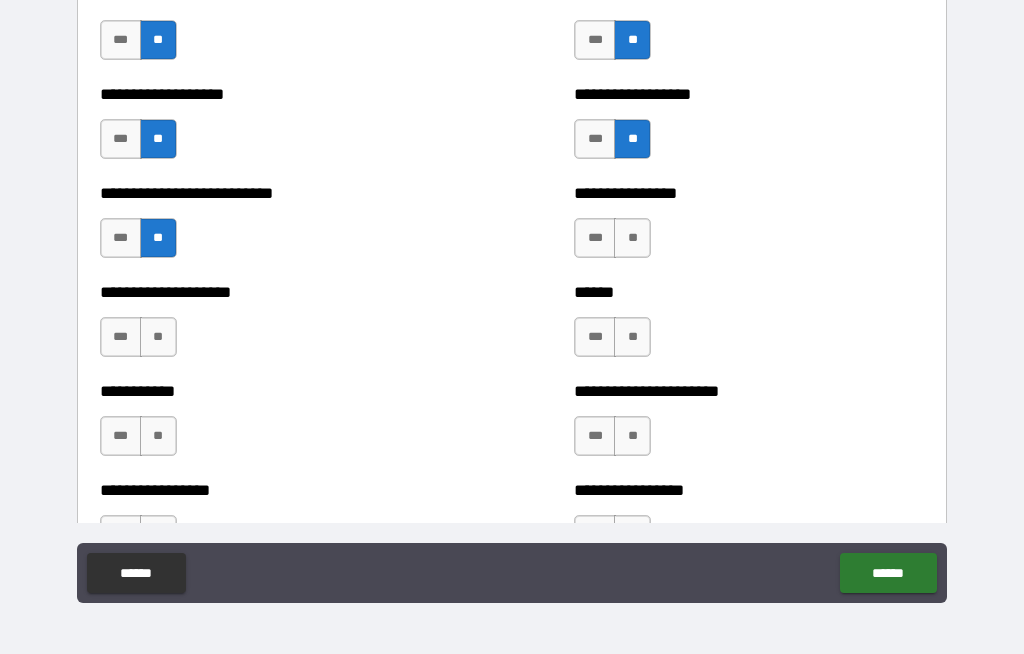 scroll, scrollTop: 5679, scrollLeft: 0, axis: vertical 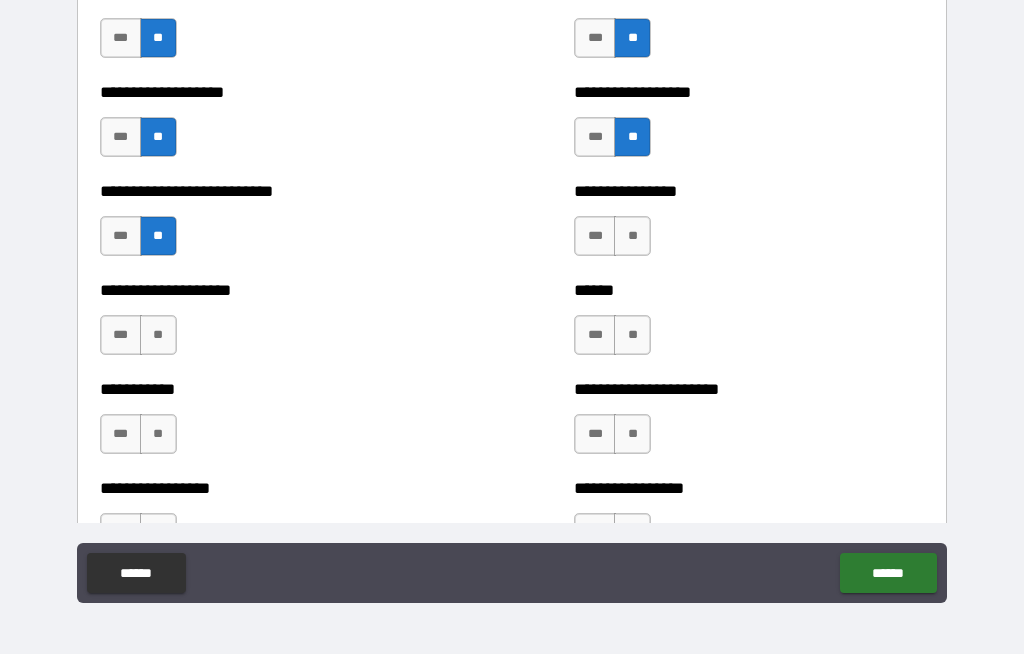click on "**" at bounding box center (158, 335) 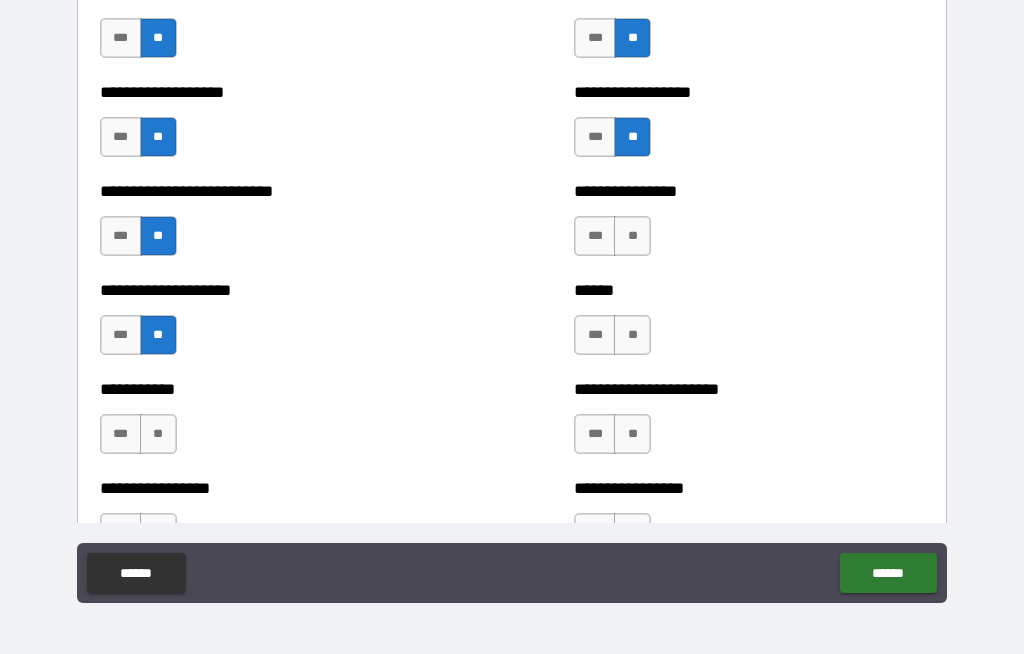 click on "**" at bounding box center (158, 434) 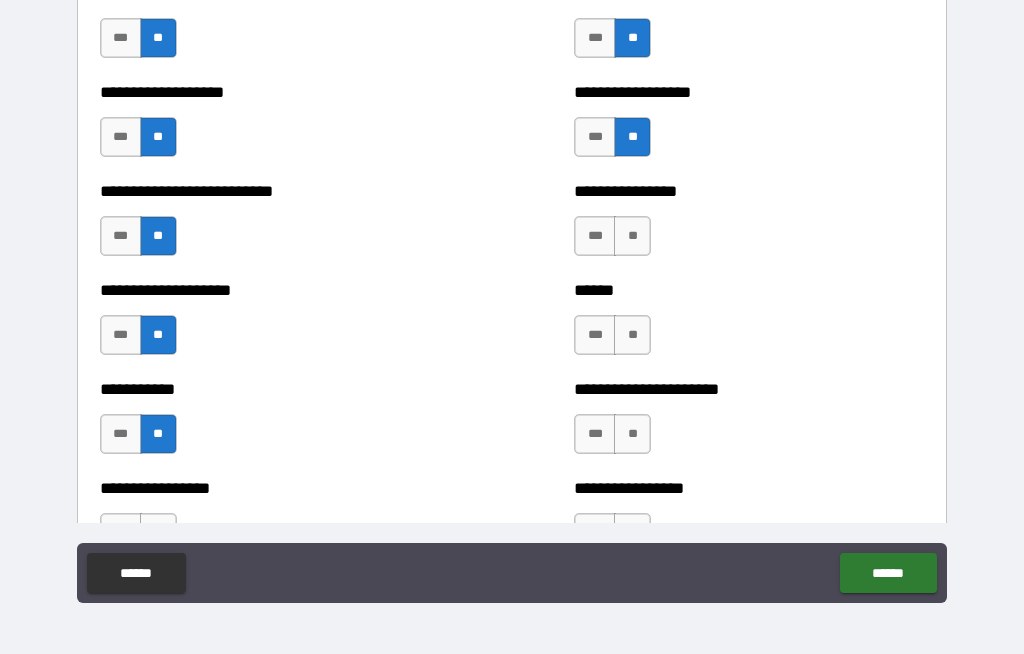 click on "**" at bounding box center [632, 236] 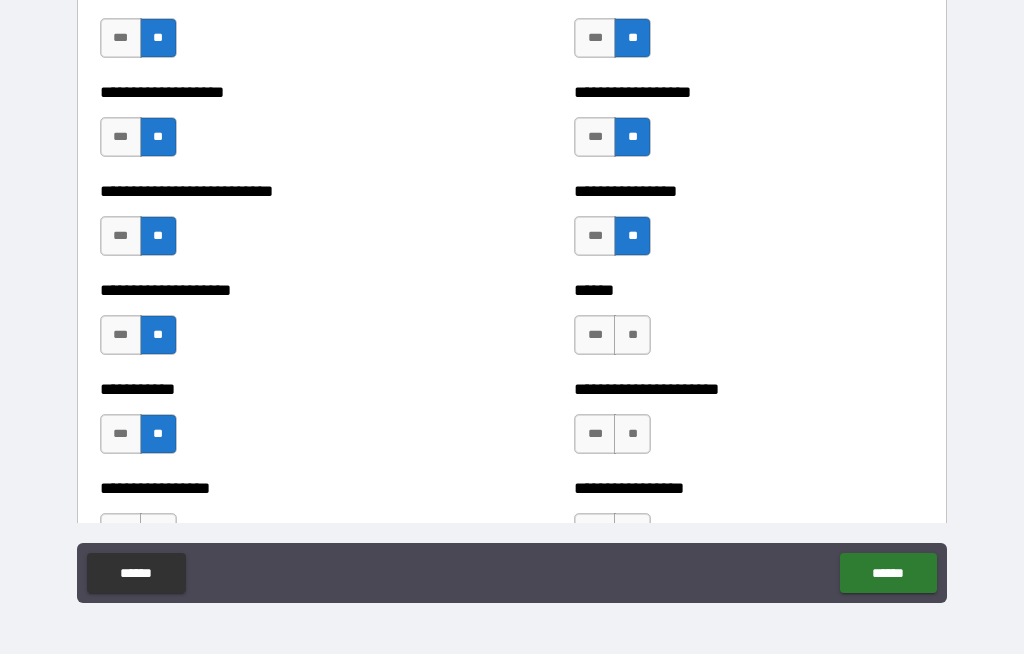 click on "**" at bounding box center (632, 335) 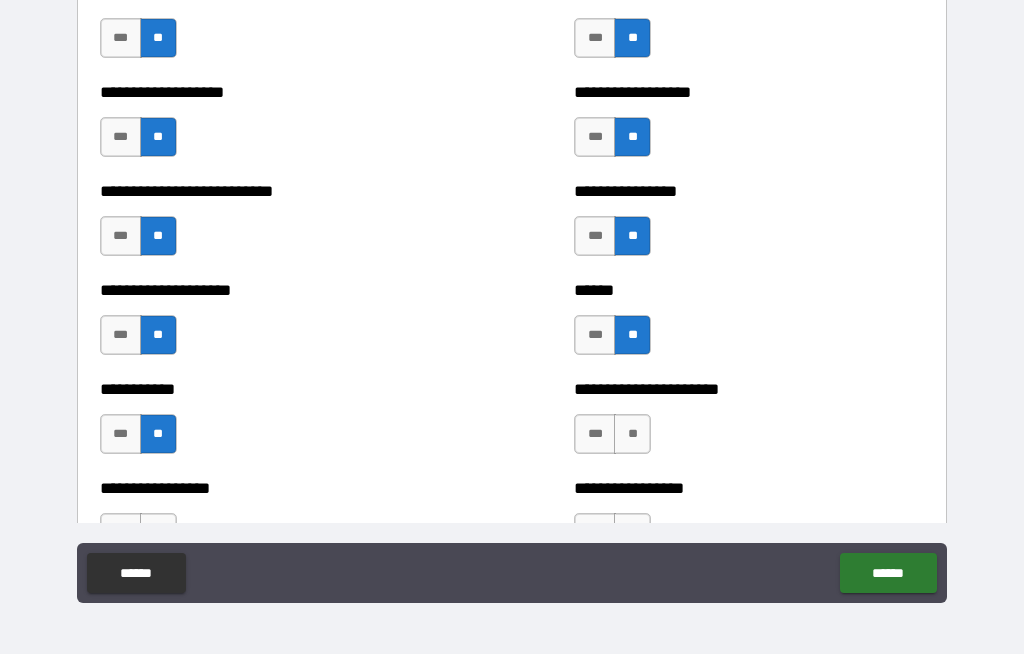 click on "**" at bounding box center (632, 434) 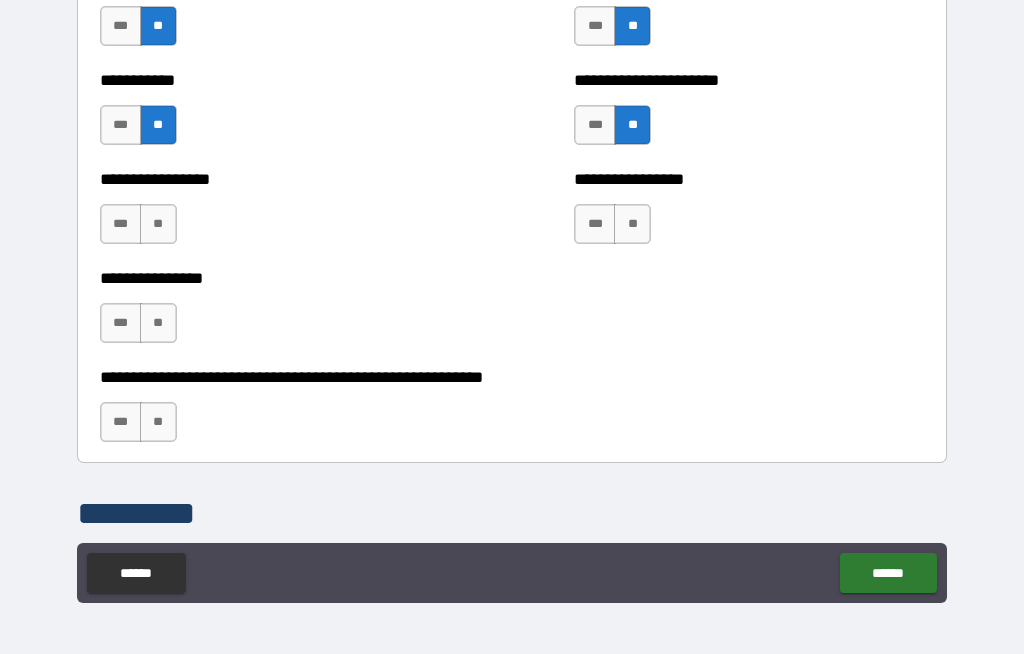 scroll, scrollTop: 6002, scrollLeft: 0, axis: vertical 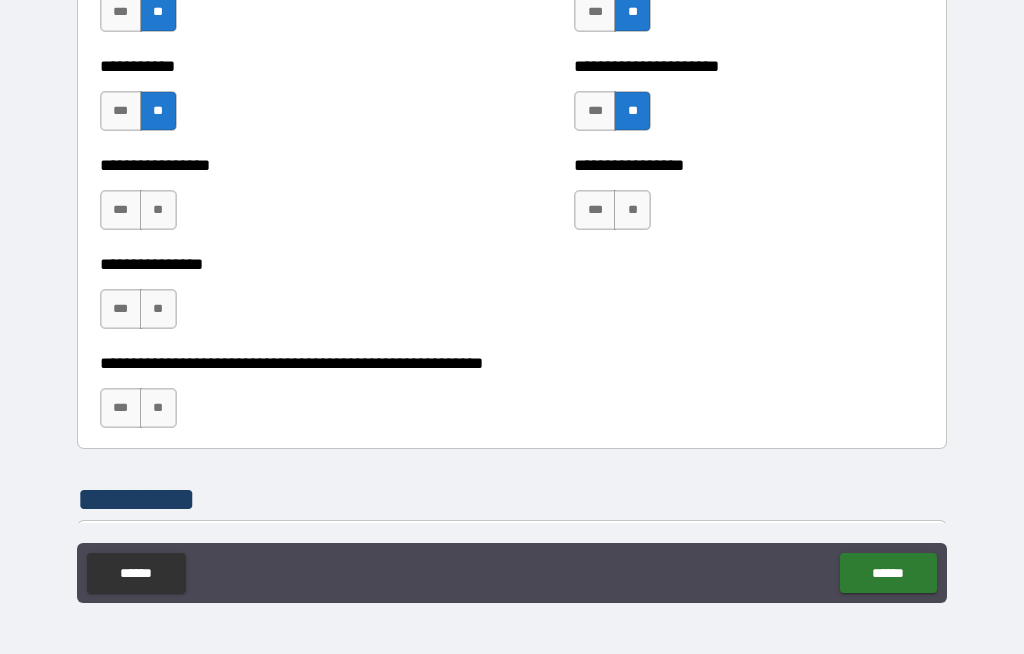 click on "**" at bounding box center (632, 210) 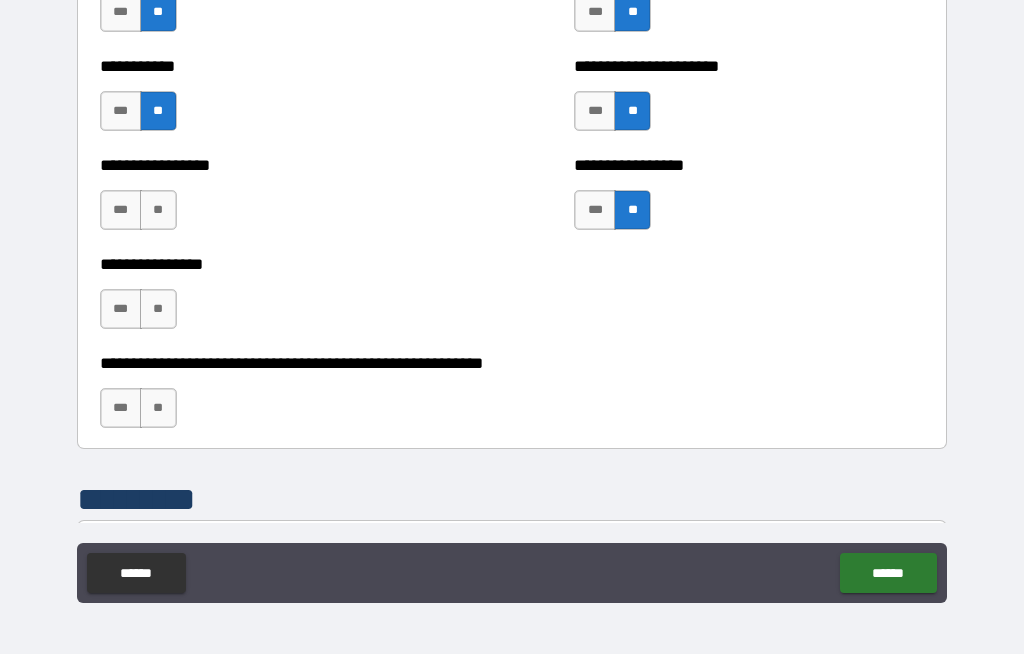 click on "**" at bounding box center (158, 210) 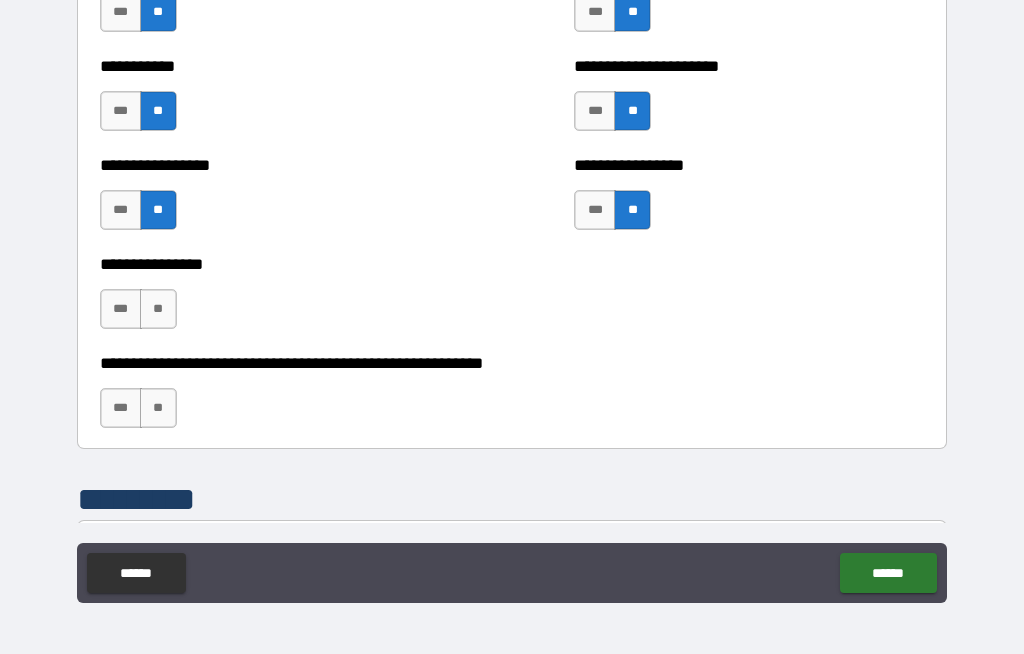 click on "**" at bounding box center [158, 309] 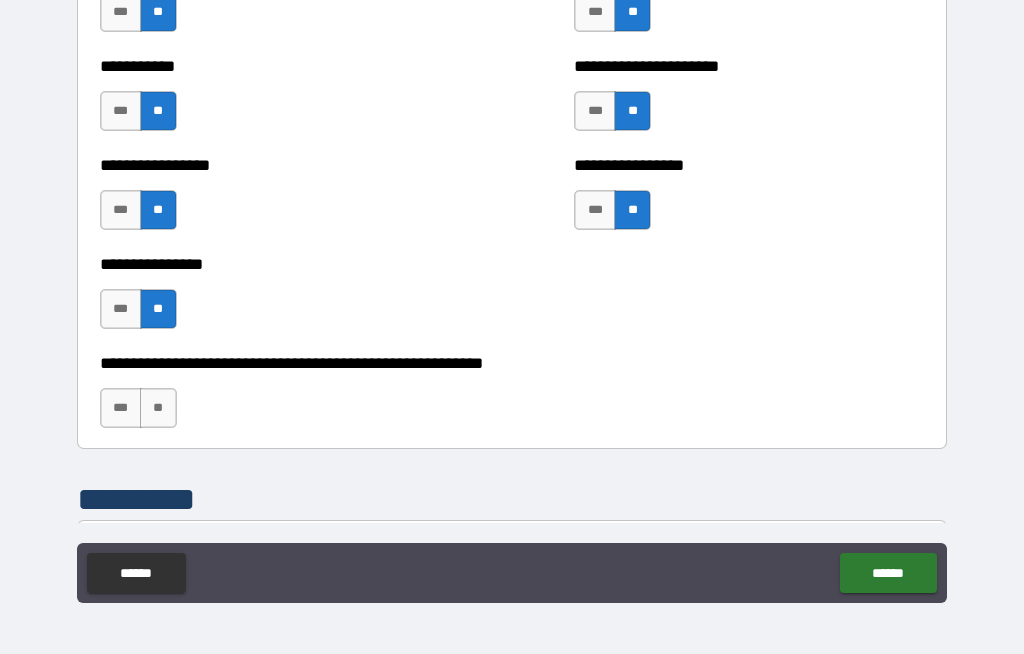 click on "**" at bounding box center [158, 408] 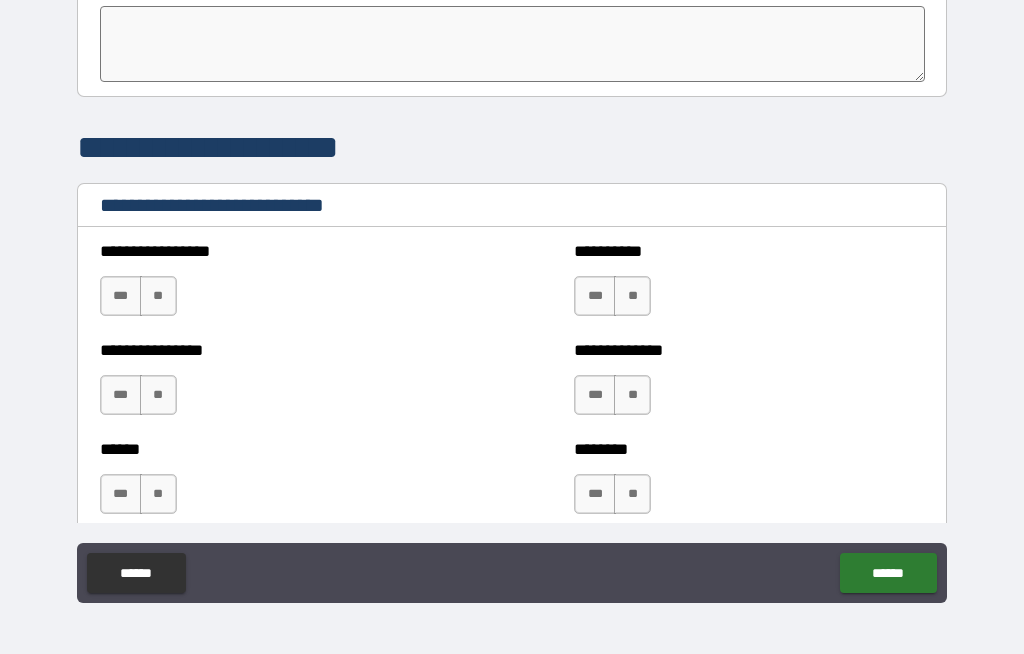 scroll, scrollTop: 6648, scrollLeft: 0, axis: vertical 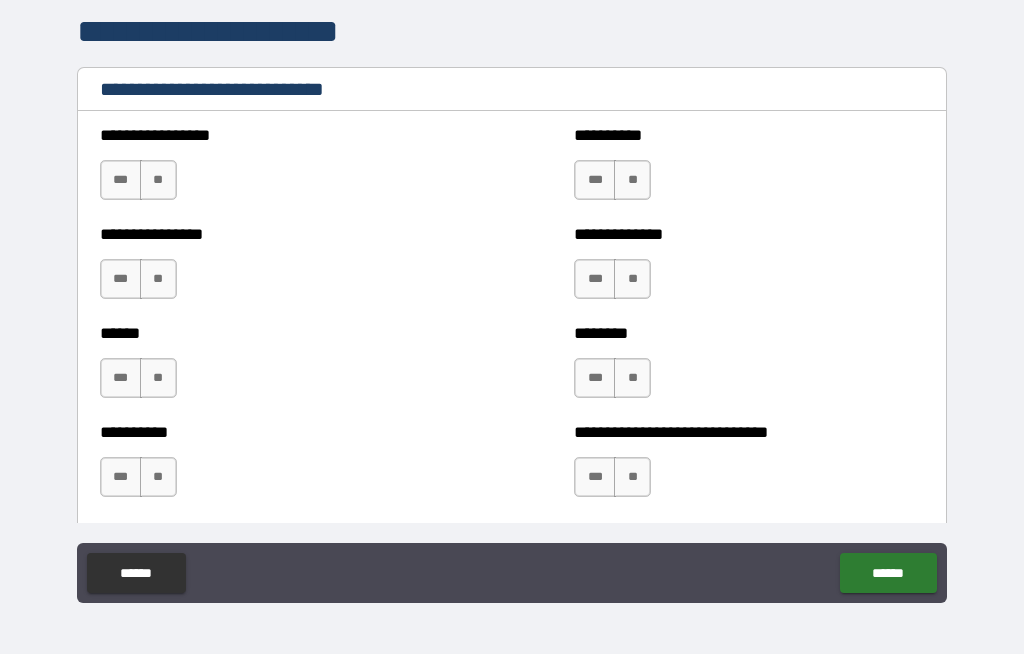 click on "***" at bounding box center (121, 180) 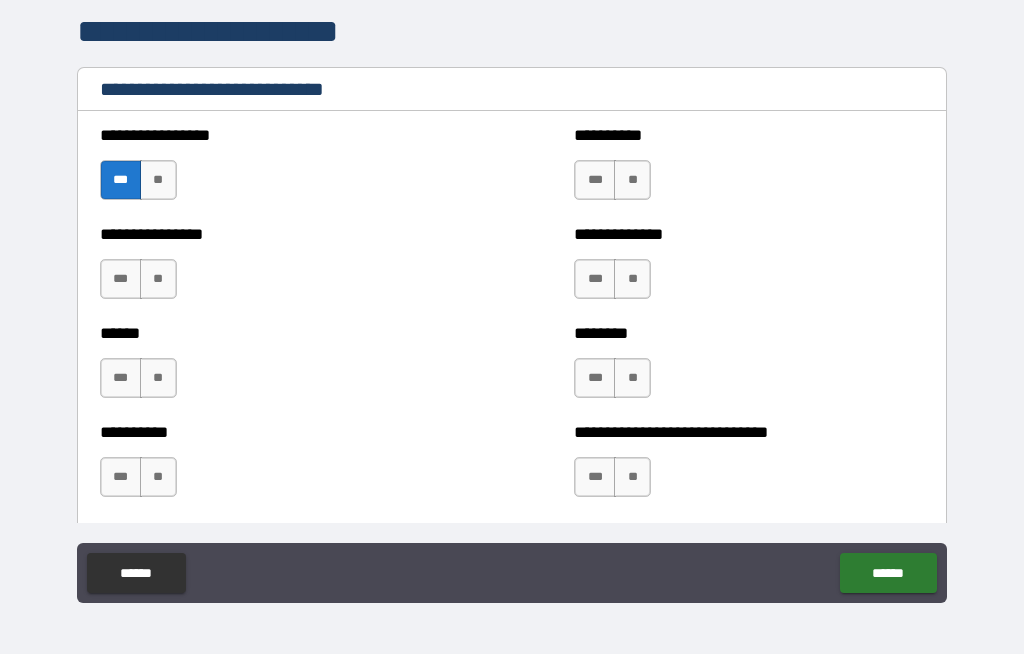 click on "***" at bounding box center [595, 180] 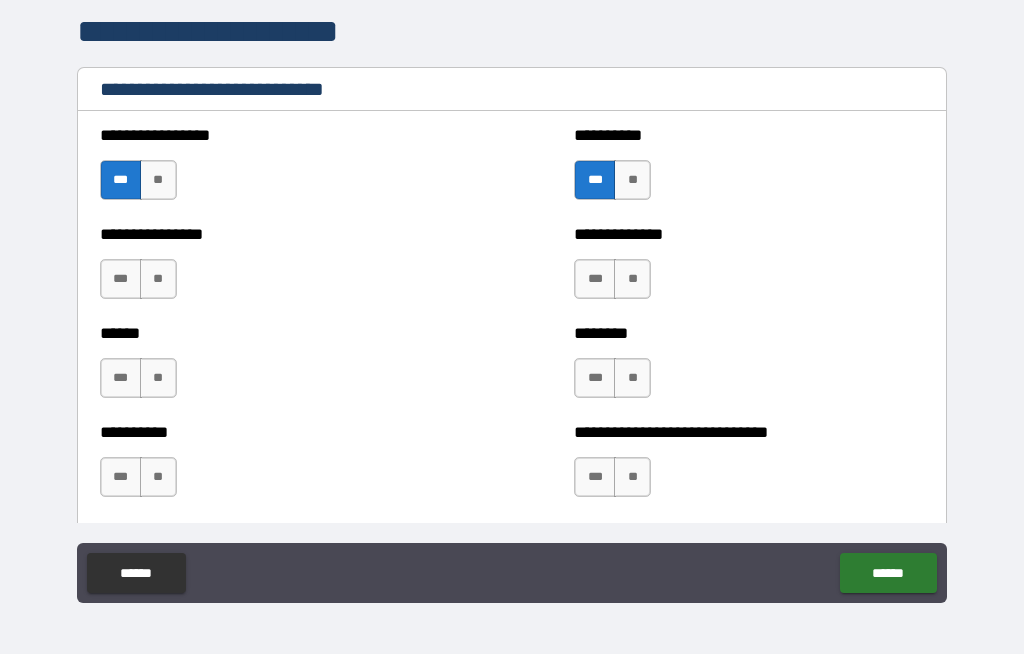 click on "***" at bounding box center [595, 279] 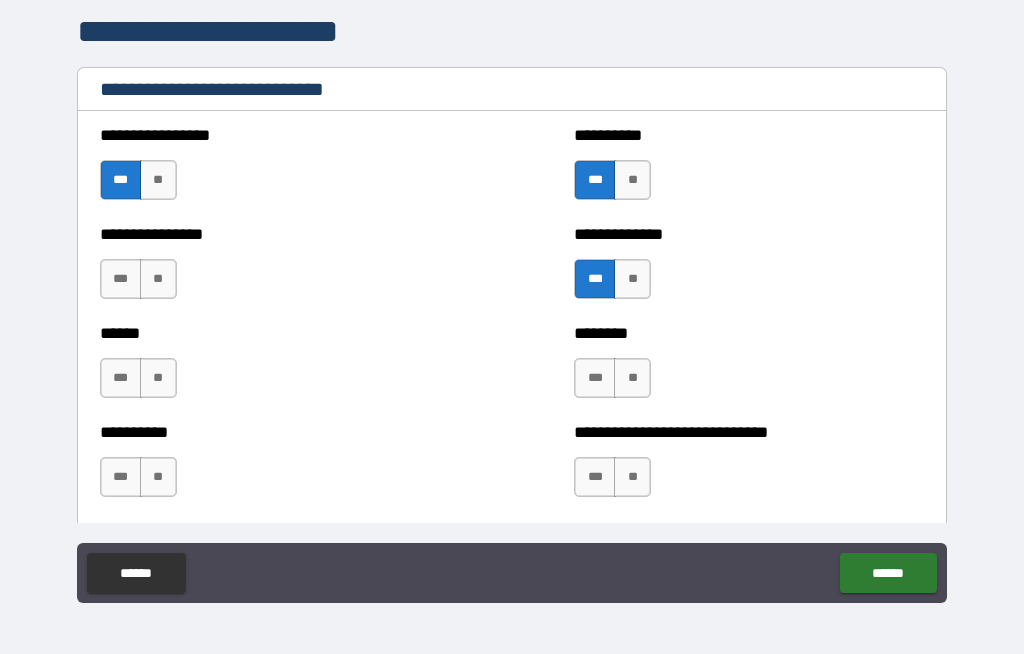 click on "***" at bounding box center [121, 279] 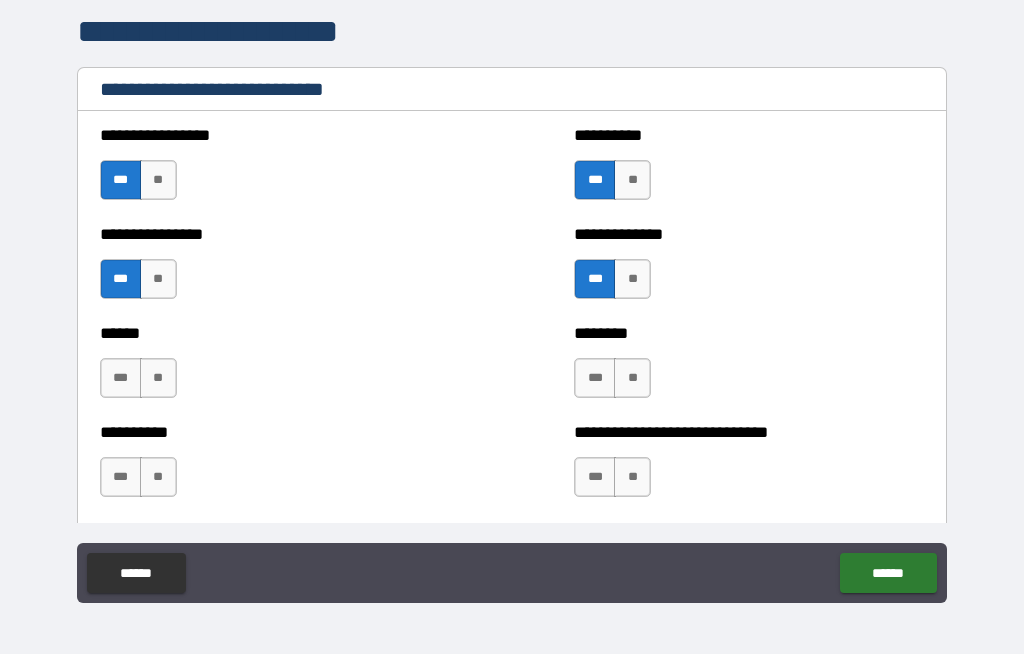 click on "***" at bounding box center [595, 477] 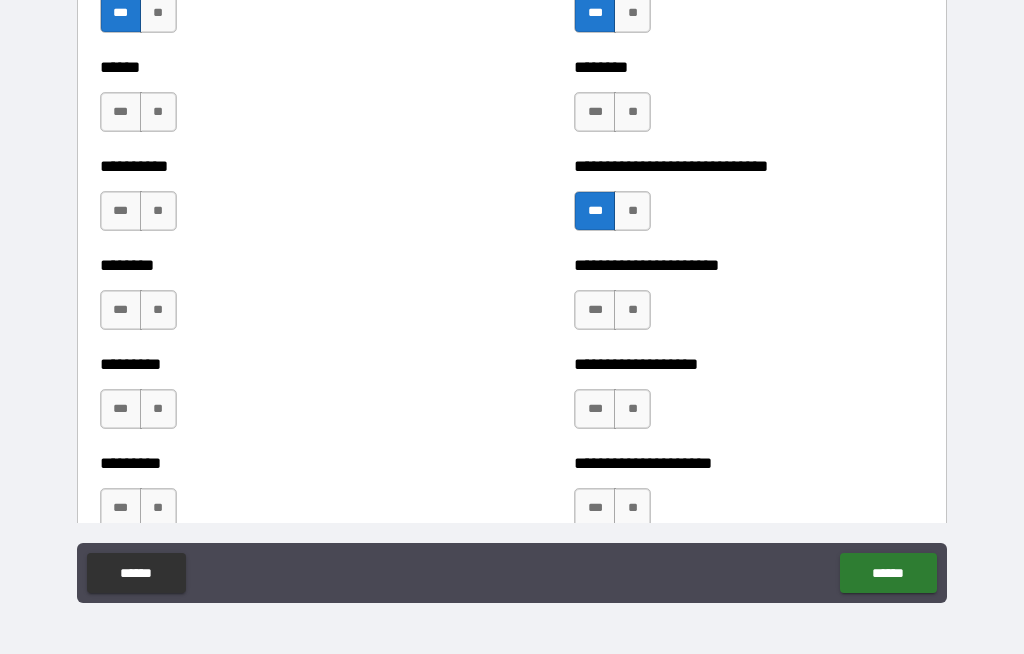 scroll, scrollTop: 6915, scrollLeft: 0, axis: vertical 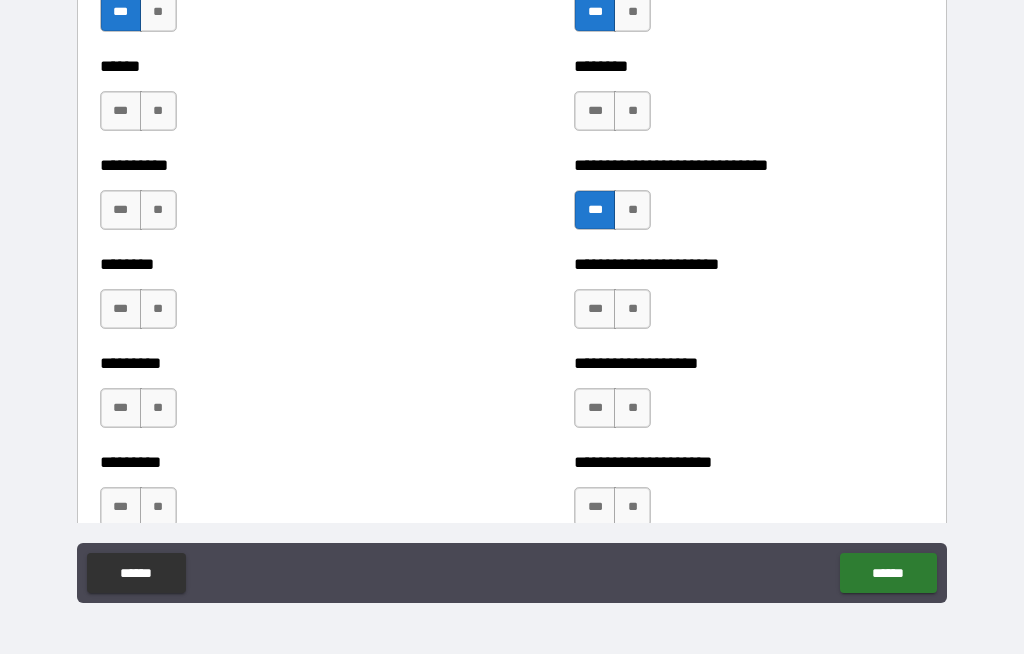 click on "***" at bounding box center (595, 309) 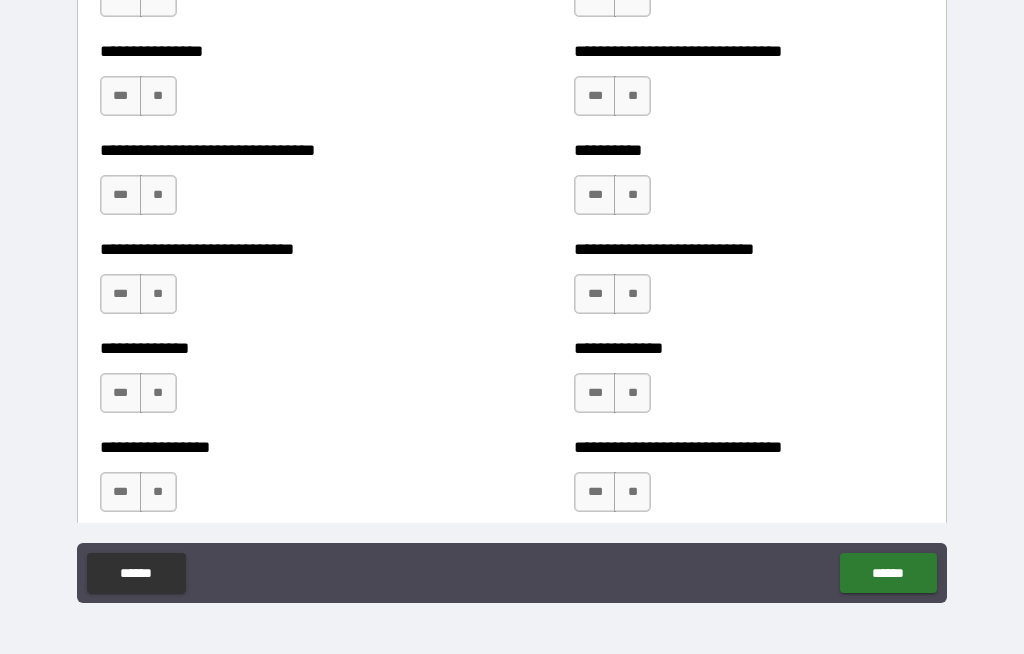 scroll, scrollTop: 7528, scrollLeft: 0, axis: vertical 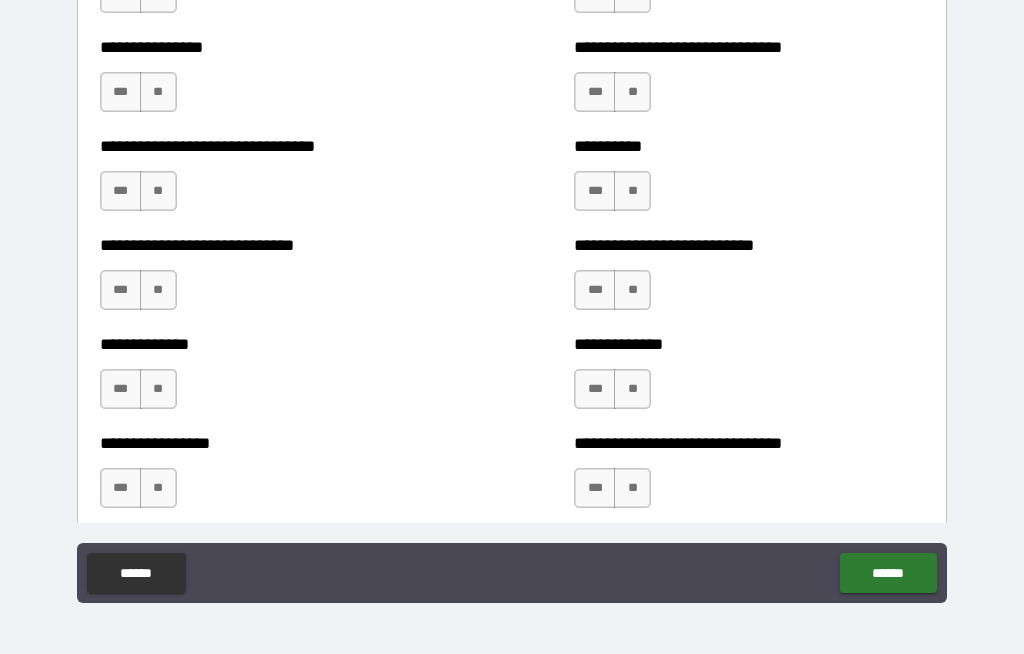 click on "***" at bounding box center (595, 389) 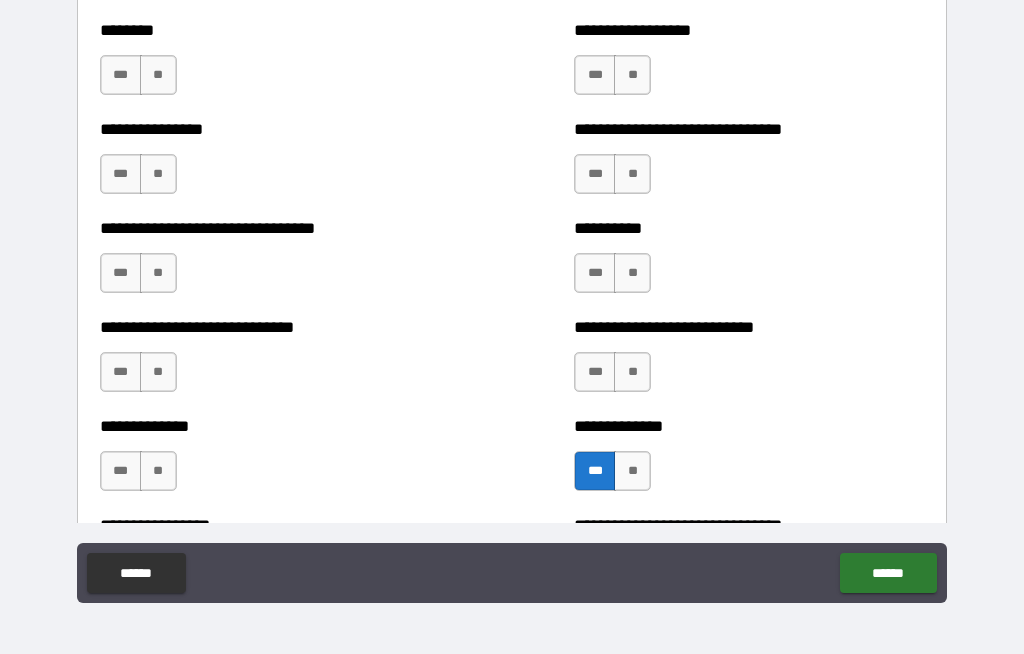 scroll, scrollTop: 7436, scrollLeft: 0, axis: vertical 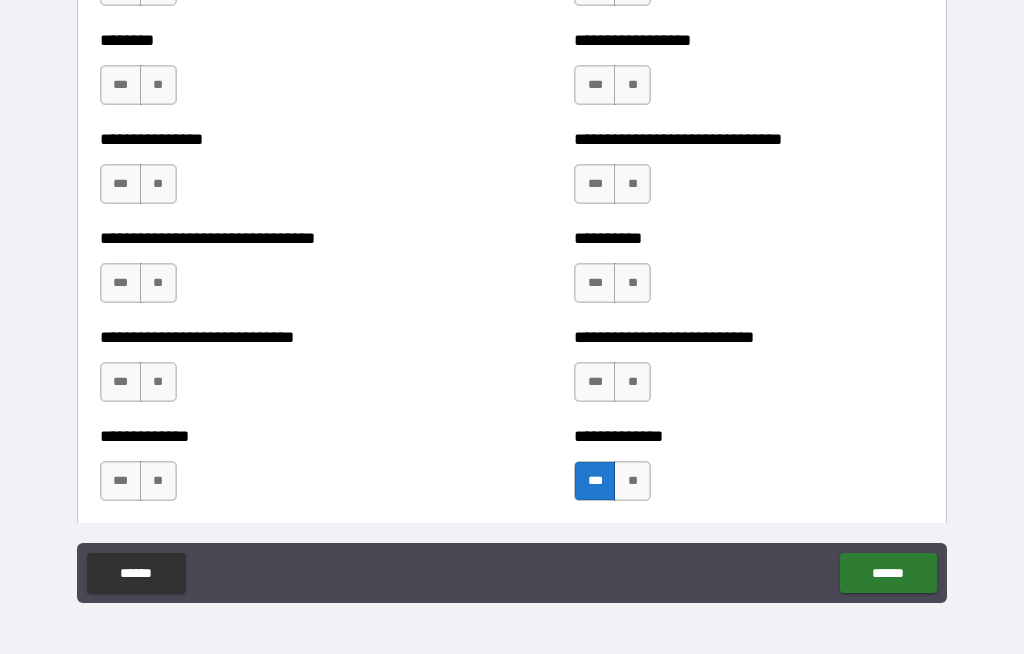 click on "***" at bounding box center [121, 283] 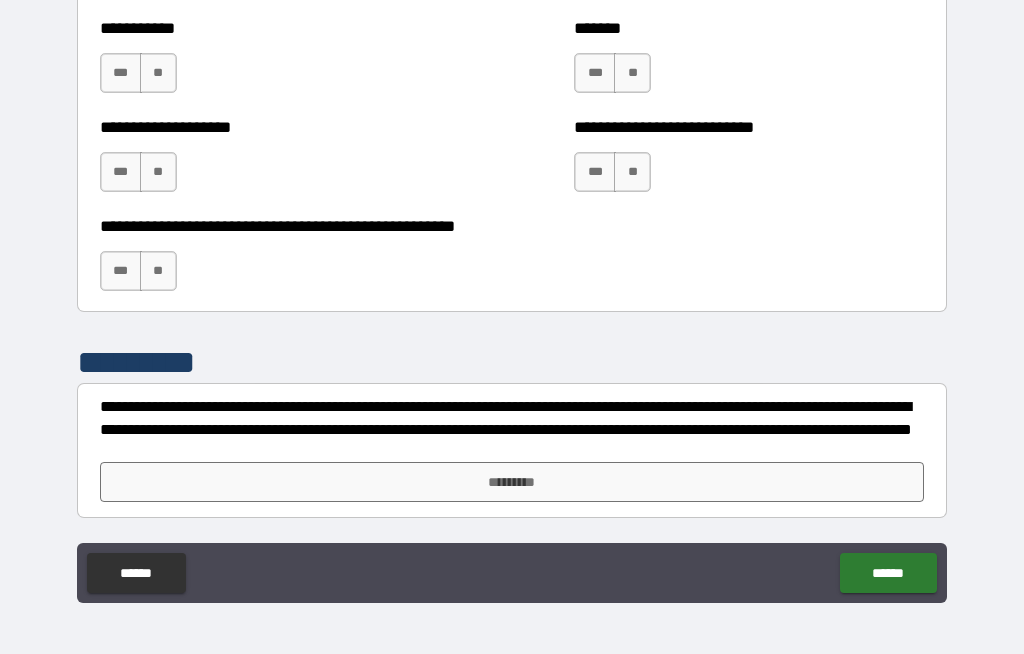 scroll, scrollTop: 8042, scrollLeft: 0, axis: vertical 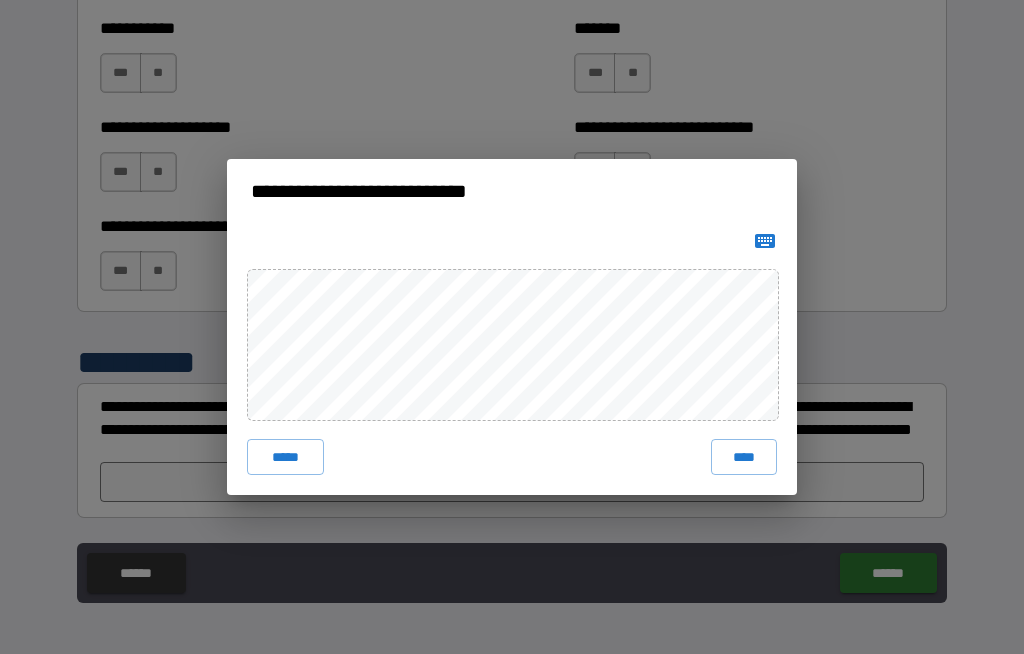 click on "****" at bounding box center [744, 457] 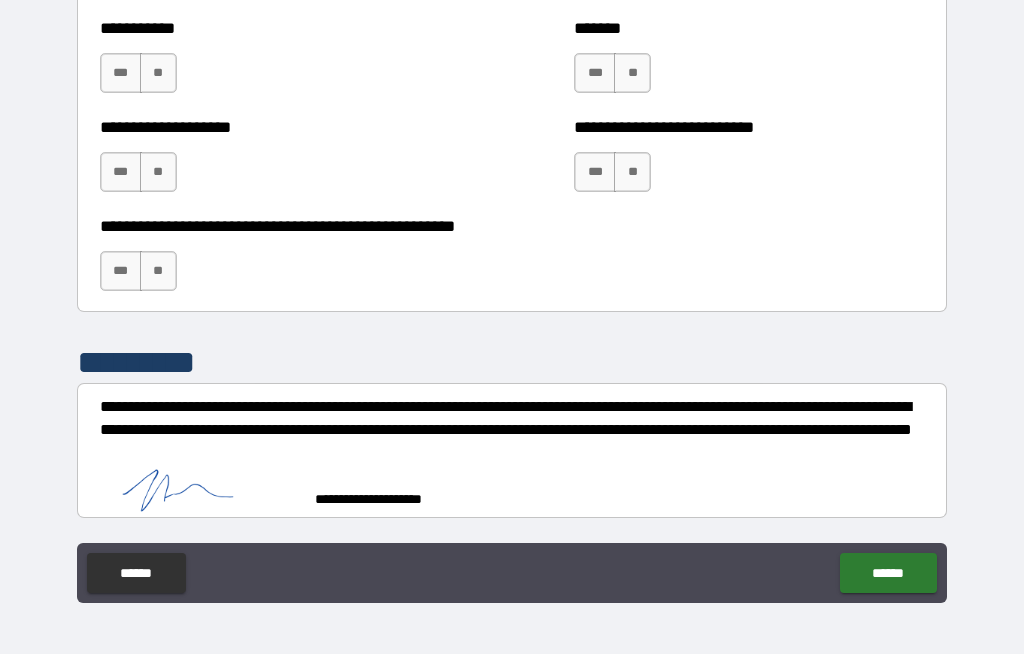 scroll, scrollTop: 8032, scrollLeft: 0, axis: vertical 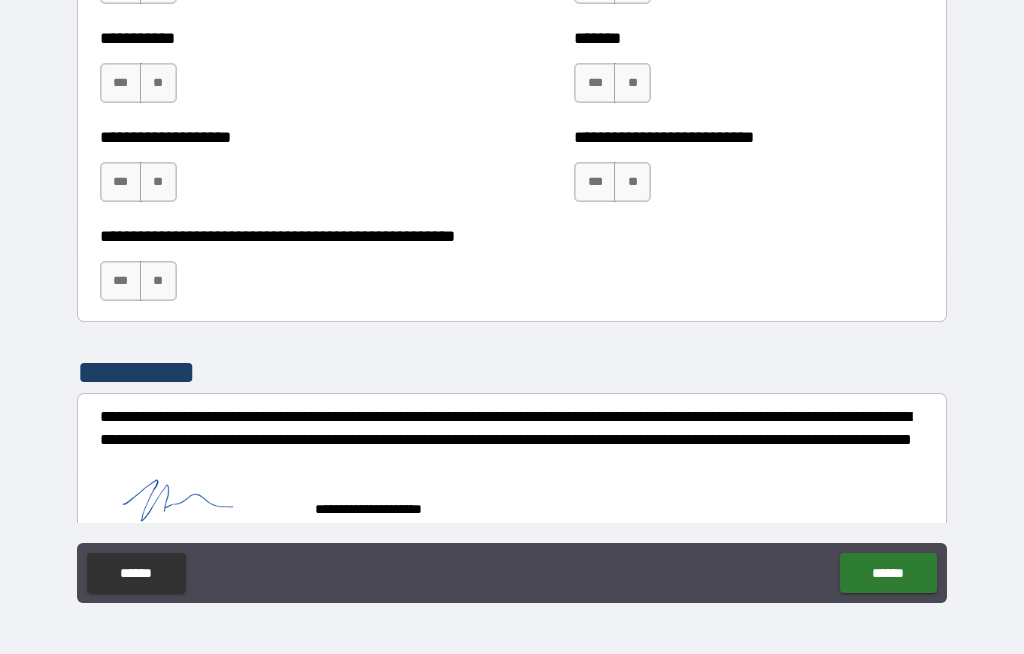 click on "******" at bounding box center (888, 573) 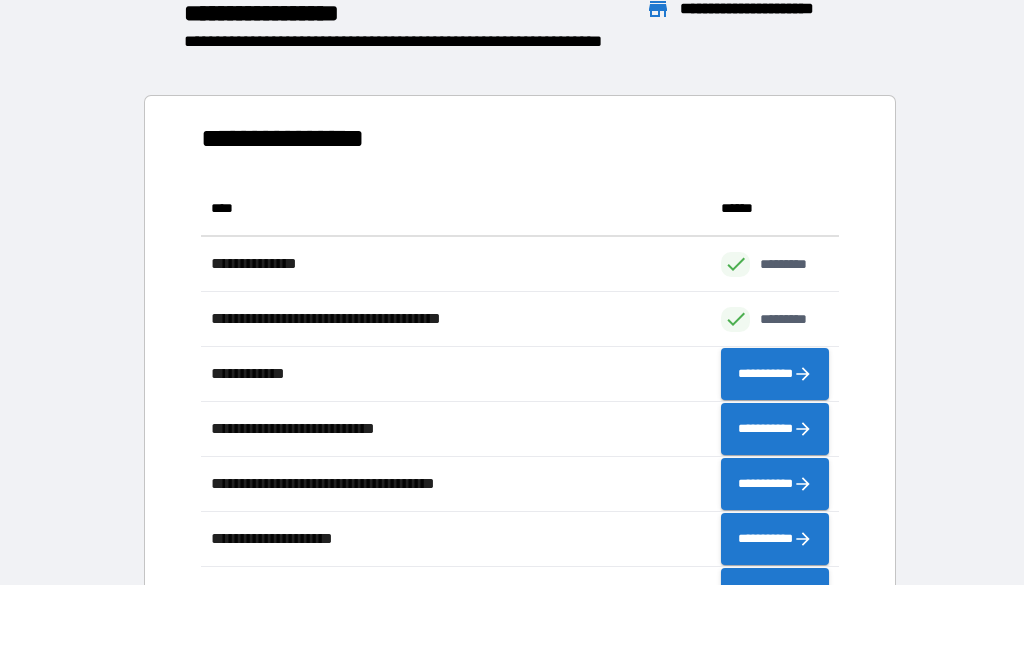 scroll, scrollTop: 1, scrollLeft: 1, axis: both 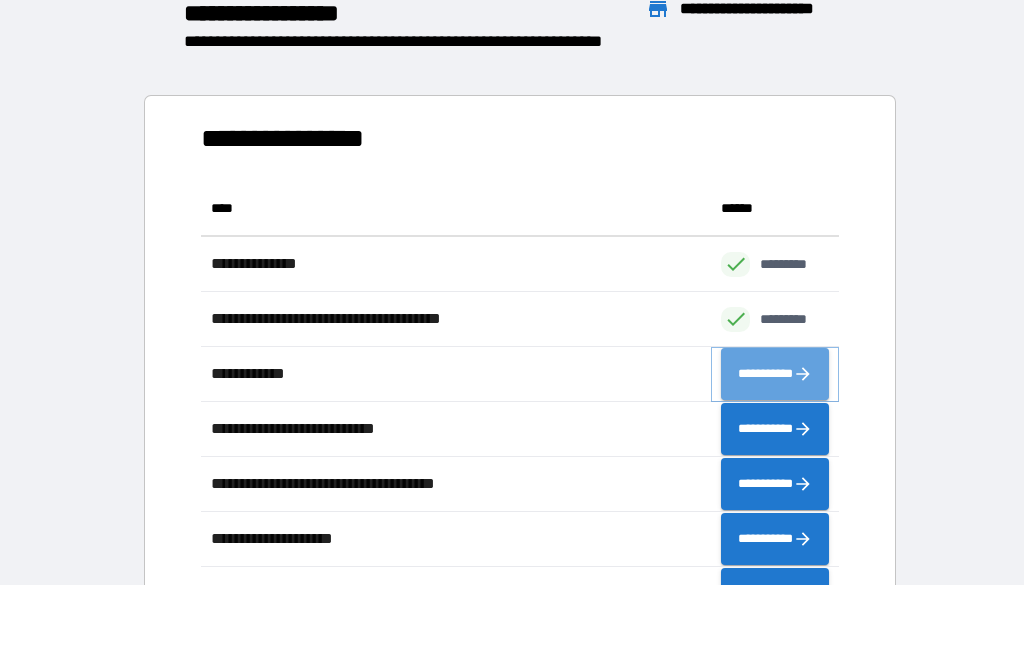 click on "**********" at bounding box center [775, 374] 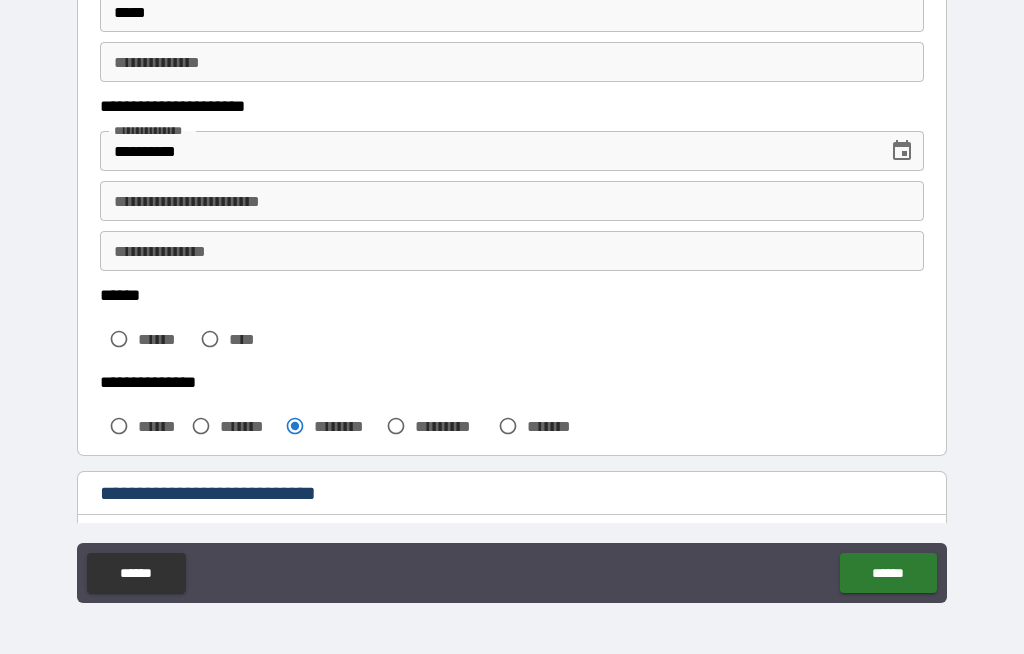 scroll, scrollTop: 242, scrollLeft: 0, axis: vertical 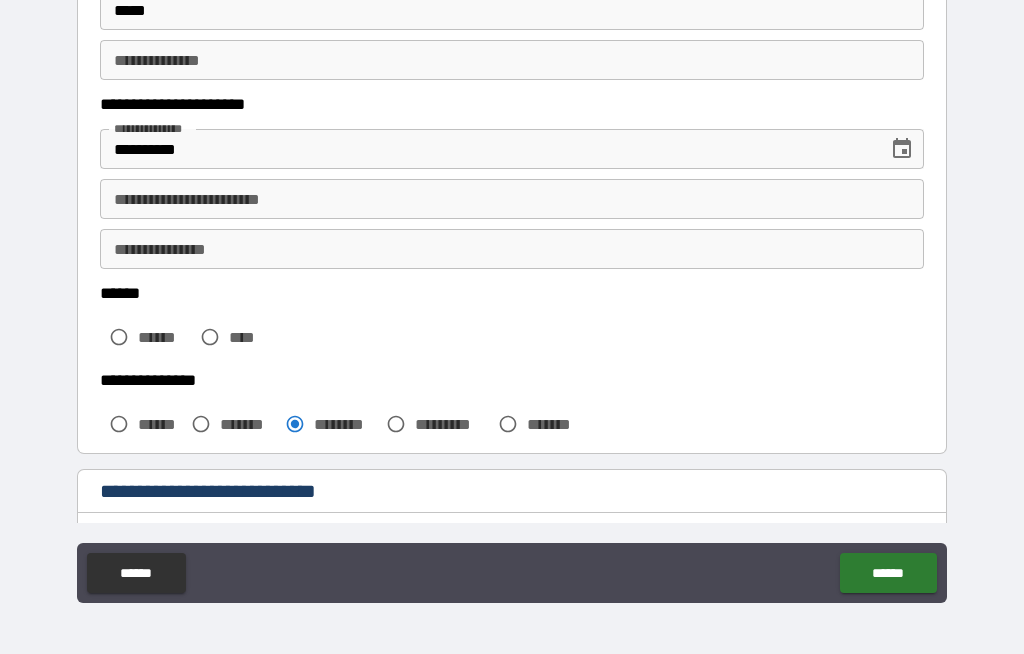 click on "**********" at bounding box center (512, 199) 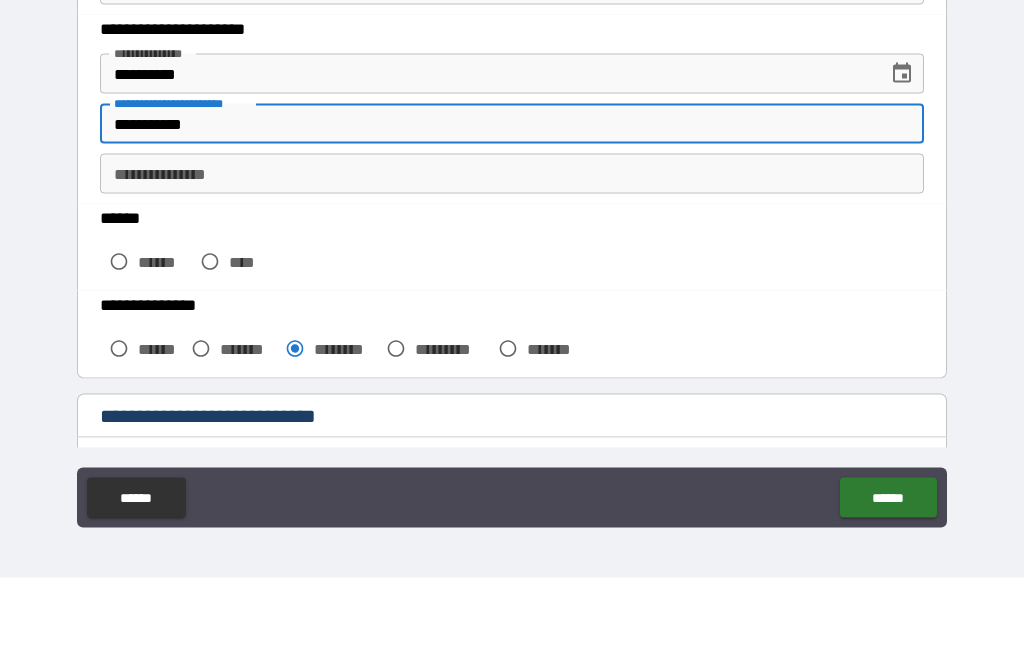 type on "**********" 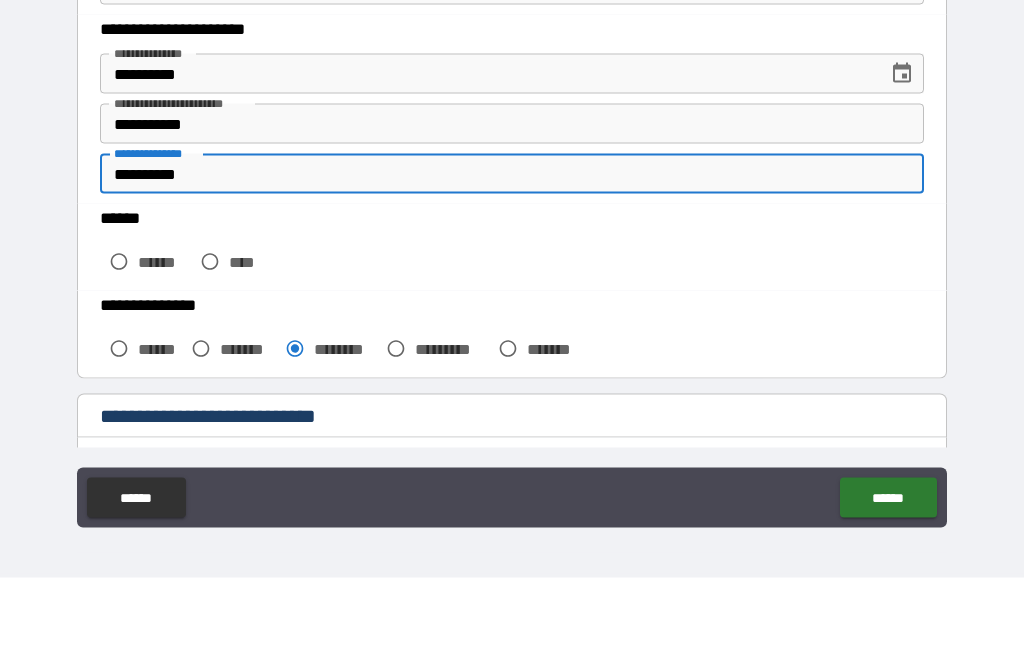 type on "**********" 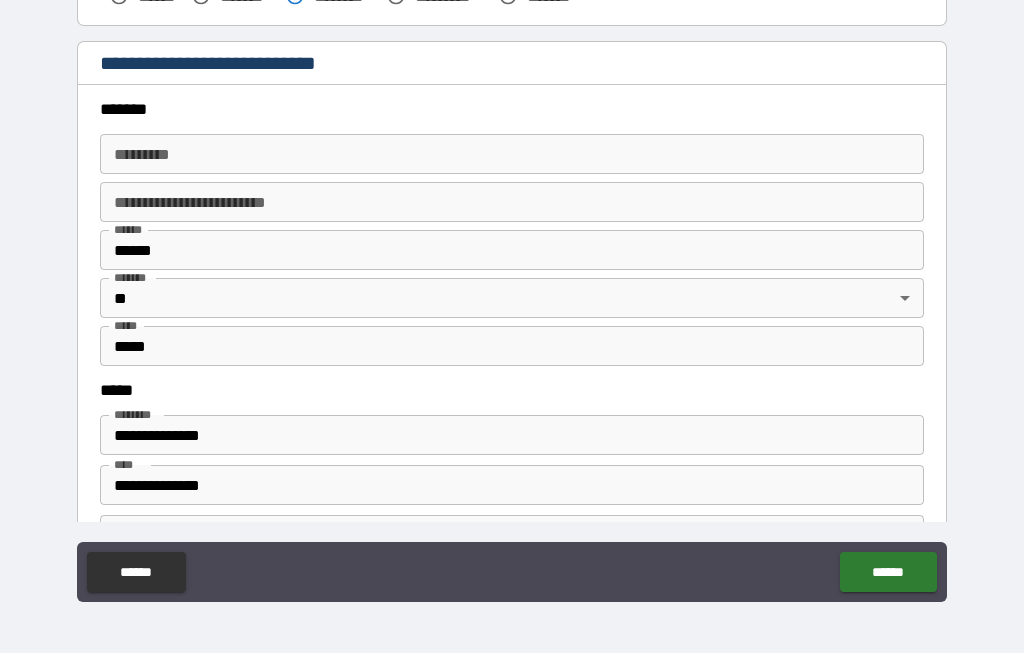 scroll, scrollTop: 668, scrollLeft: 0, axis: vertical 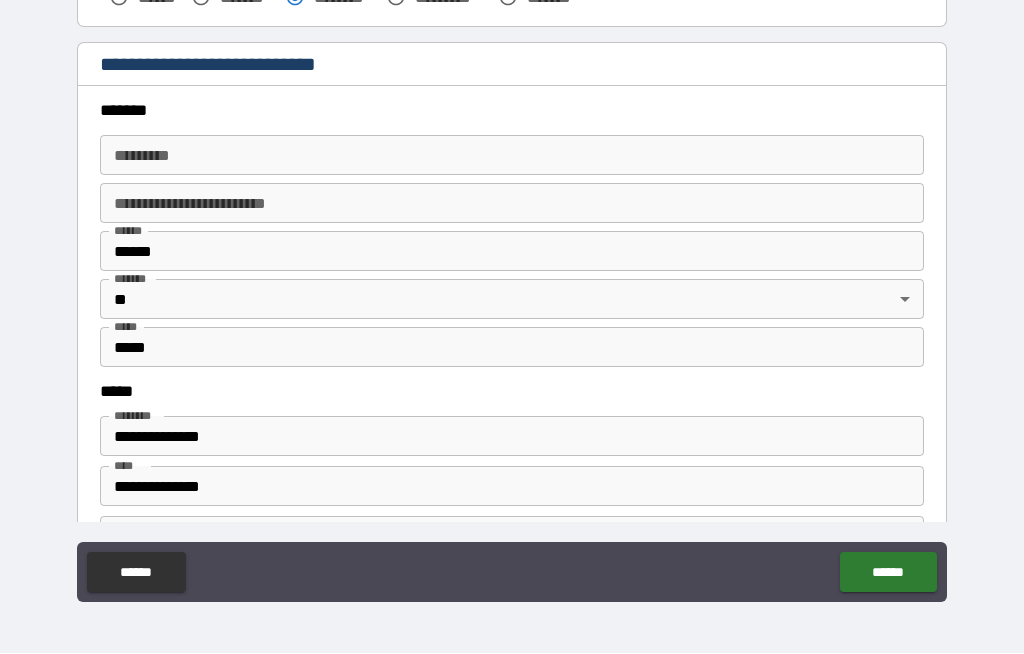 click on "*******   *" at bounding box center (512, 156) 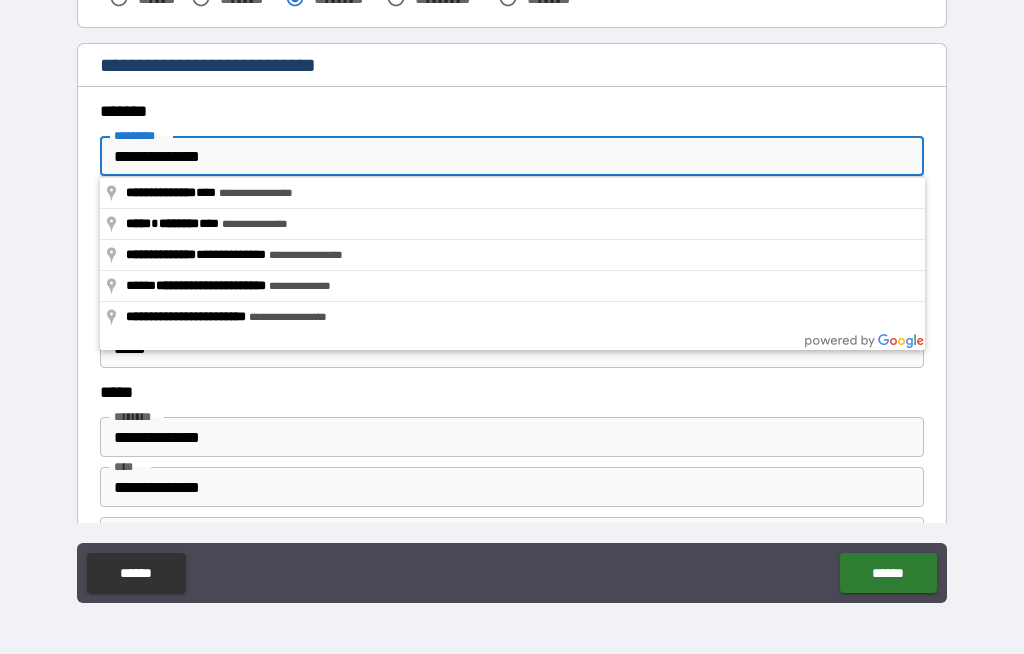 type on "**********" 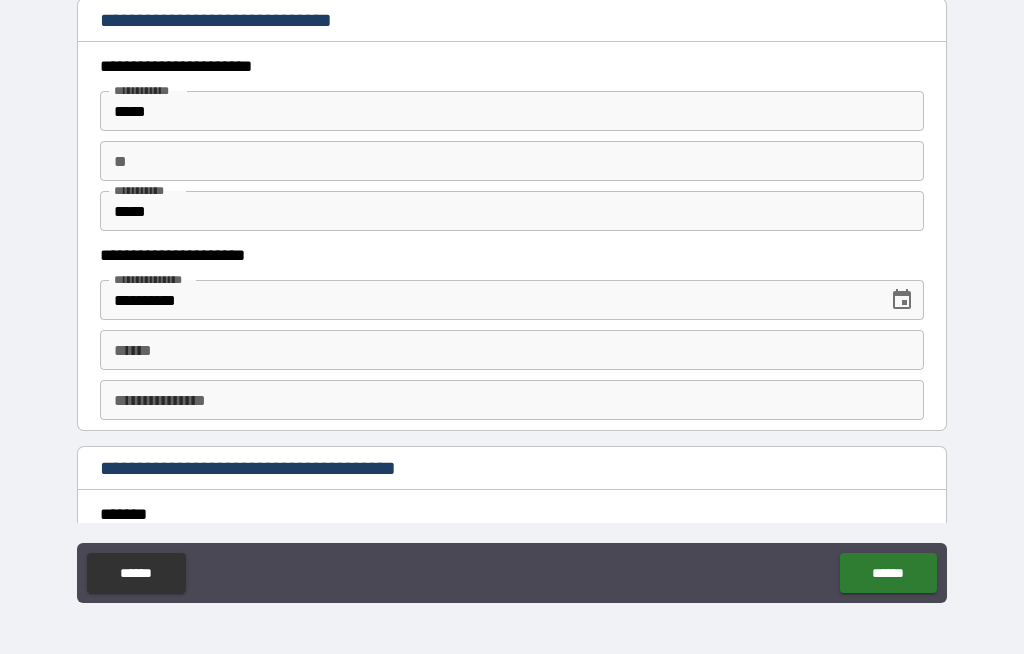 scroll, scrollTop: 1920, scrollLeft: 0, axis: vertical 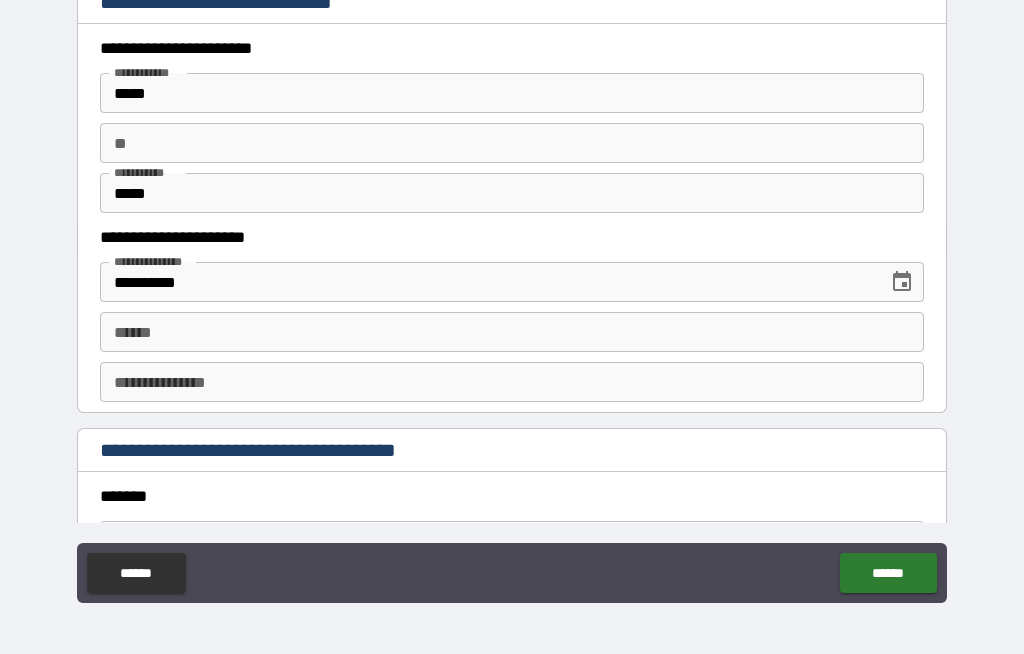 click on "****   *" at bounding box center [512, 332] 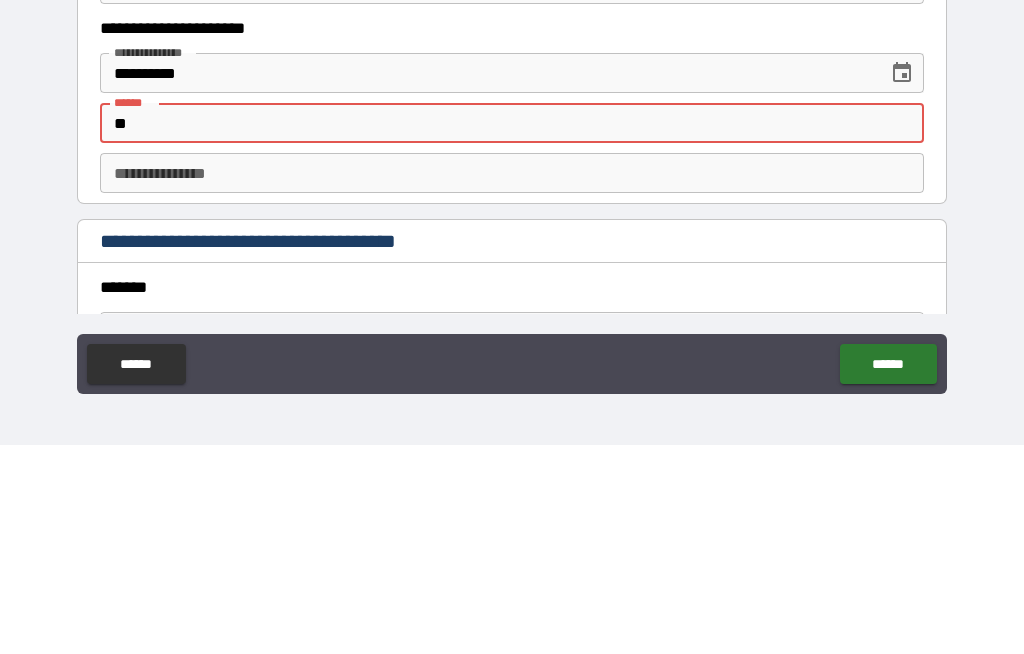 type on "*" 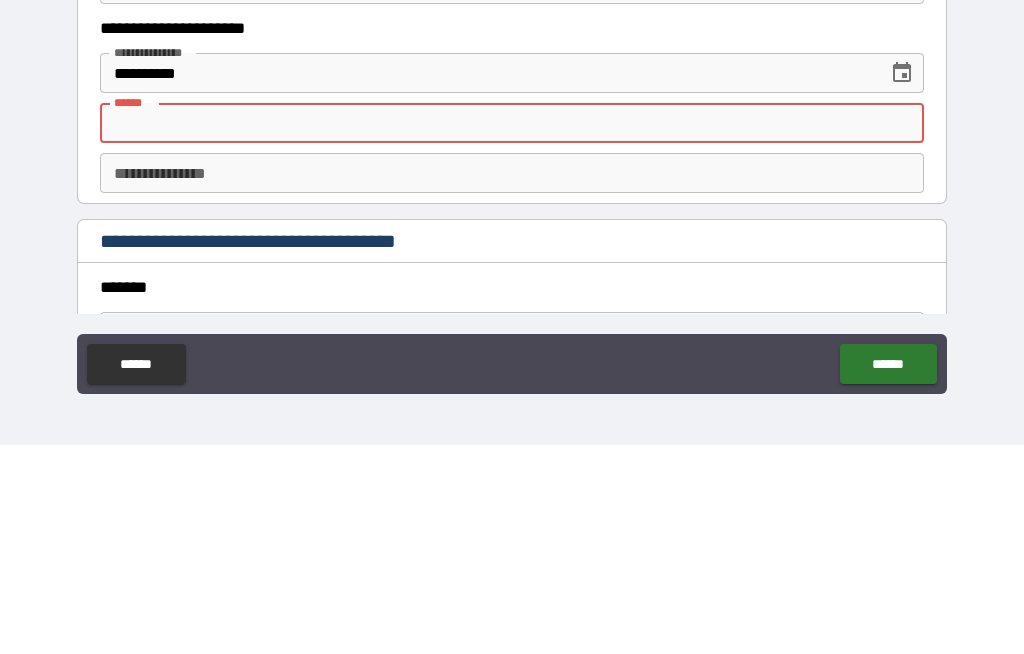 type 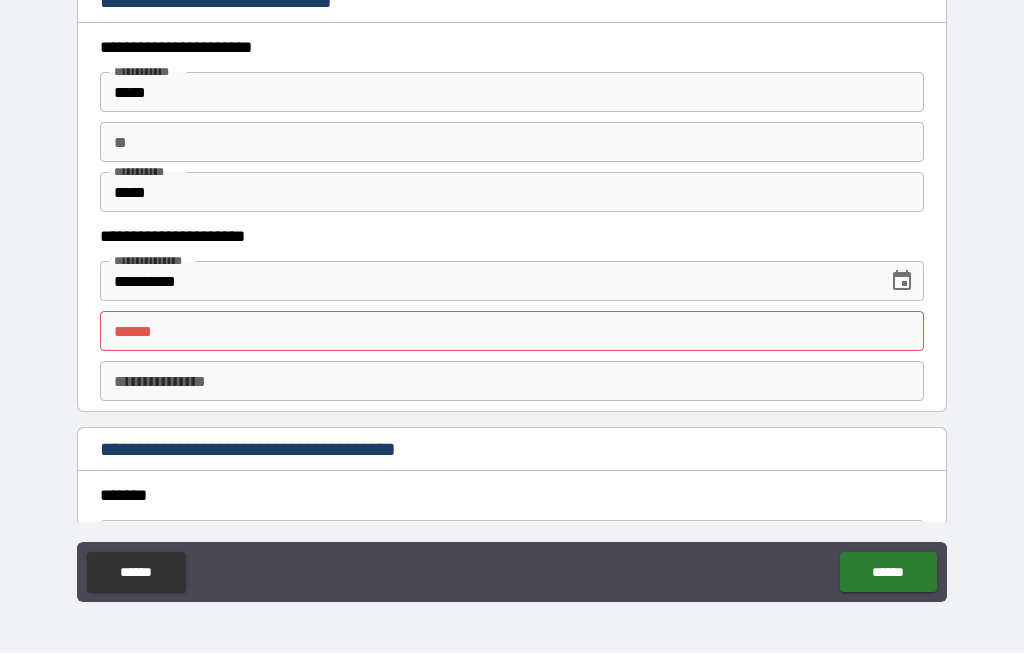 click on "**********" at bounding box center [512, 382] 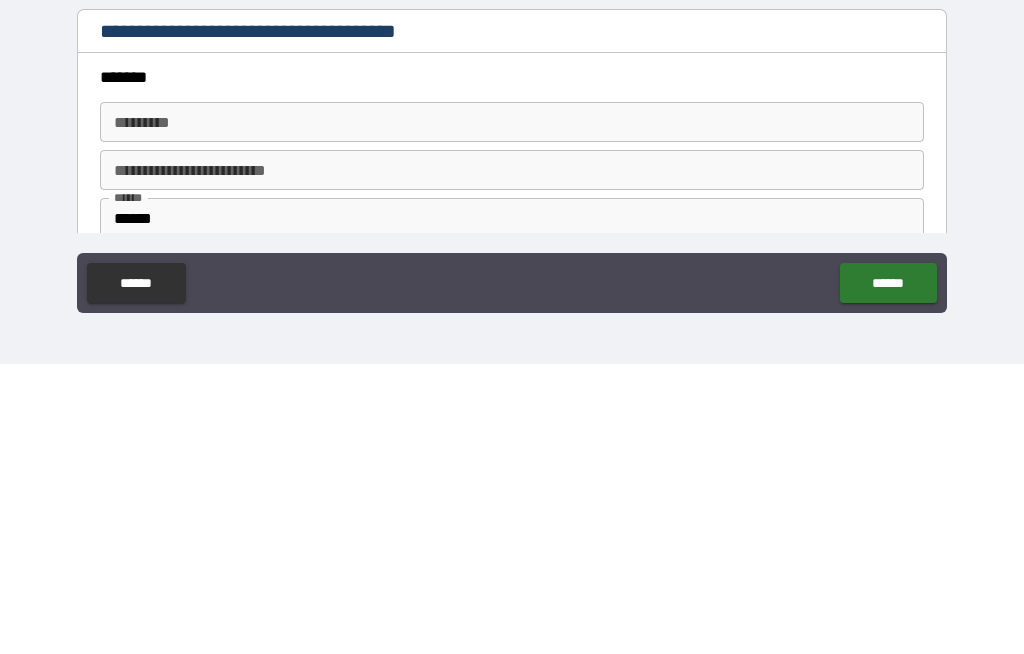 scroll, scrollTop: 2050, scrollLeft: 0, axis: vertical 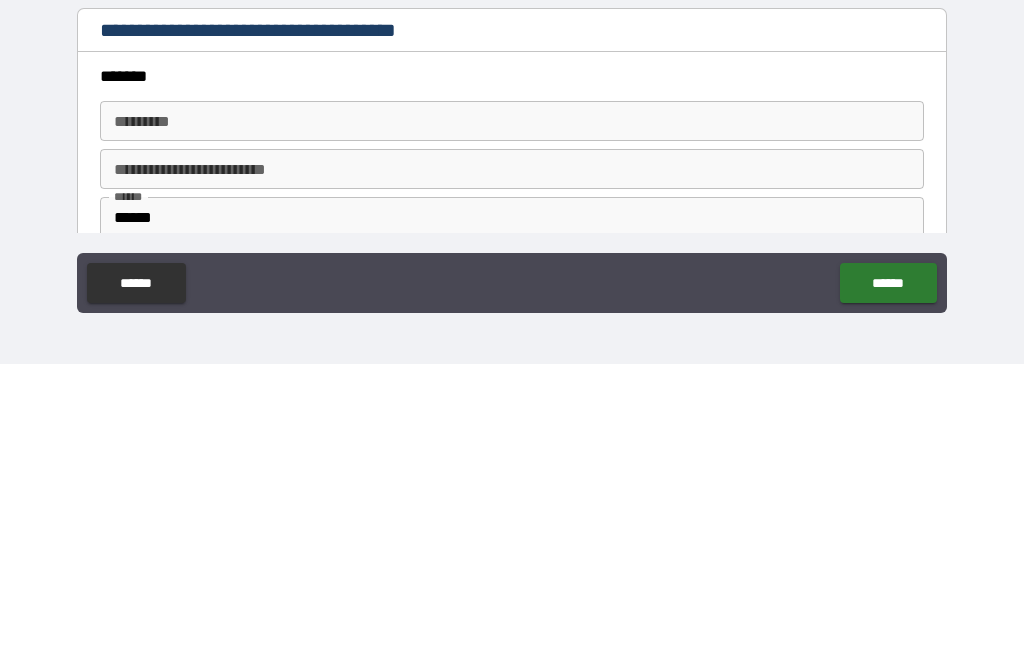 click on "**********" at bounding box center (512, 295) 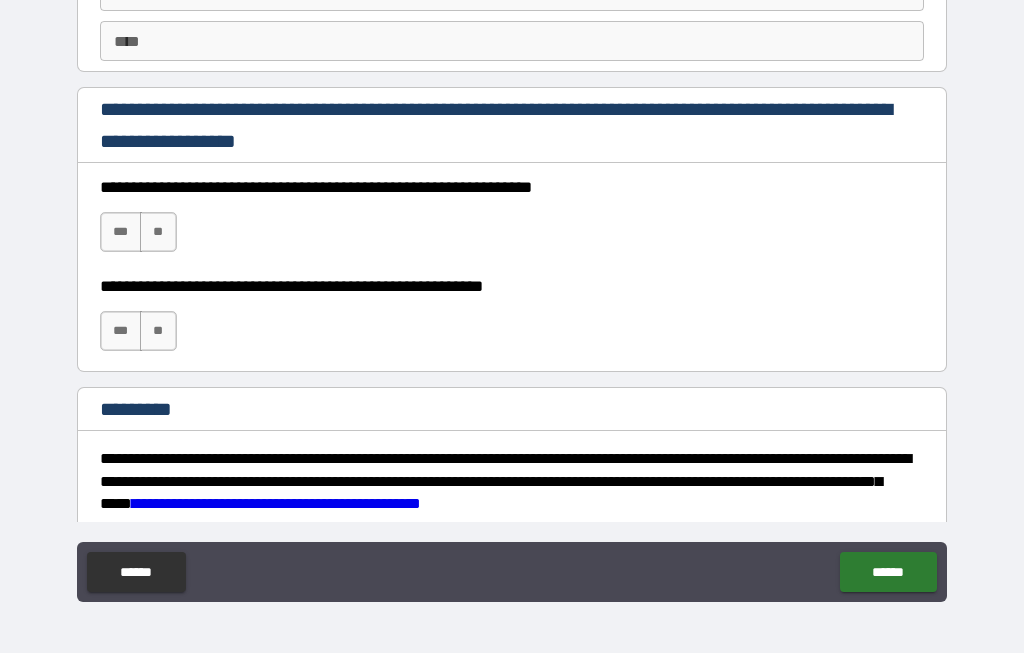 scroll, scrollTop: 2890, scrollLeft: 0, axis: vertical 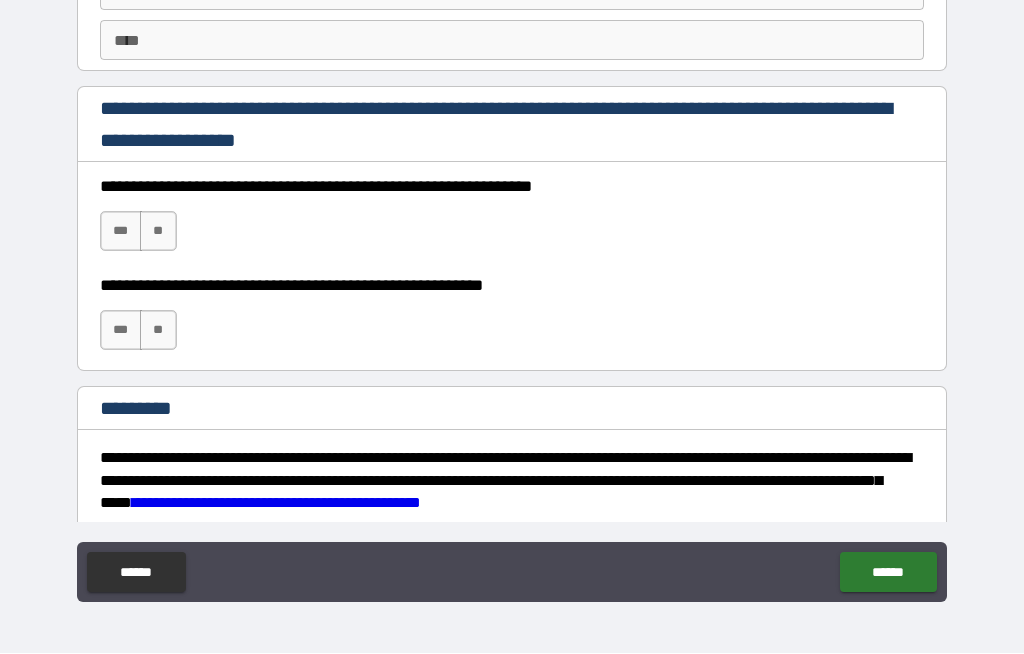 click on "***" at bounding box center [121, 232] 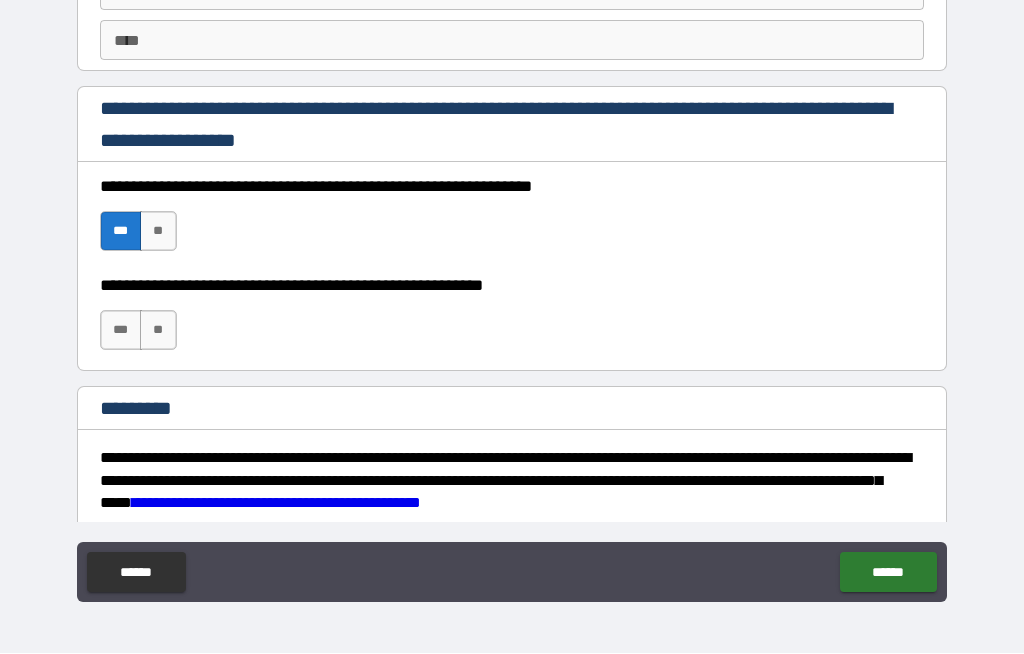 click on "***" at bounding box center (121, 331) 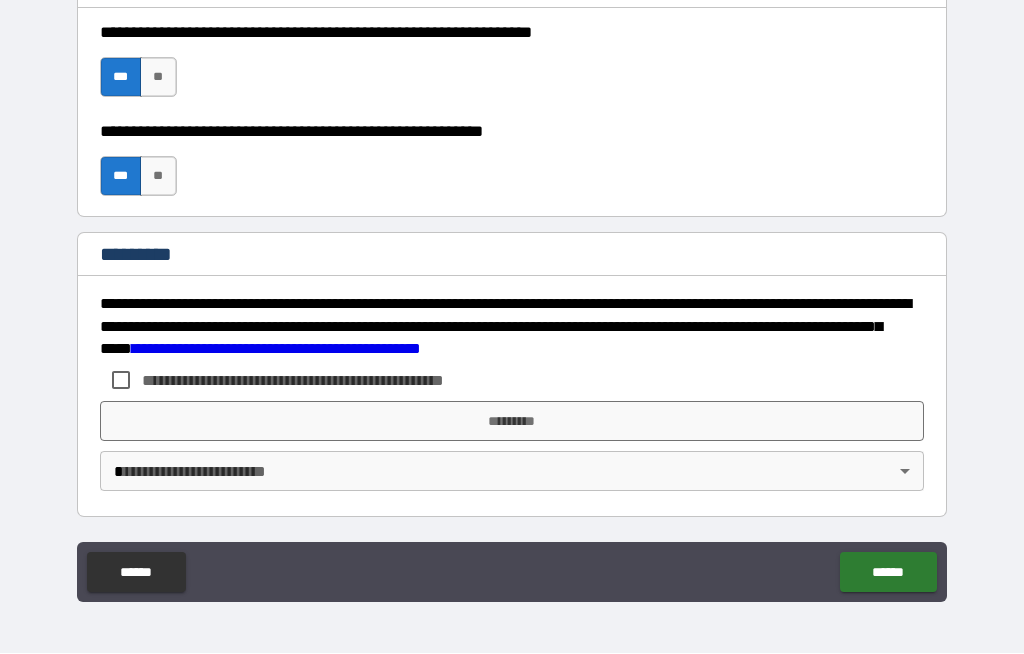 scroll, scrollTop: 3044, scrollLeft: 0, axis: vertical 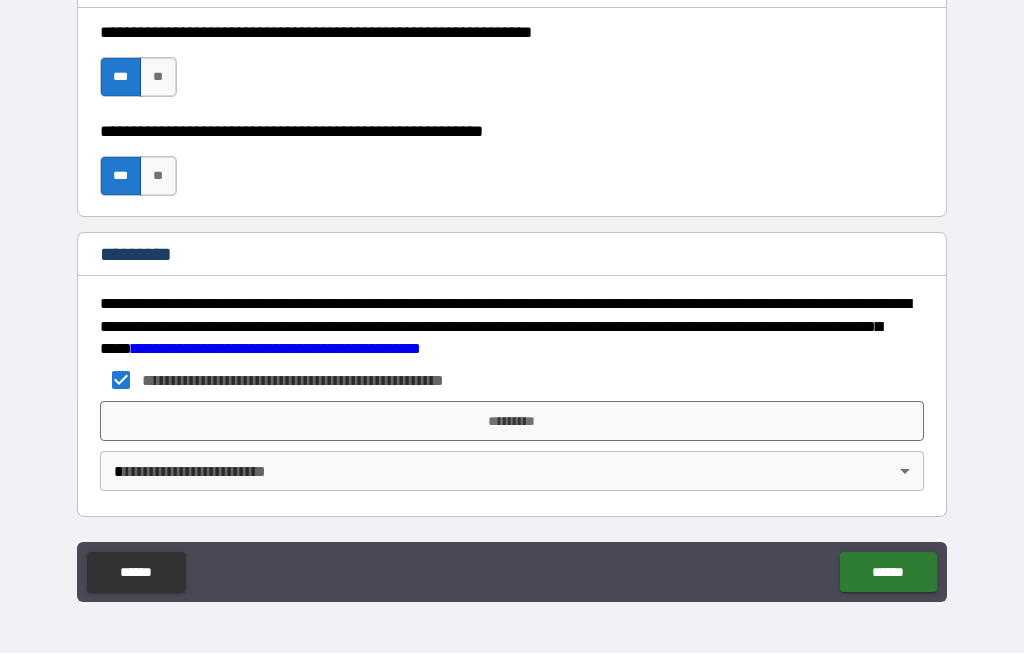 click on "*********" at bounding box center [512, 422] 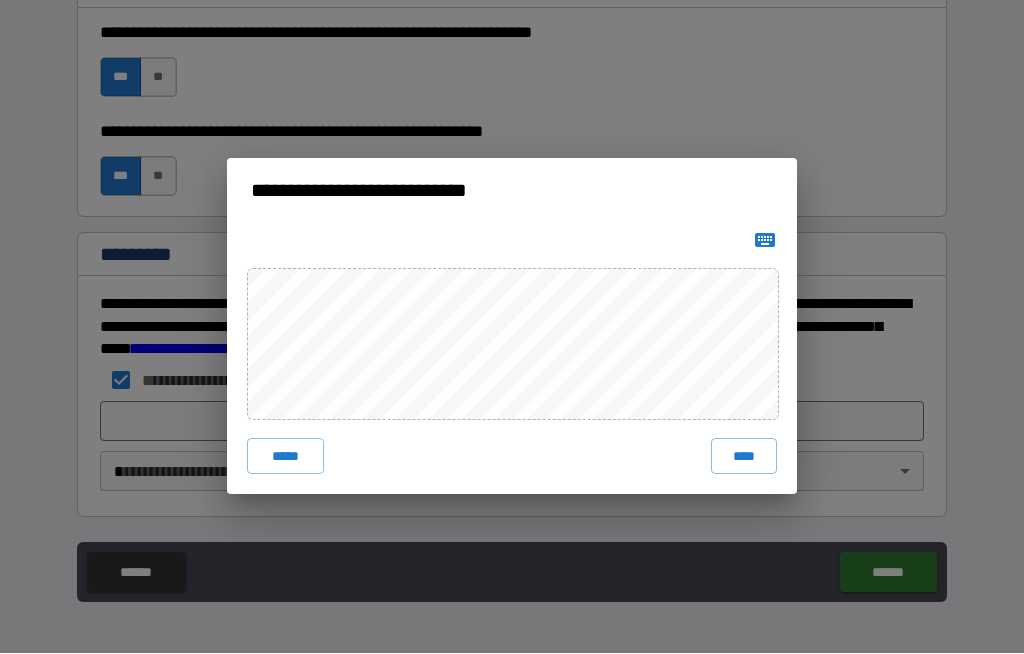 click on "****" at bounding box center [744, 457] 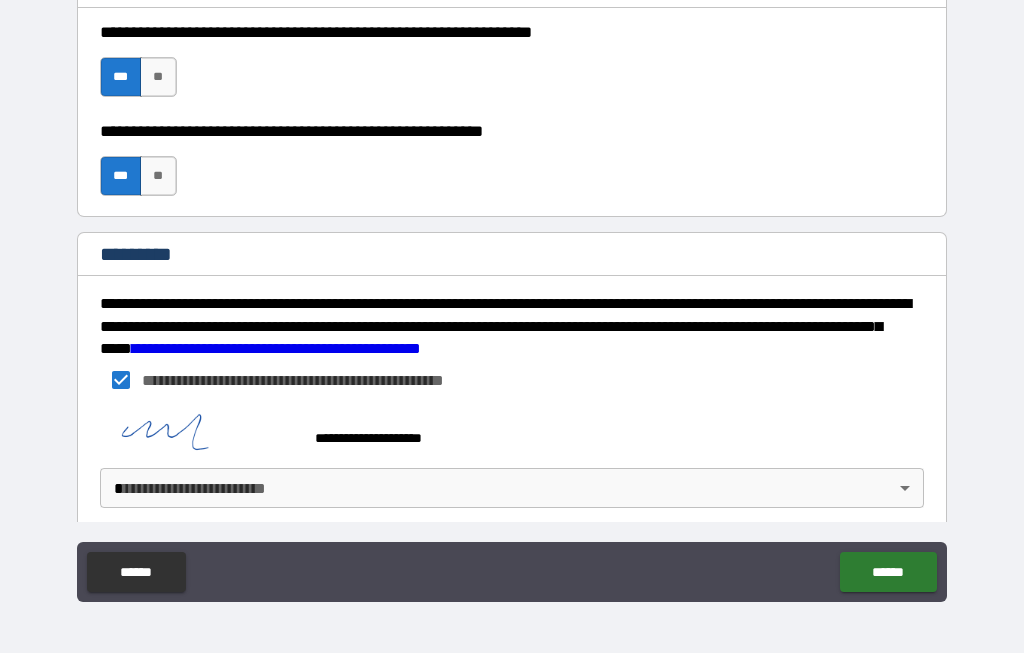 click on "******" at bounding box center (888, 573) 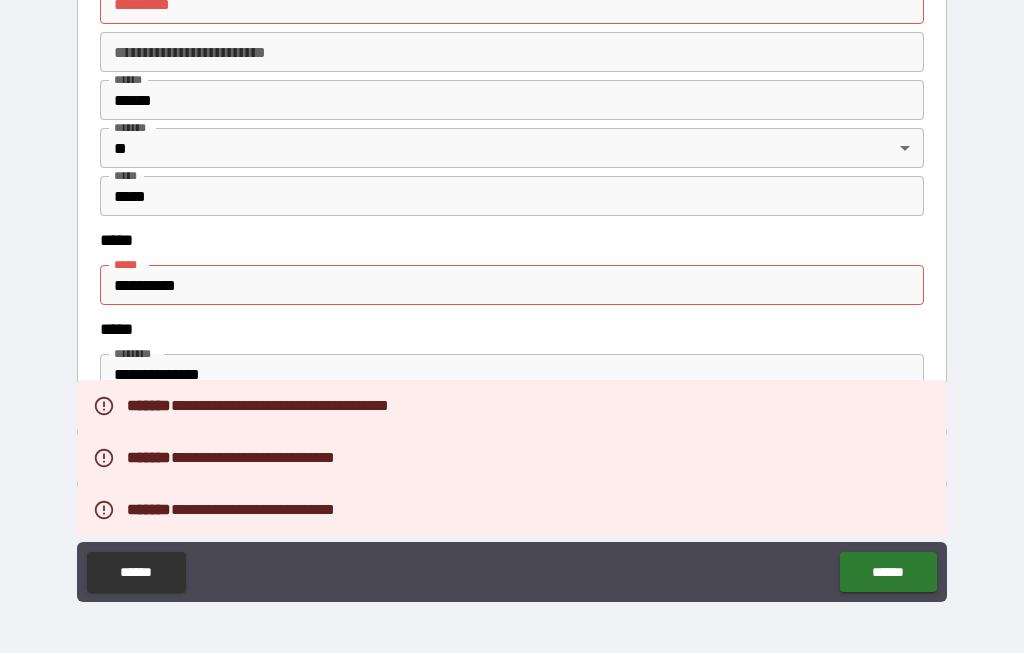 scroll, scrollTop: 2457, scrollLeft: 0, axis: vertical 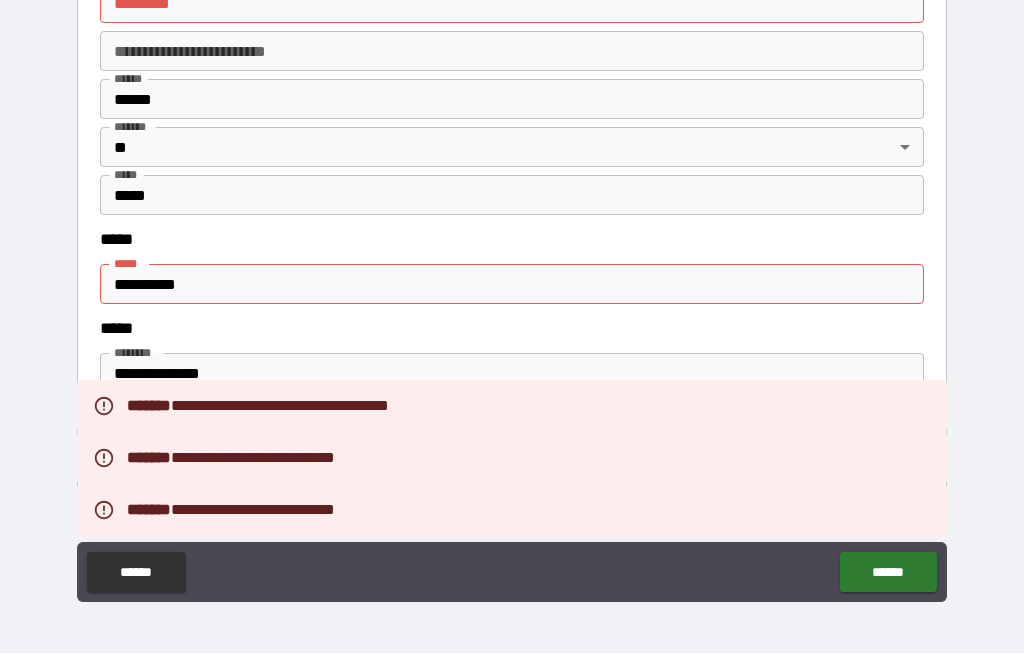 click on "**********" at bounding box center (512, 285) 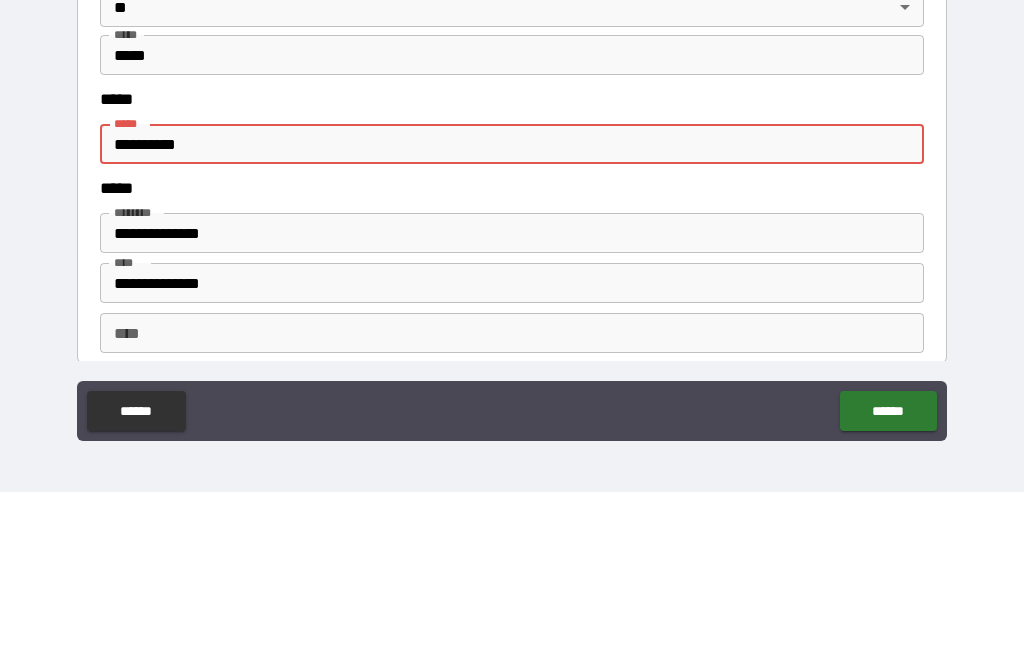 scroll, scrollTop: 2445, scrollLeft: 0, axis: vertical 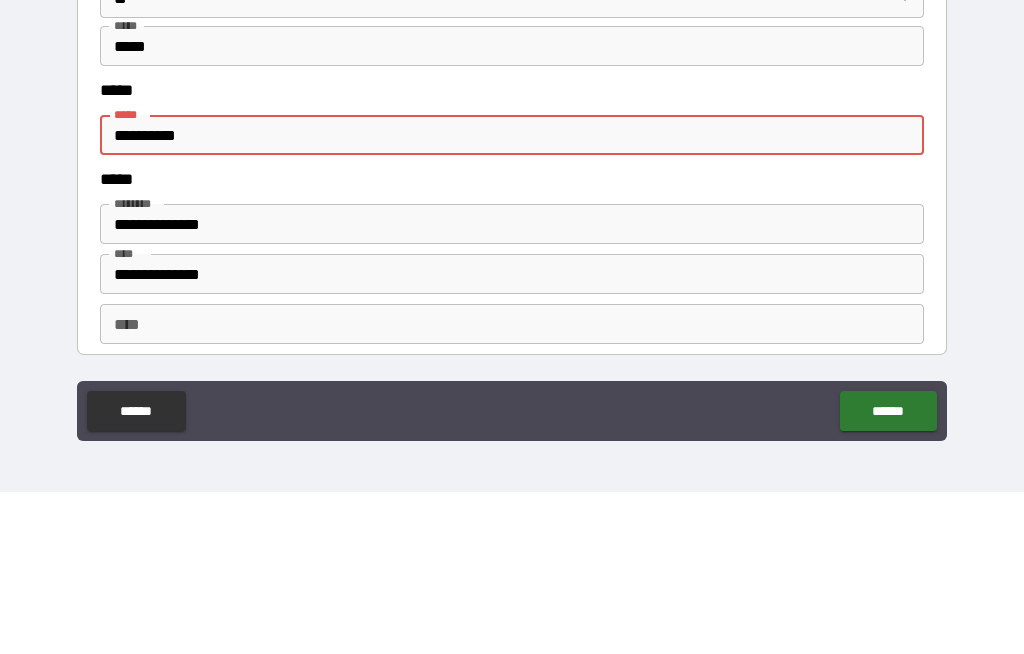 click on "**********" at bounding box center [512, 297] 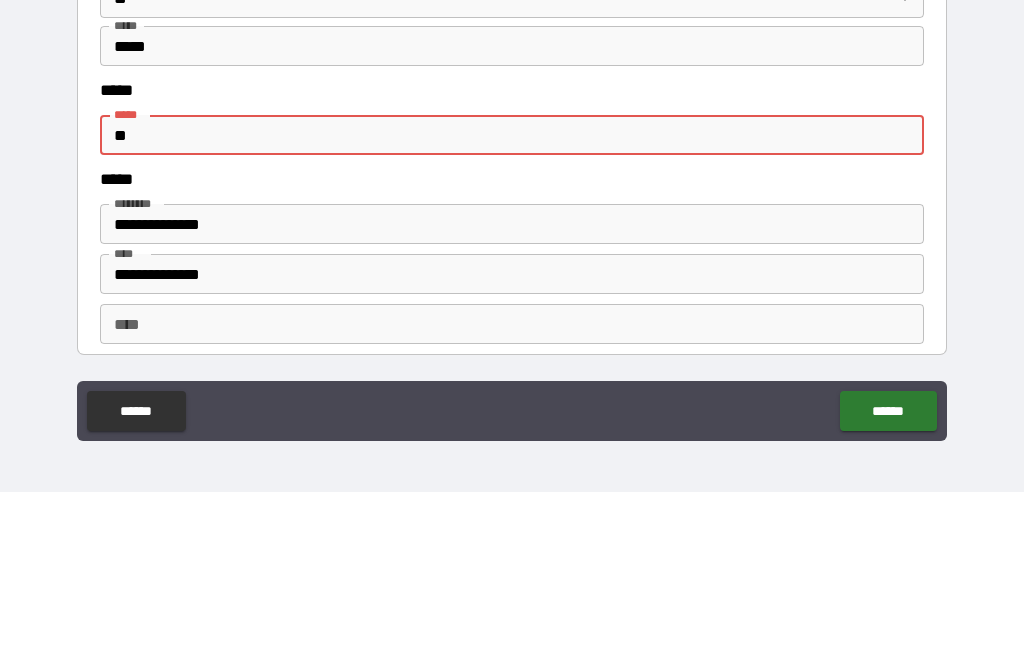 type on "*" 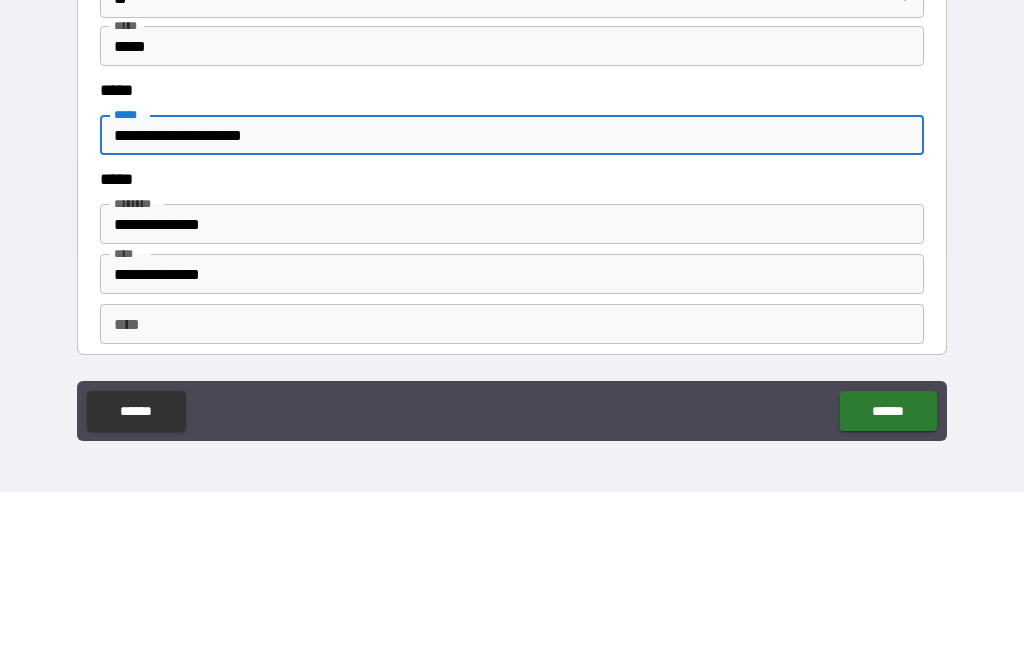 type on "**********" 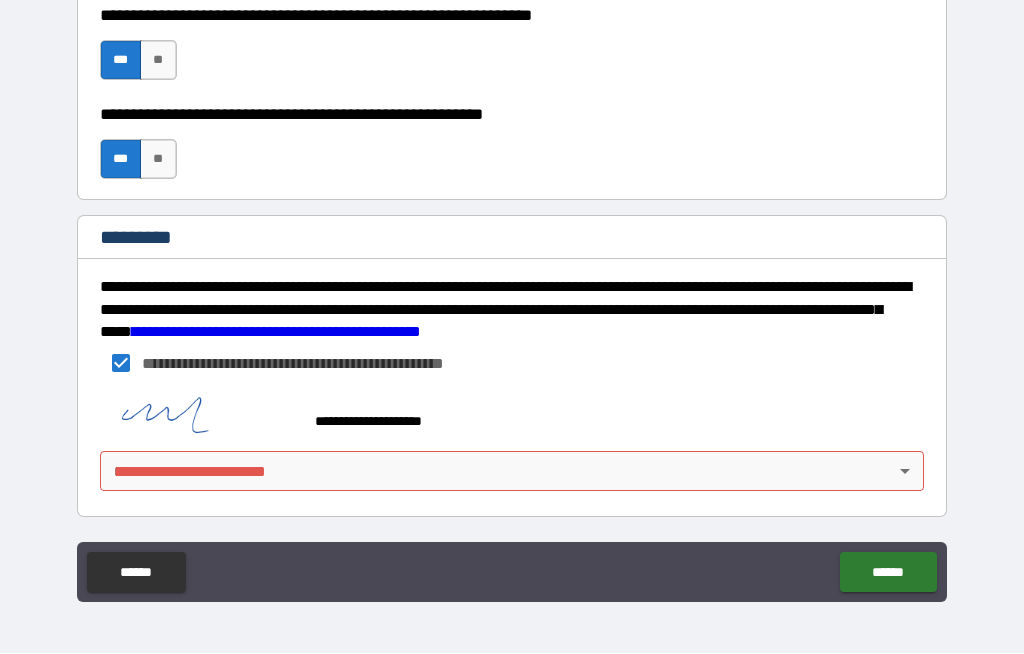 scroll, scrollTop: 3061, scrollLeft: 0, axis: vertical 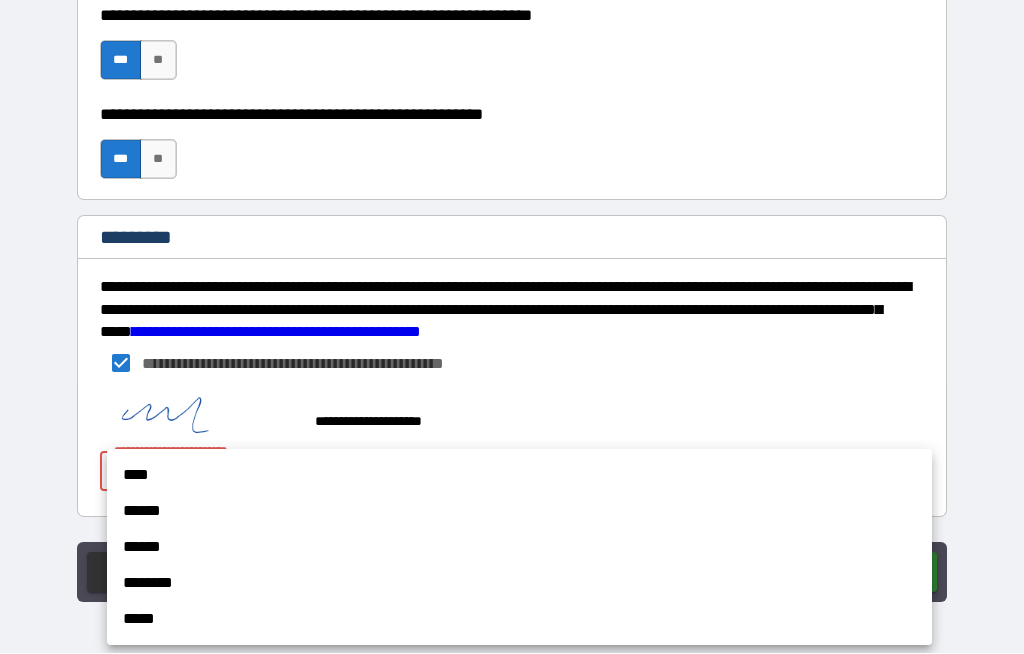 click on "****" at bounding box center (519, 476) 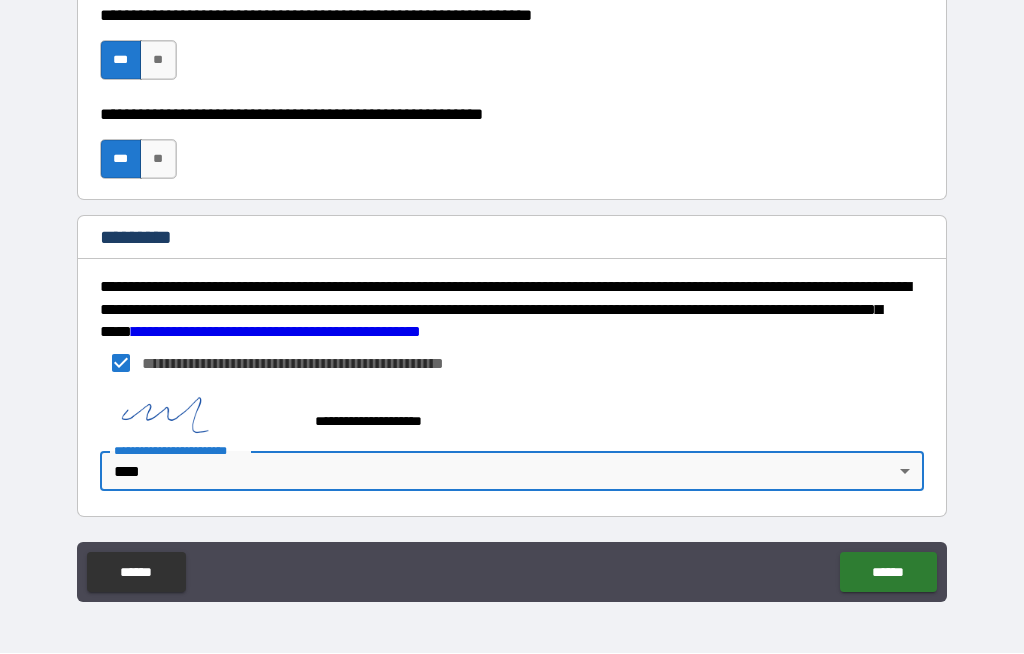 click on "******" at bounding box center (888, 573) 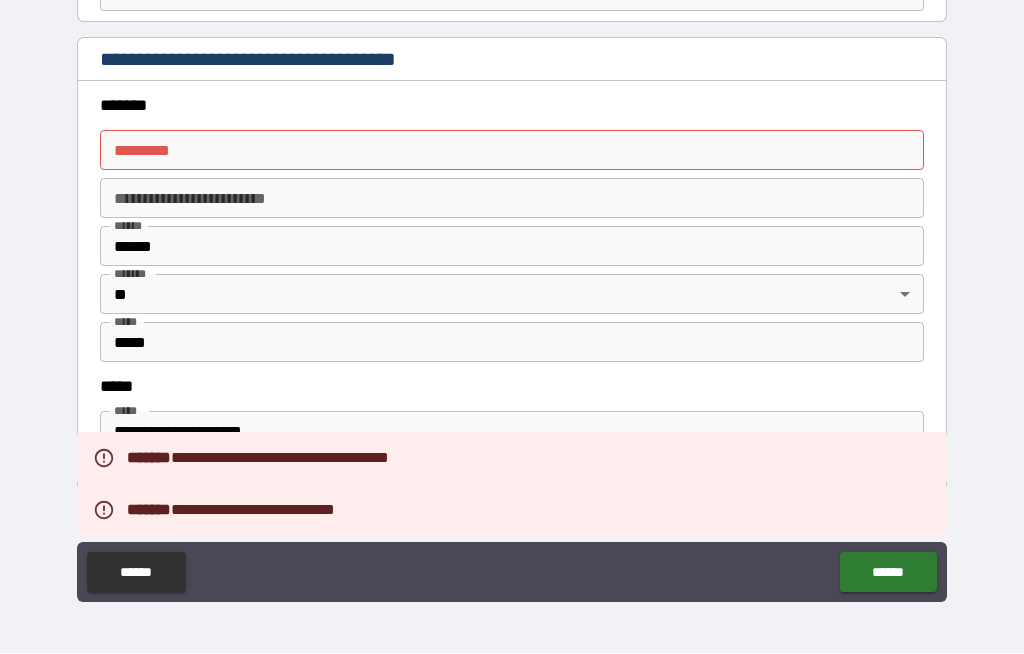 scroll, scrollTop: 2314, scrollLeft: 0, axis: vertical 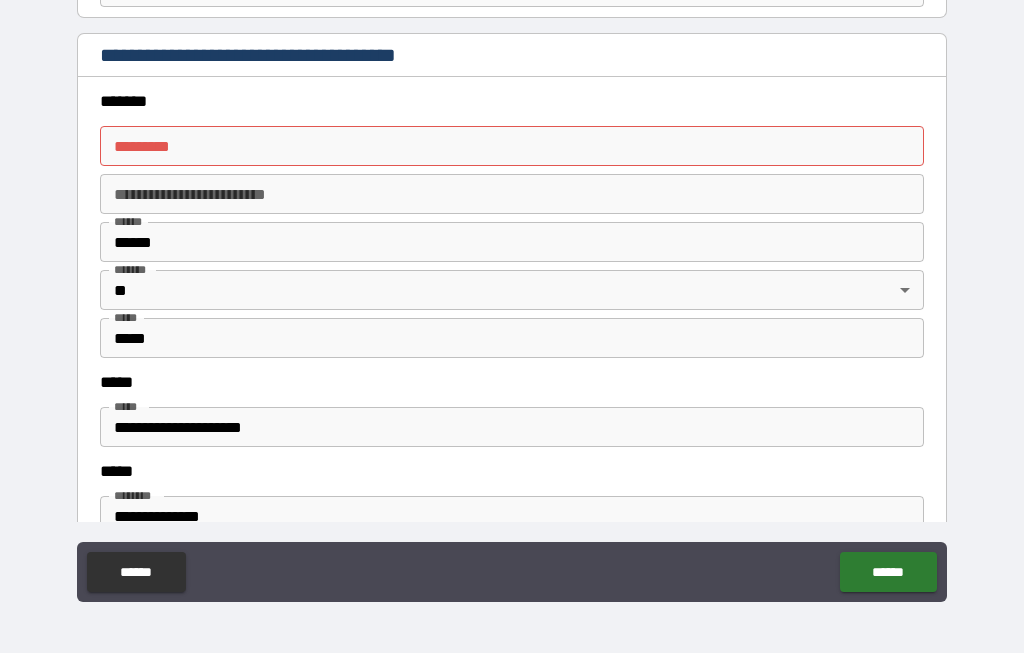 click on "*******   *" at bounding box center [512, 147] 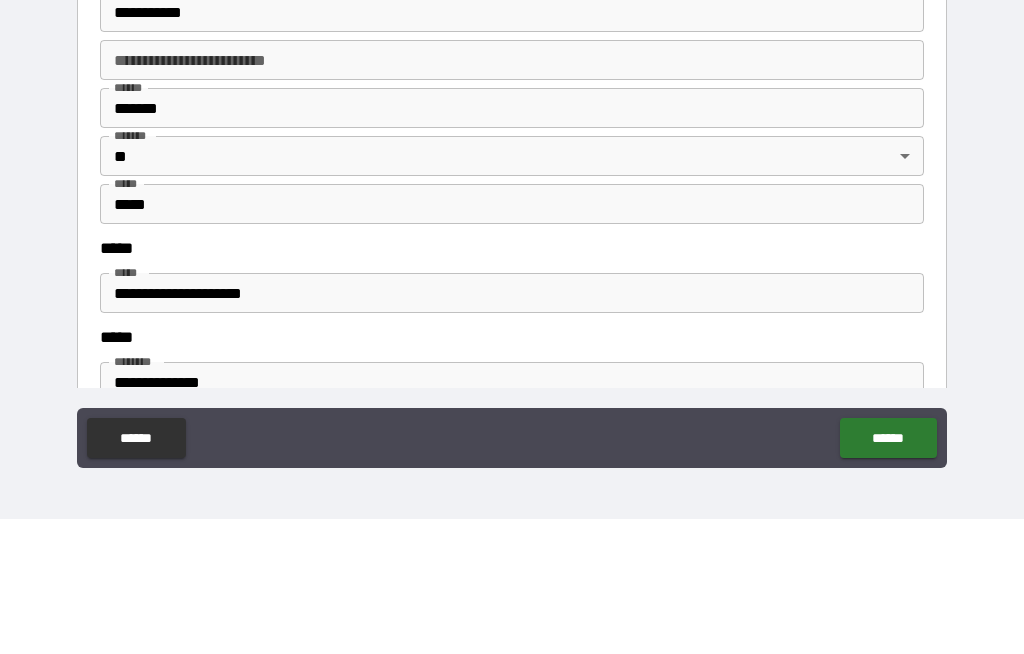 type on "**********" 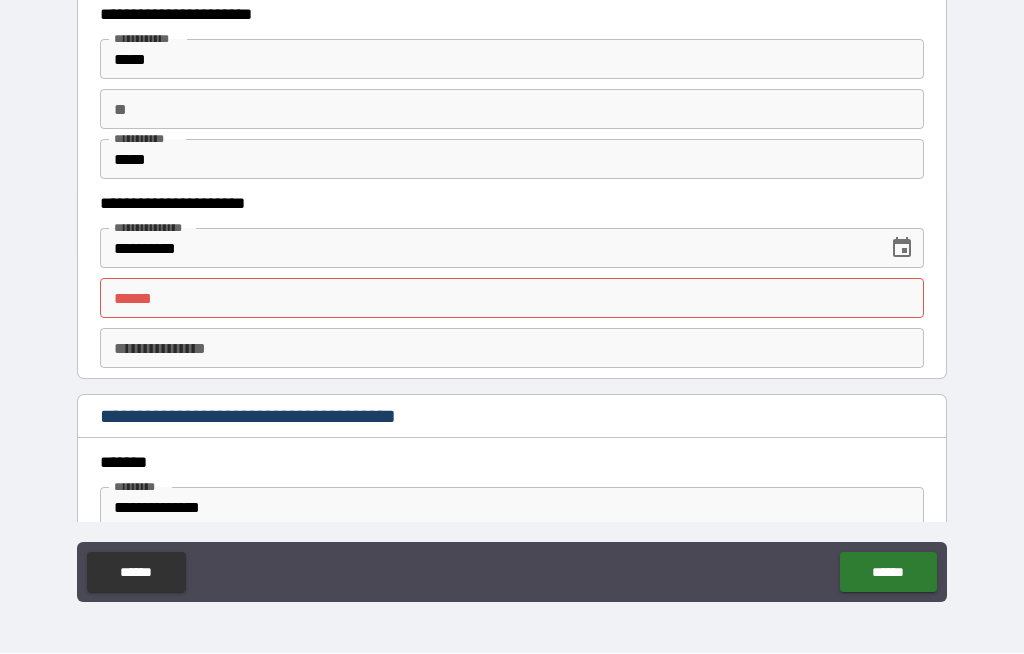 scroll, scrollTop: 1909, scrollLeft: 0, axis: vertical 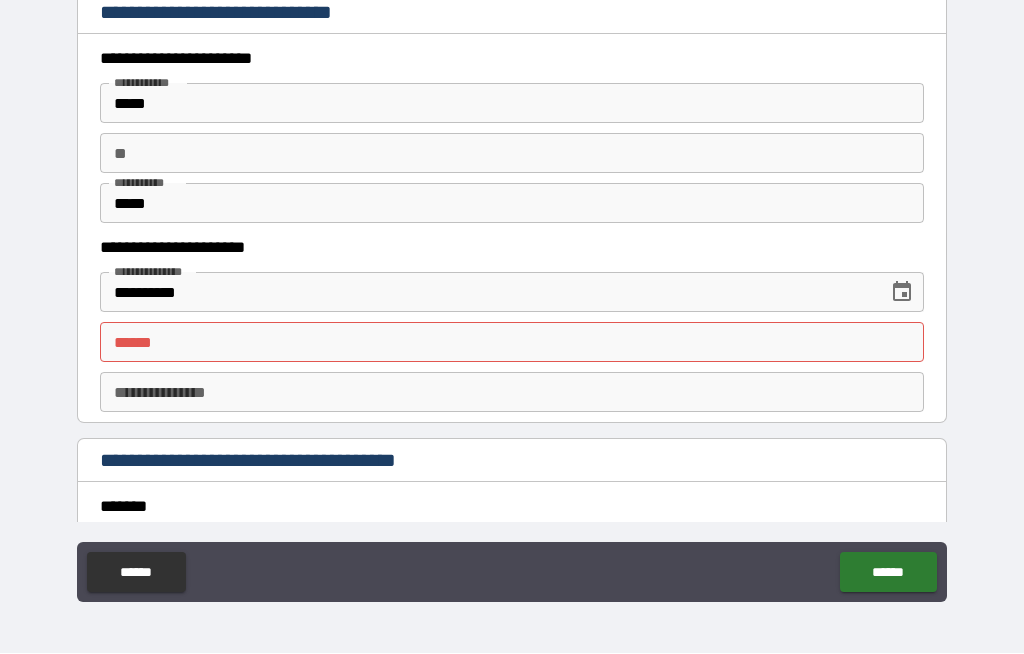 click on "****   *" at bounding box center (512, 343) 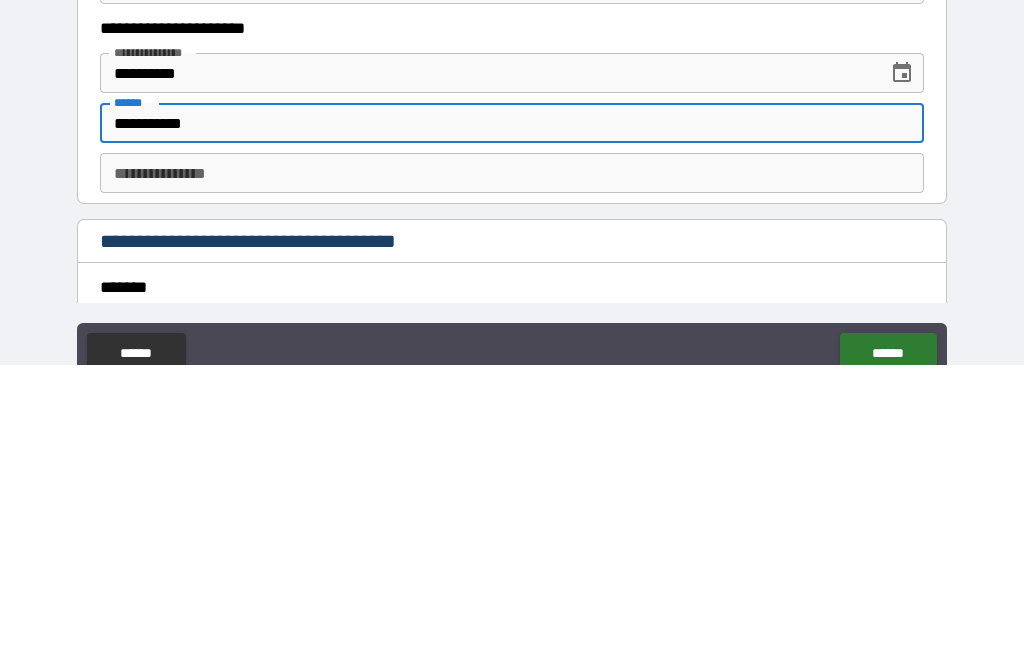 scroll, scrollTop: 69, scrollLeft: 0, axis: vertical 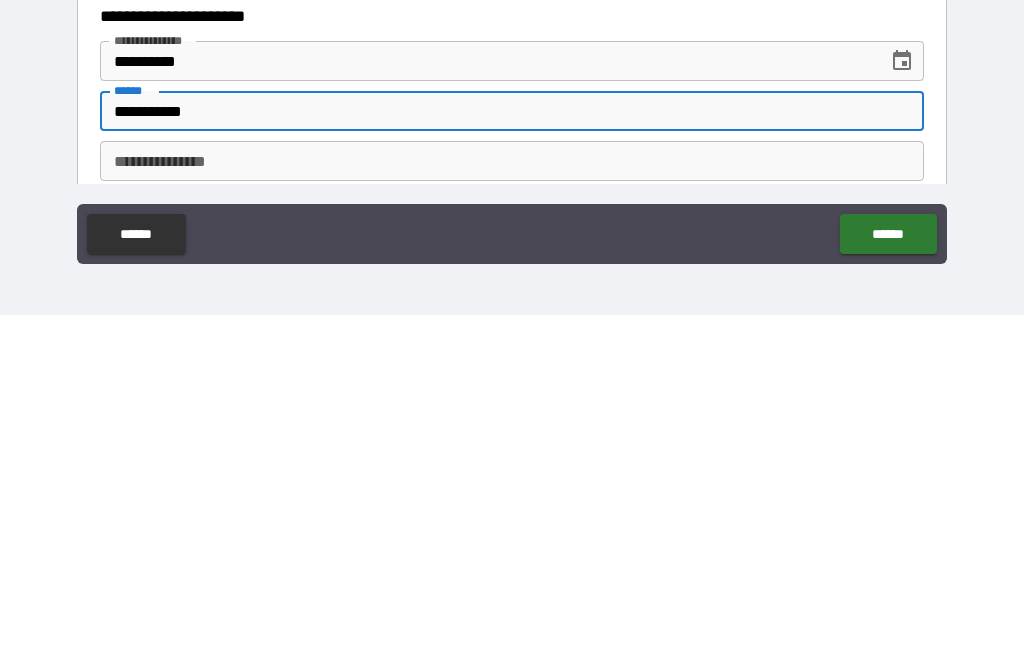 type on "**********" 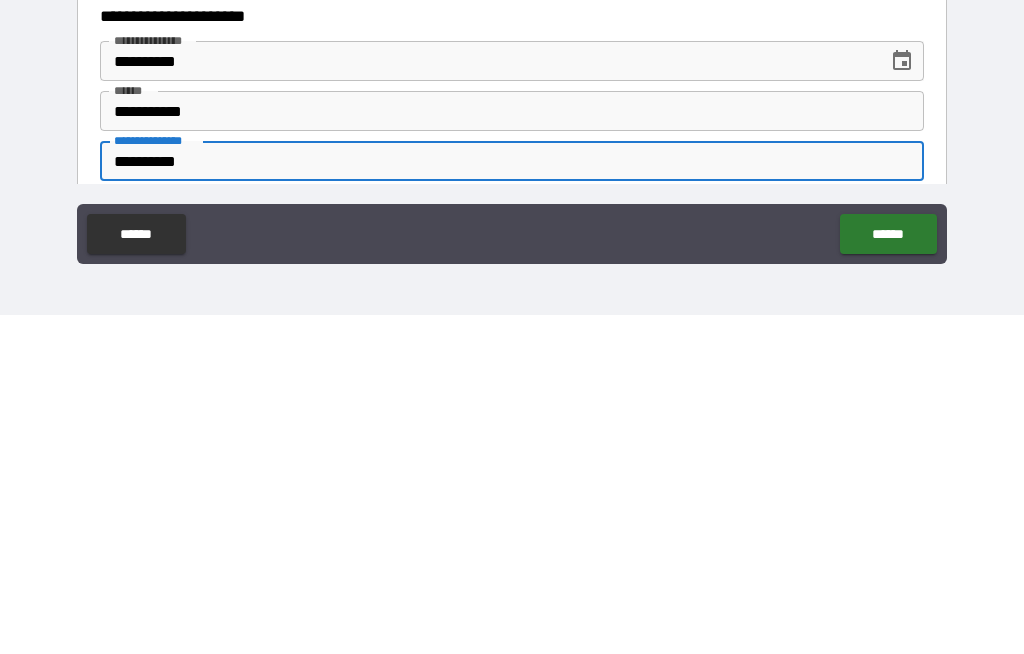 type on "**********" 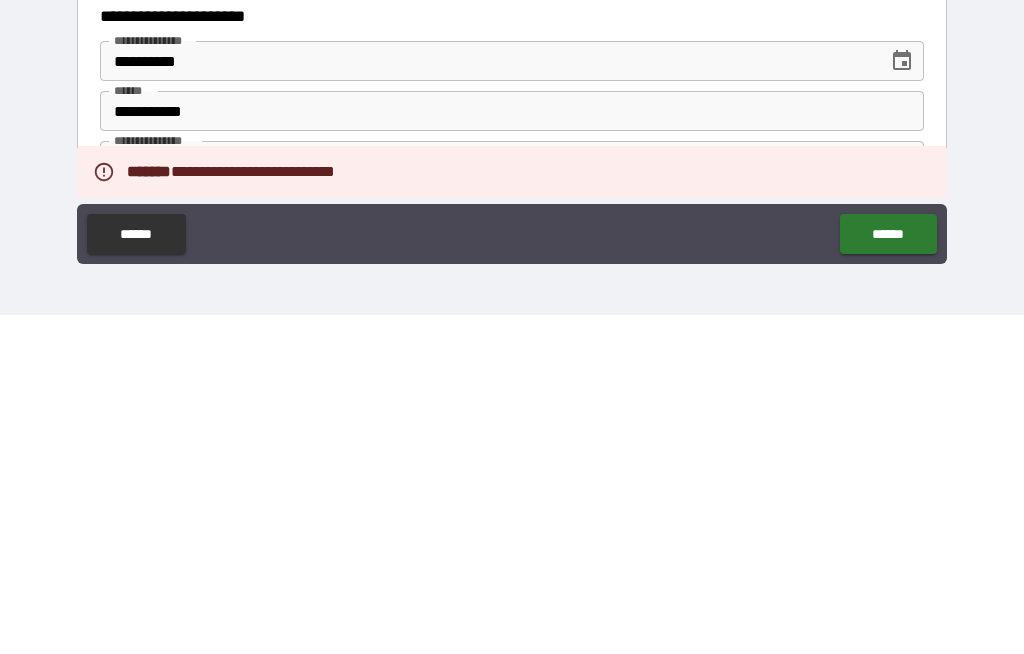 scroll, scrollTop: 0, scrollLeft: 0, axis: both 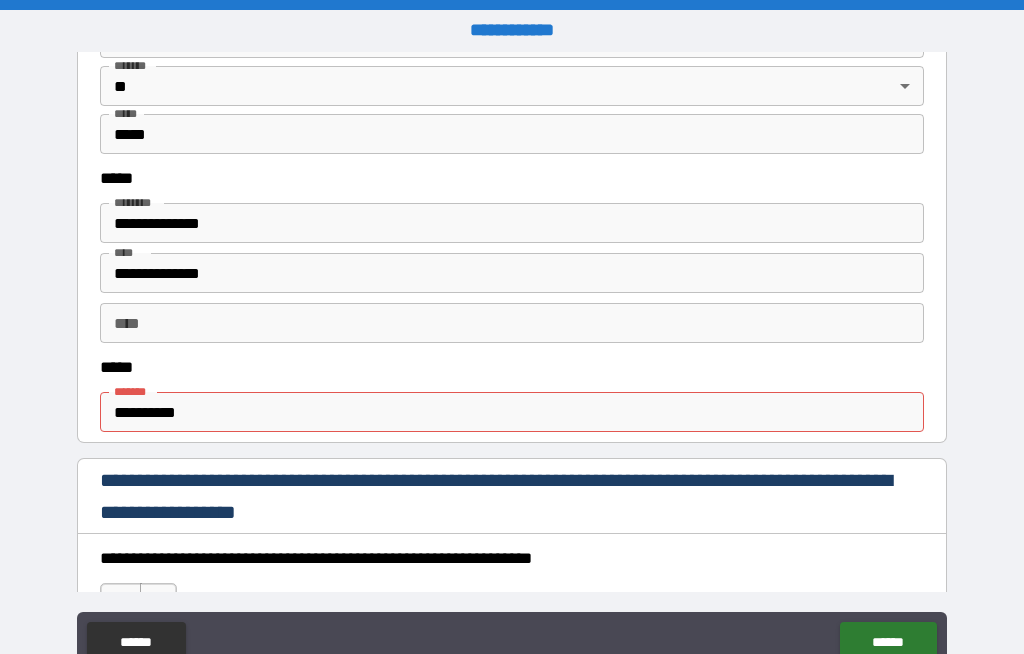 click on "**********" at bounding box center (512, 412) 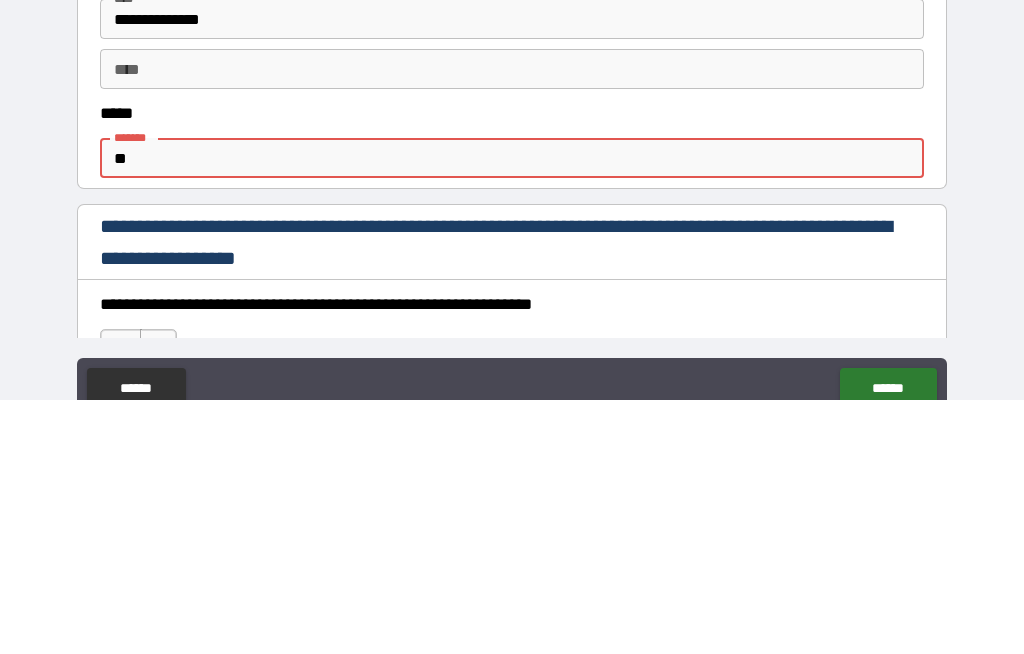 type on "*" 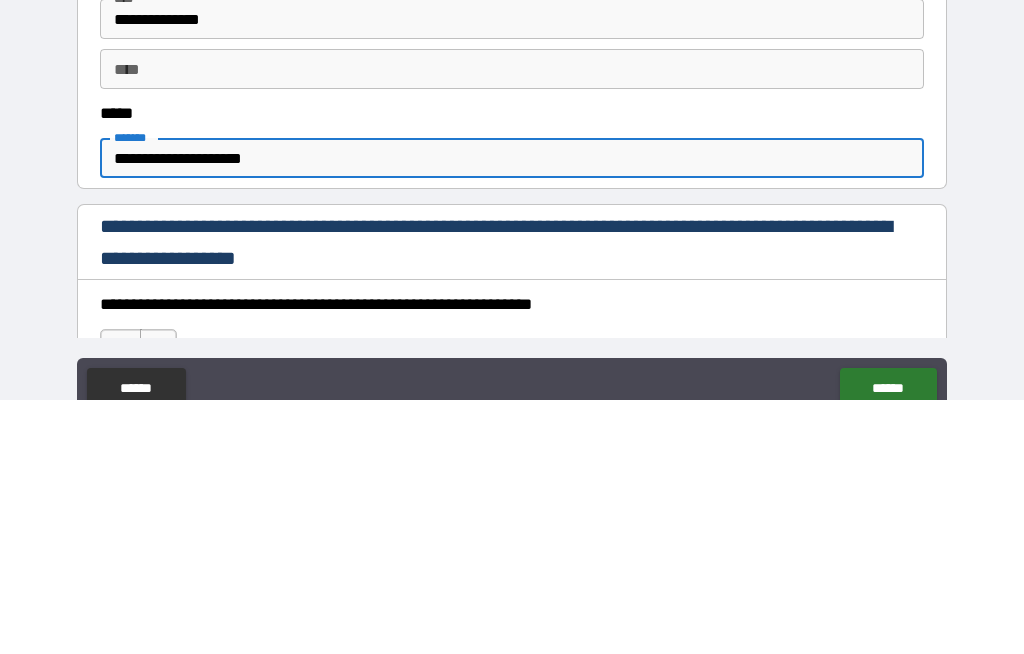 type on "**********" 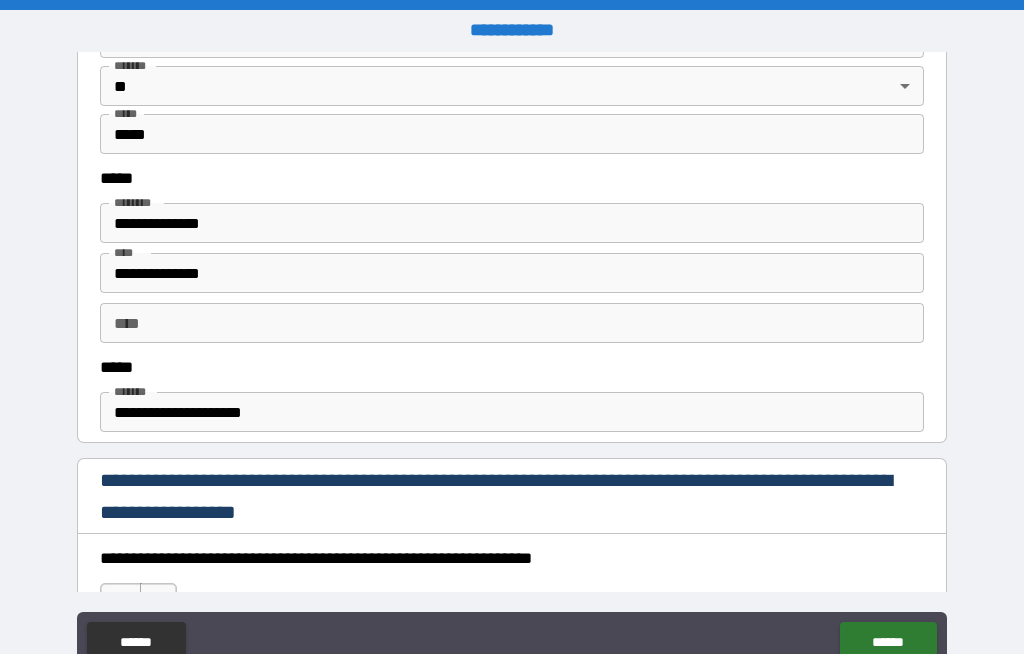 click on "******" at bounding box center [888, 642] 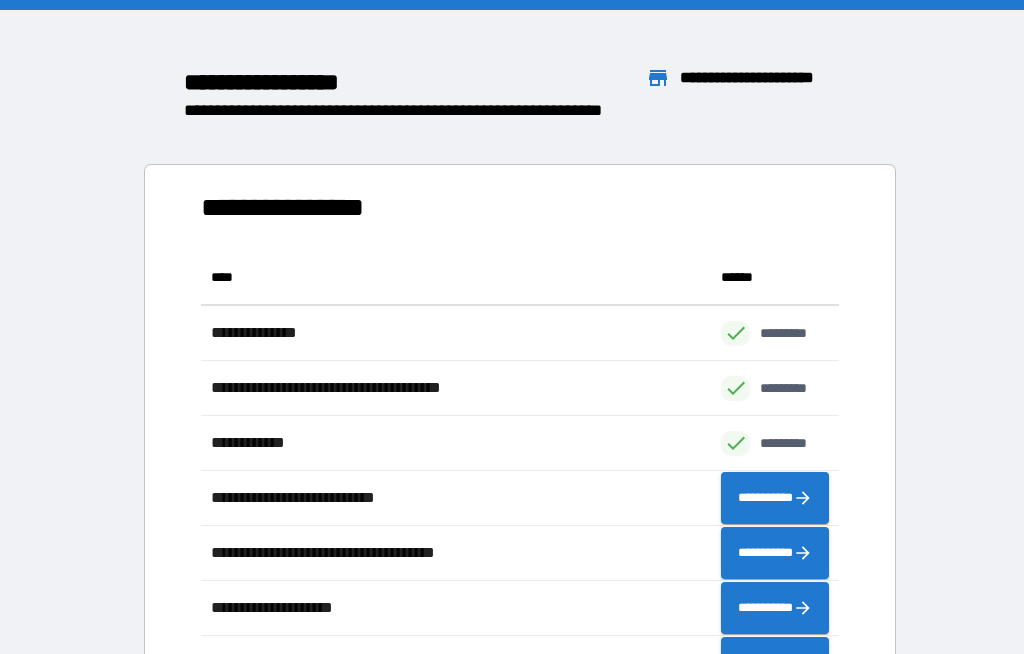 scroll, scrollTop: 1, scrollLeft: 1, axis: both 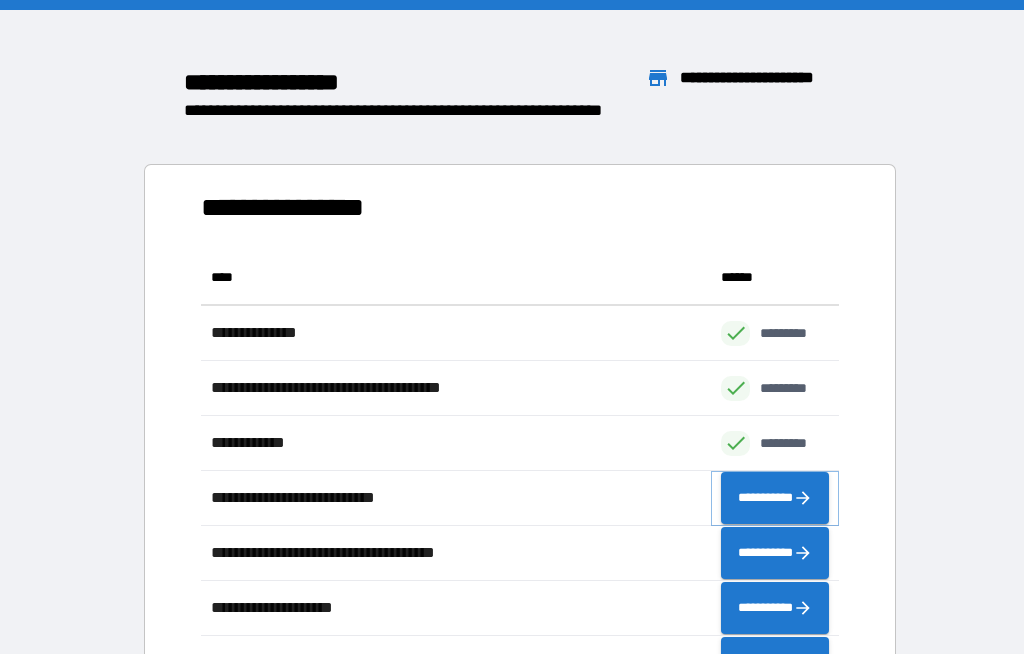 click on "**********" at bounding box center (775, 498) 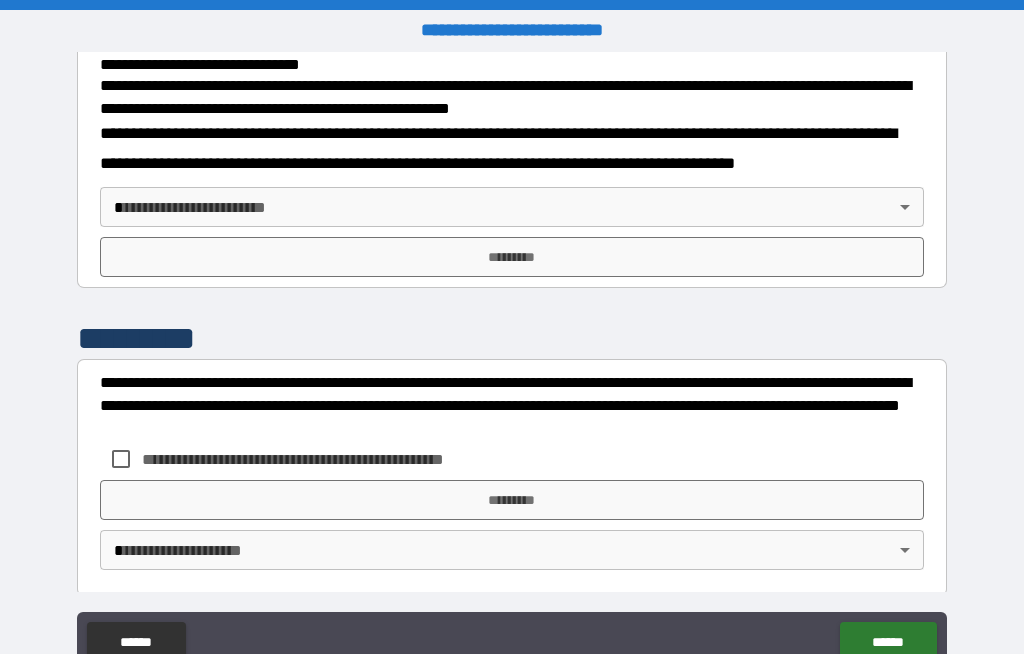 scroll, scrollTop: 723, scrollLeft: 0, axis: vertical 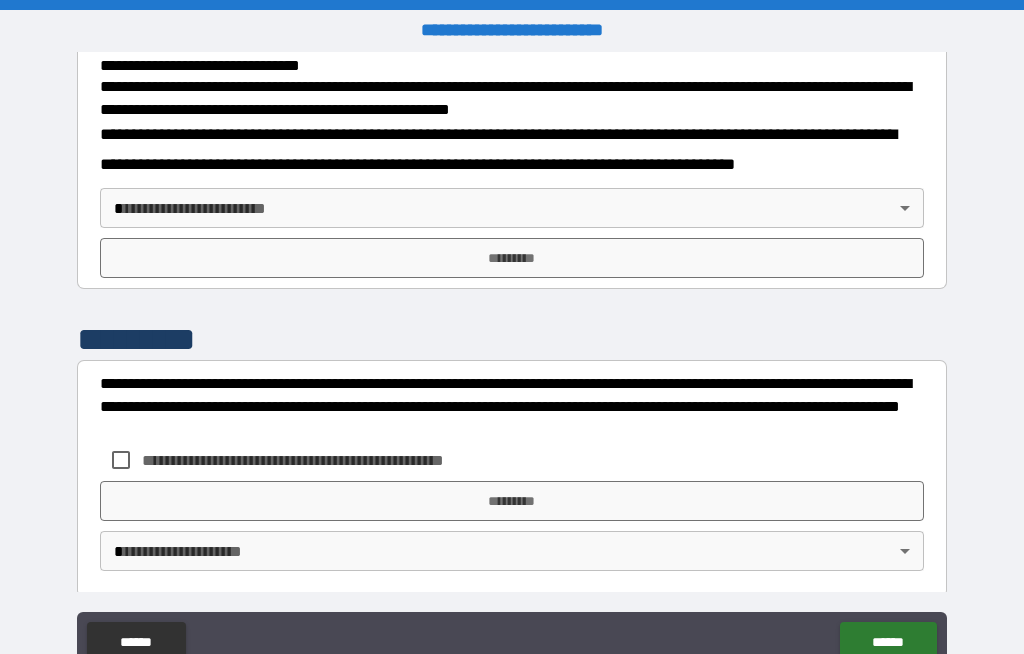 click on "**********" at bounding box center (512, 361) 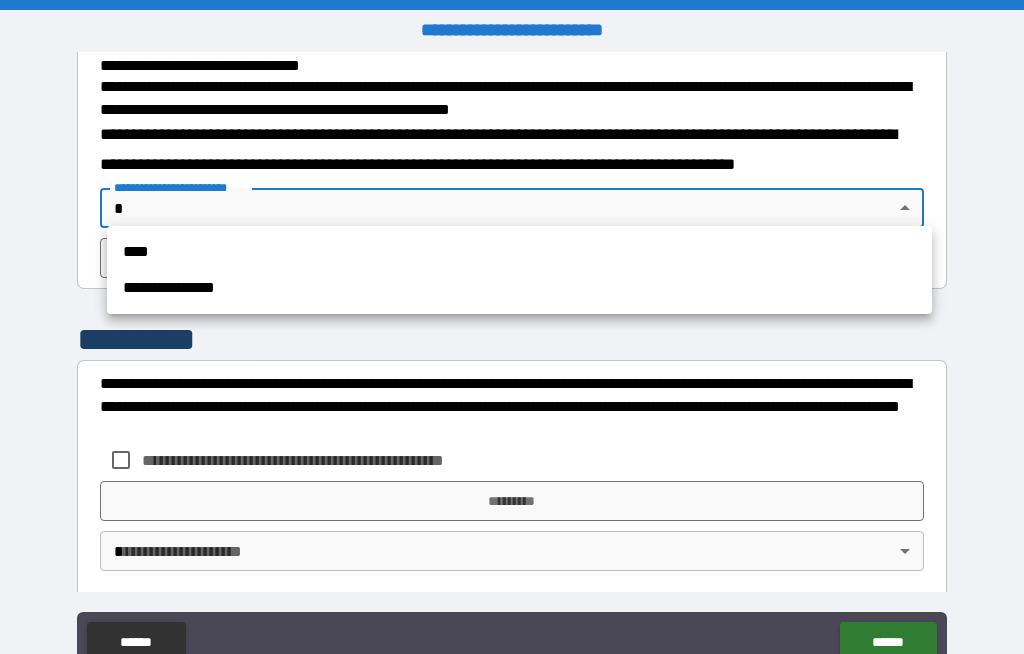click on "****" at bounding box center [519, 252] 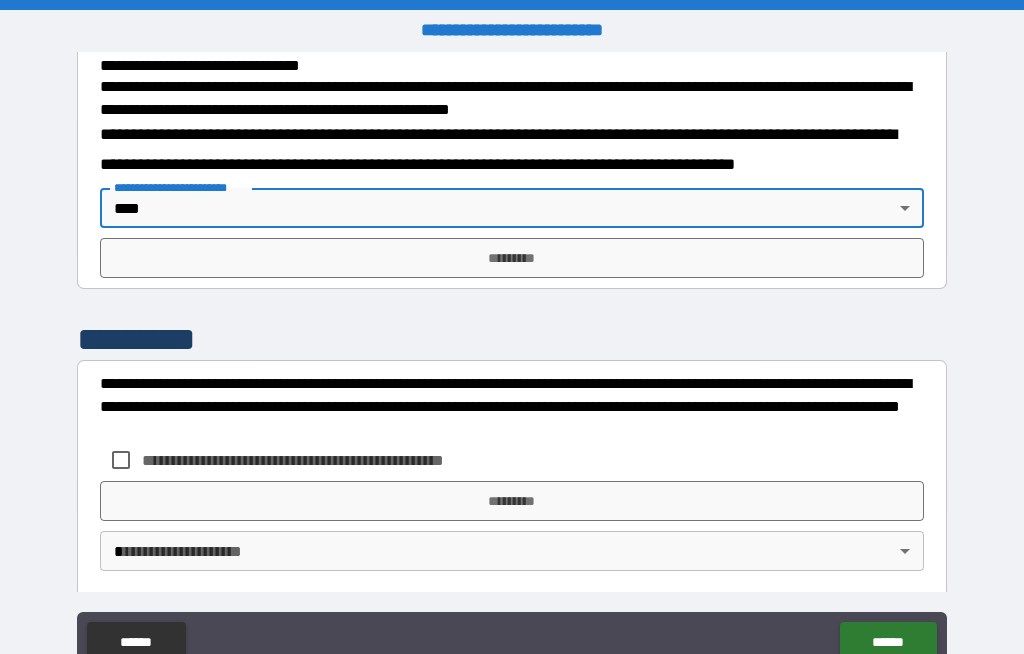 click on "*********" at bounding box center [512, 258] 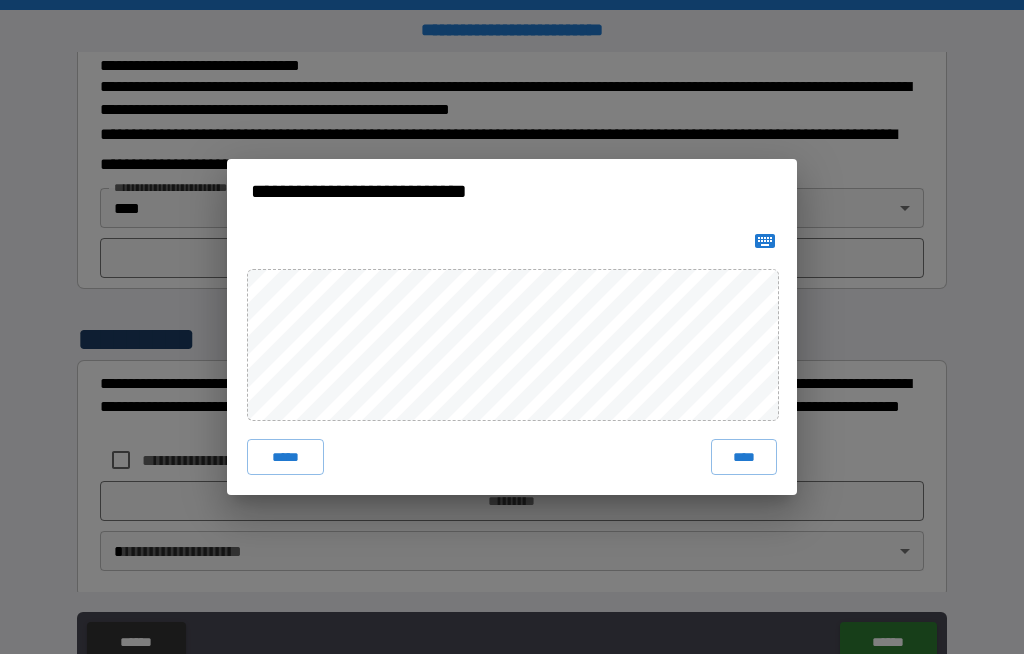 click on "****" at bounding box center (744, 457) 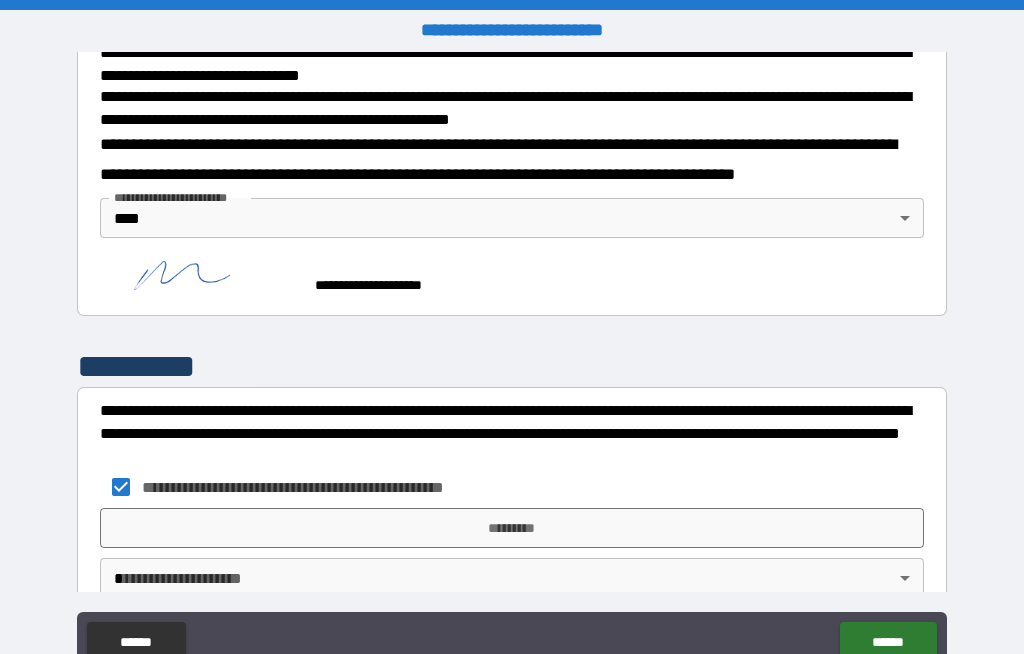 click on "*********" at bounding box center (512, 528) 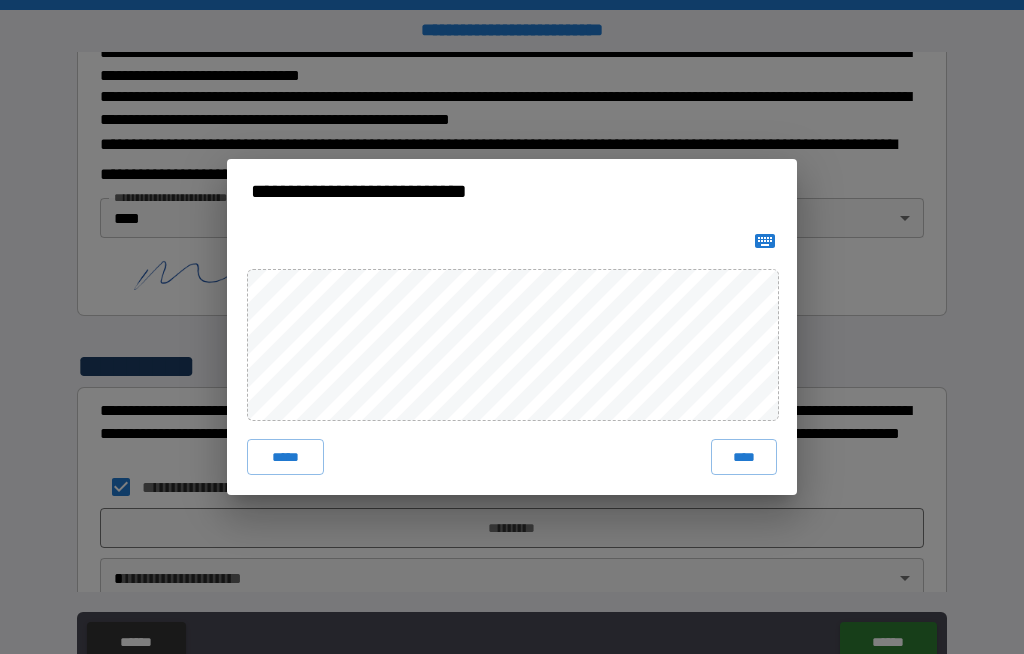 click on "****" at bounding box center [744, 457] 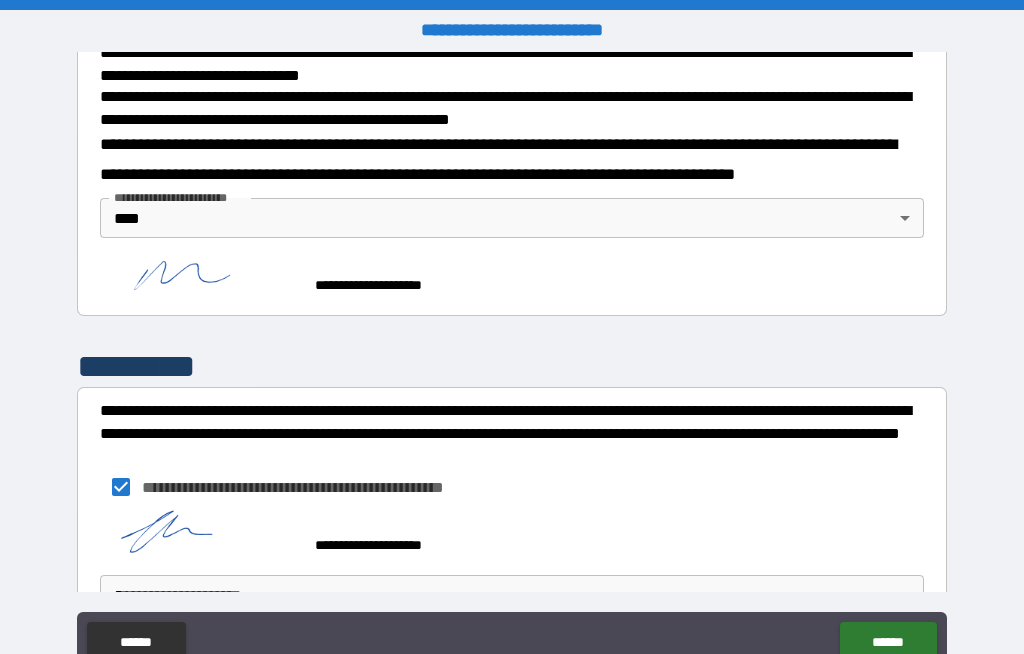 click on "**********" at bounding box center (512, 361) 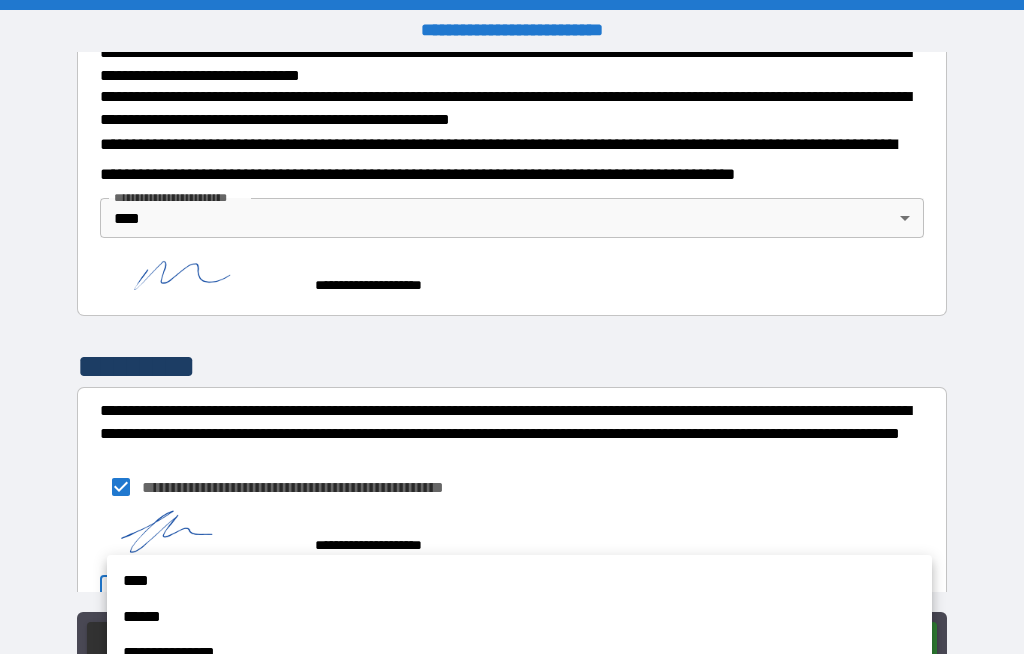 click on "****" at bounding box center (519, 581) 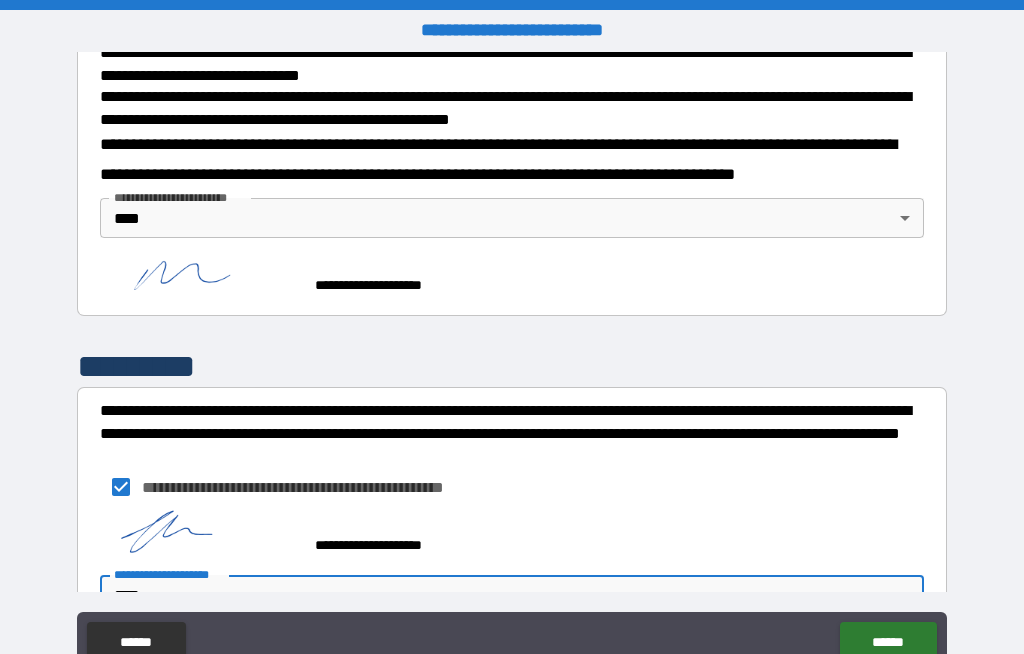 scroll, scrollTop: 727, scrollLeft: 0, axis: vertical 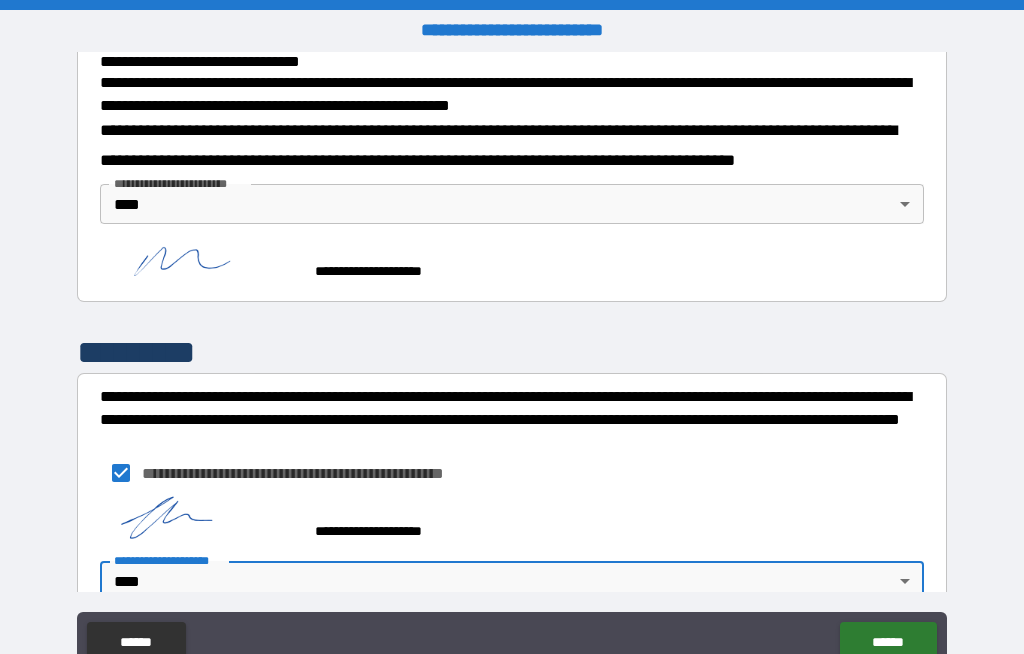 click on "******" at bounding box center (888, 642) 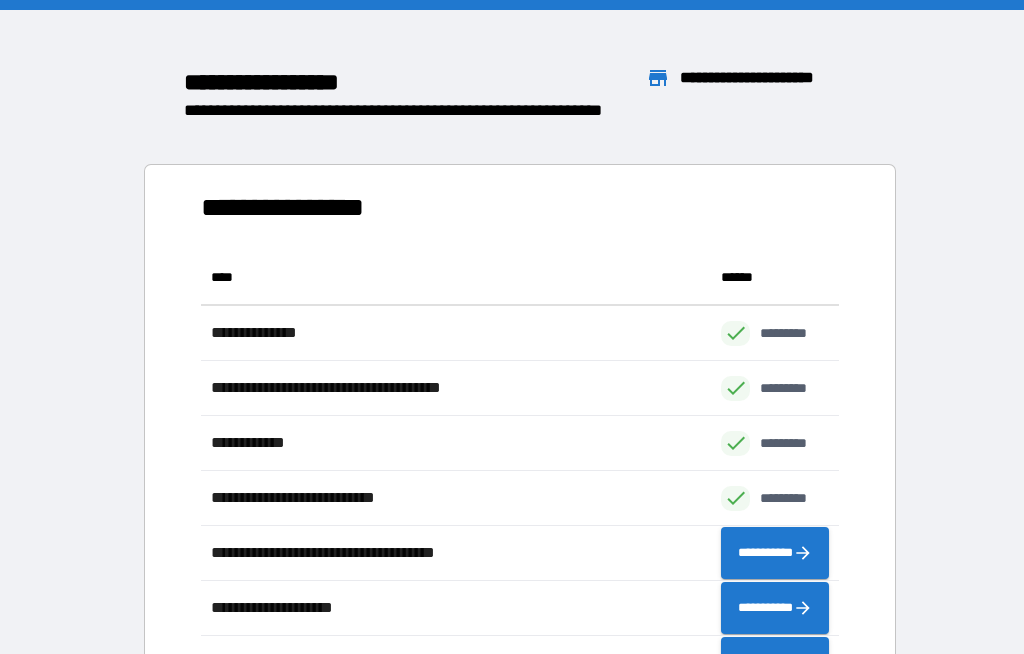 scroll, scrollTop: 441, scrollLeft: 638, axis: both 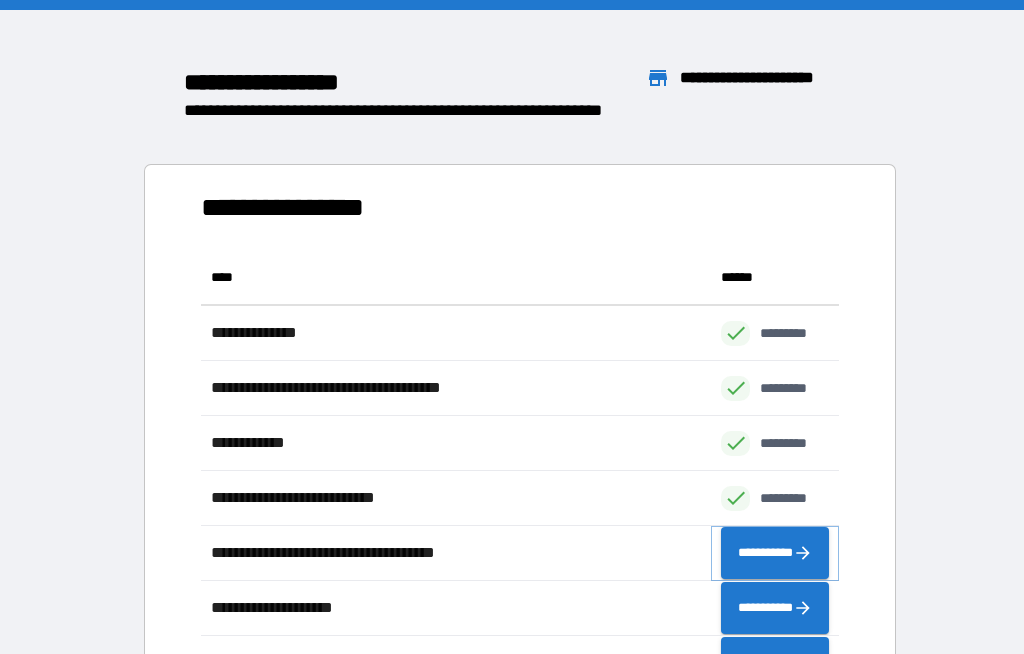 click on "**********" at bounding box center [775, 553] 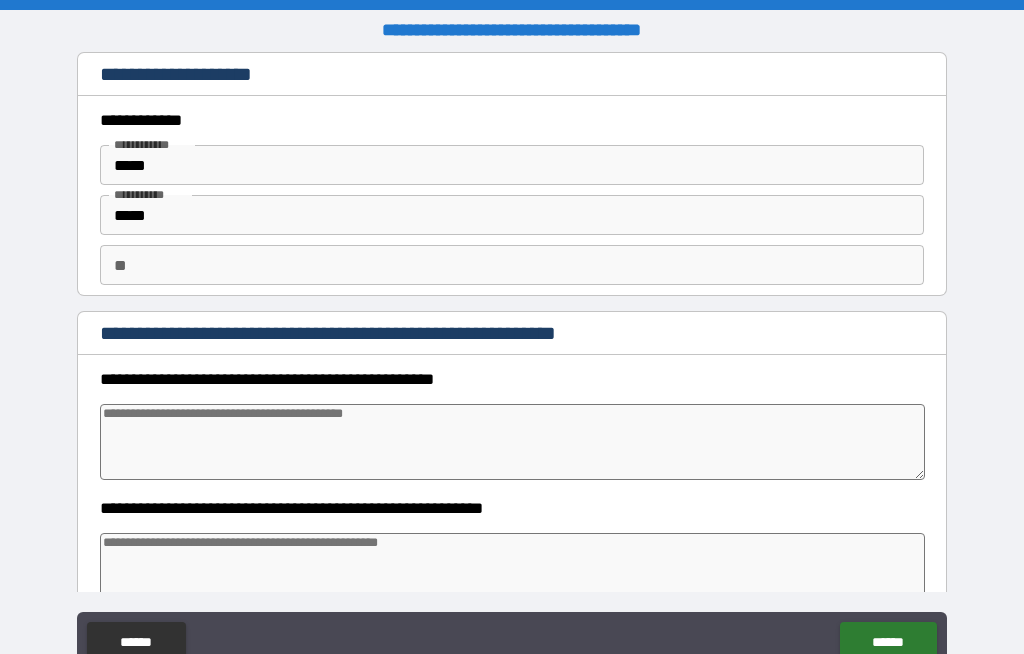 type on "*" 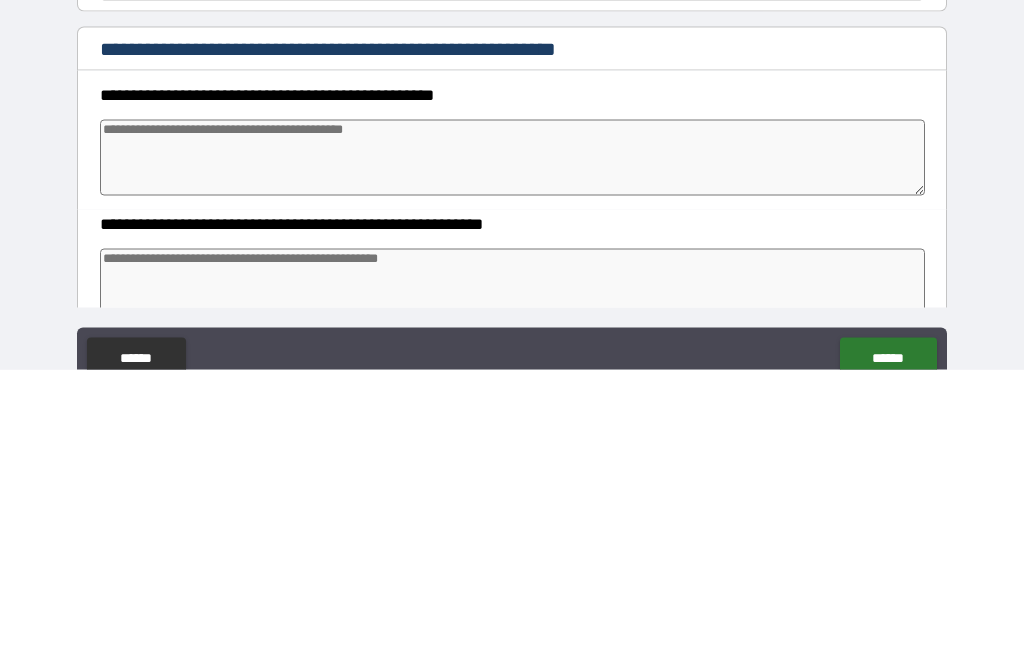 type on "*" 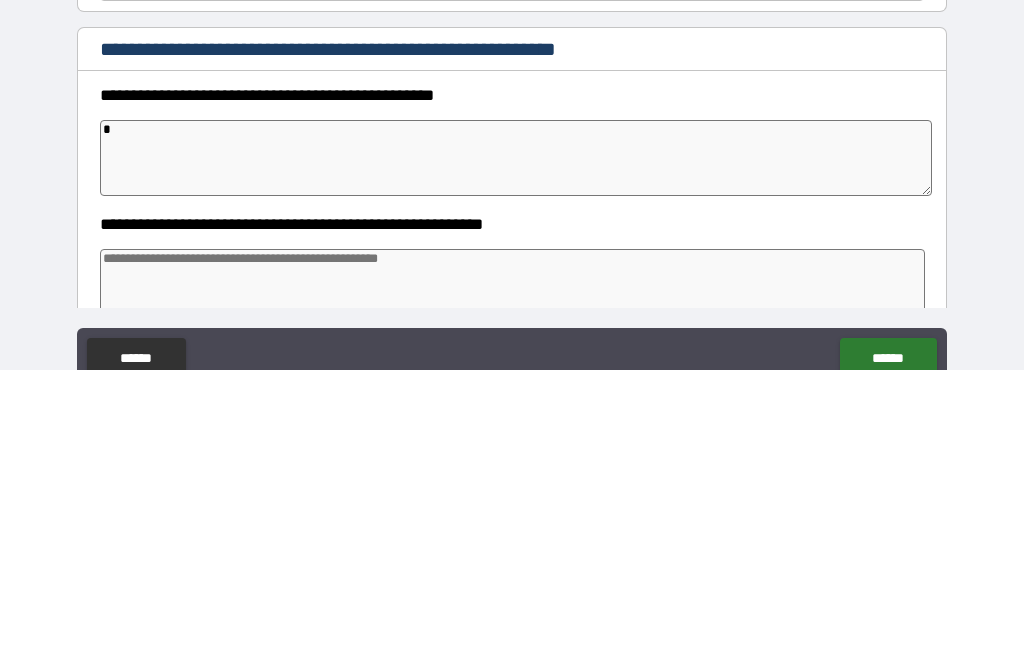 type on "**" 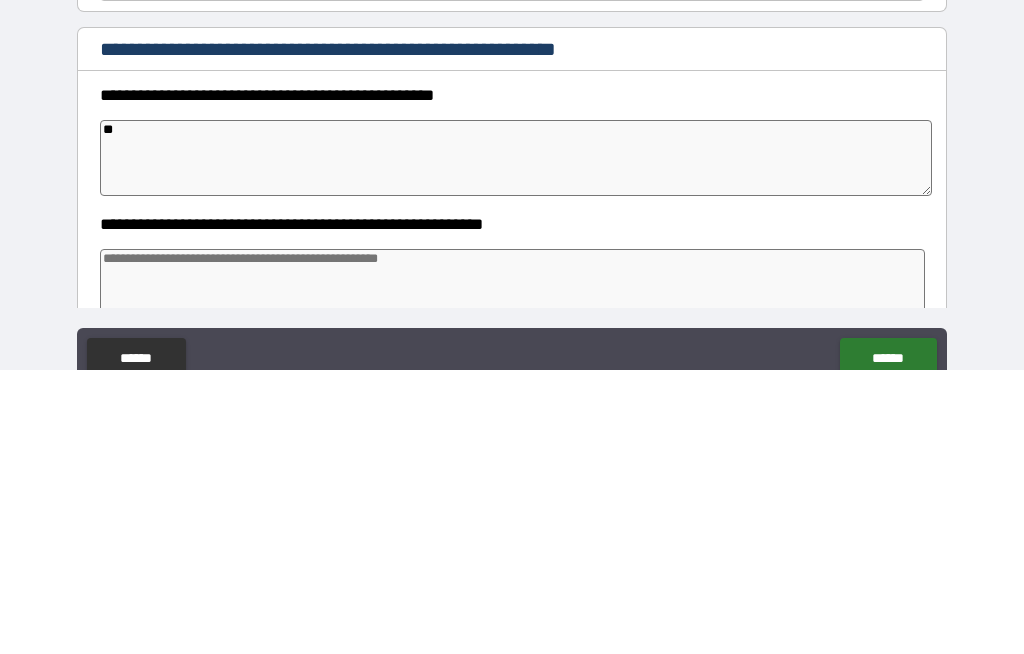 type on "*" 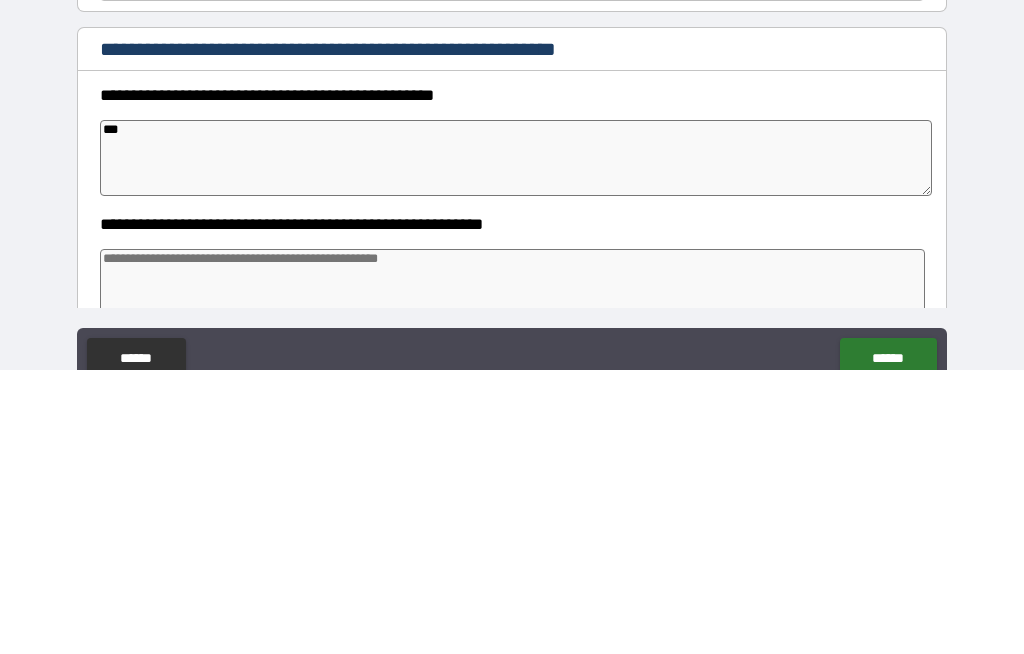 type on "*" 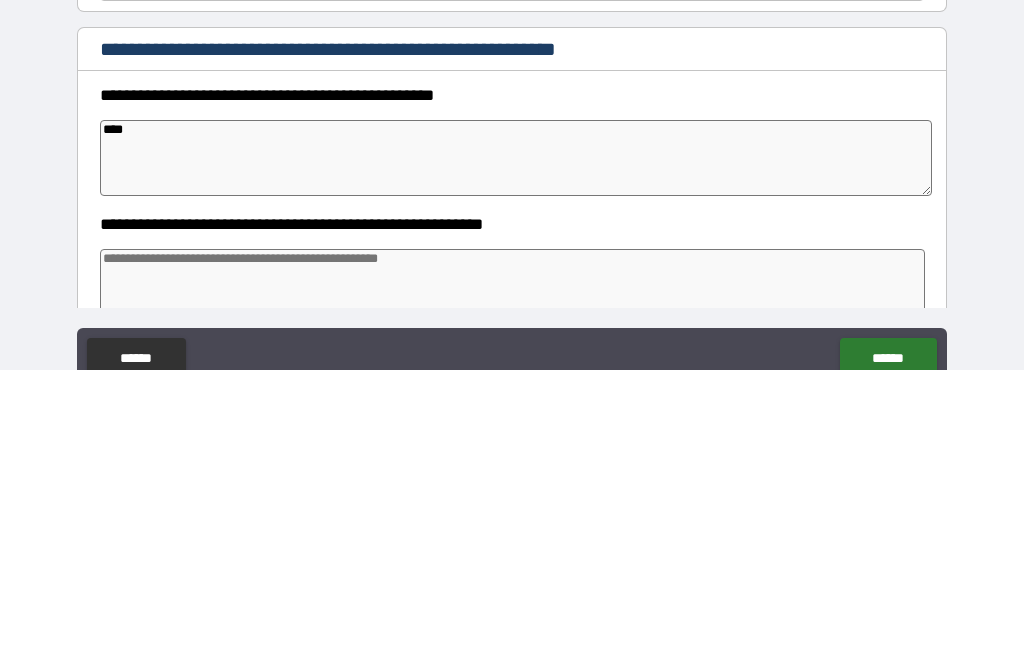 type on "*" 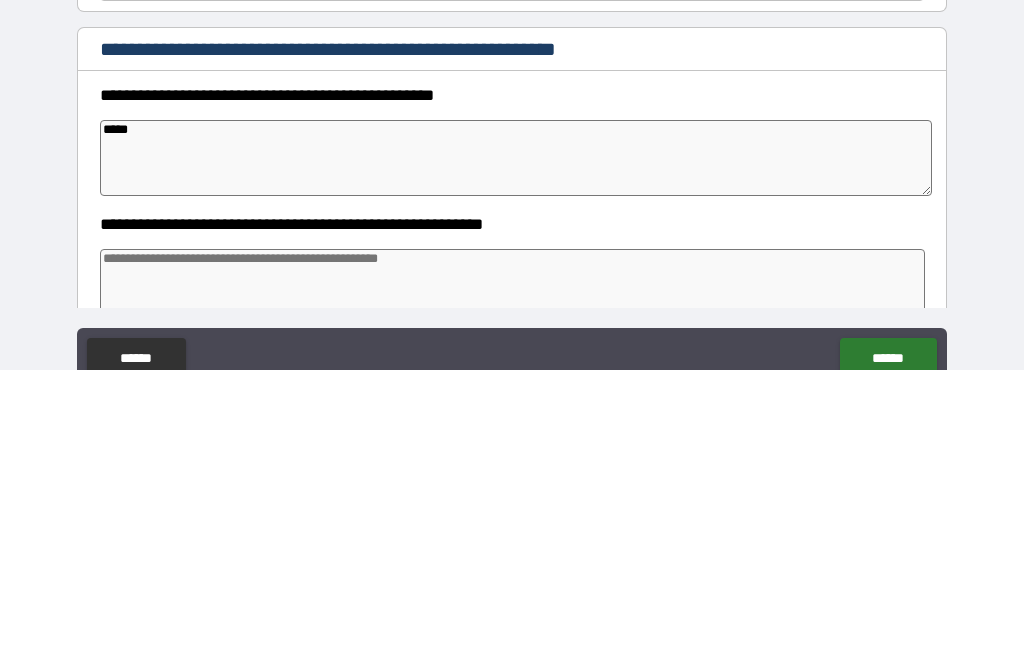 type on "*" 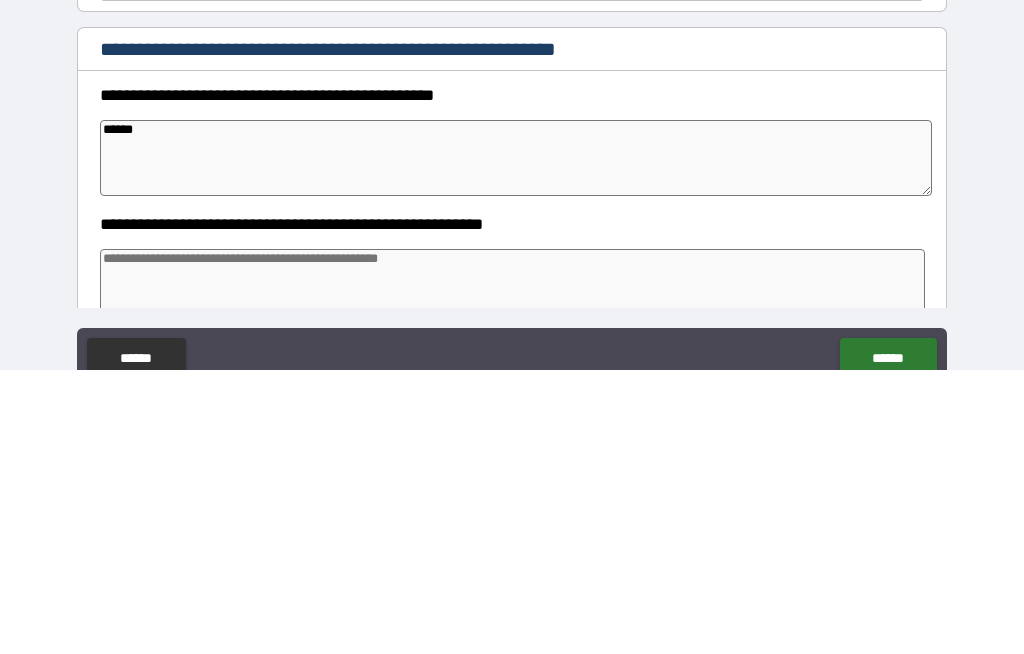 type on "*" 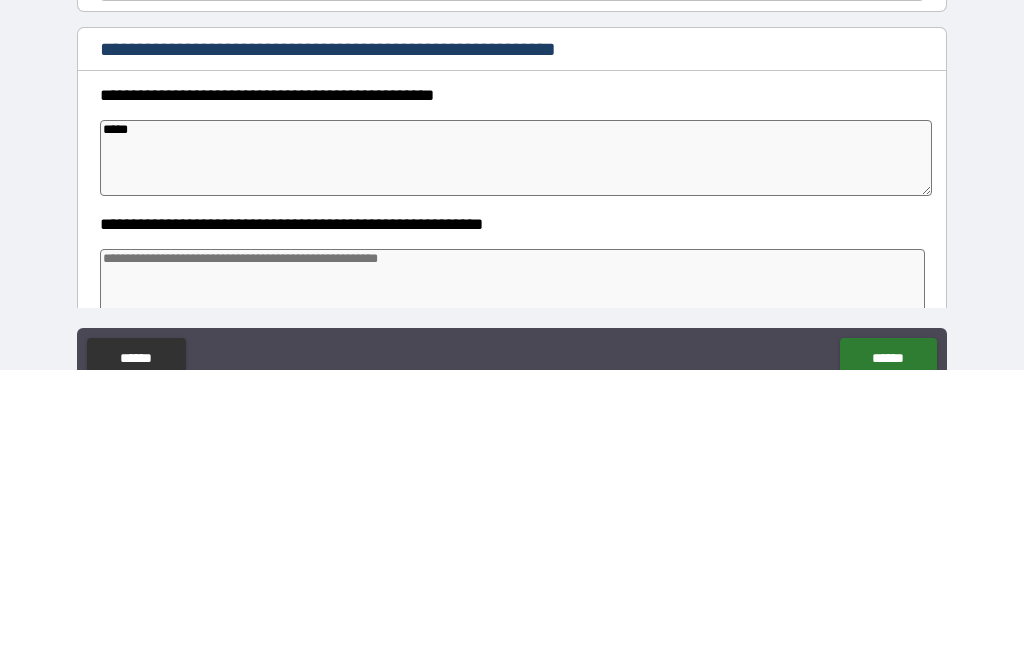 type on "*" 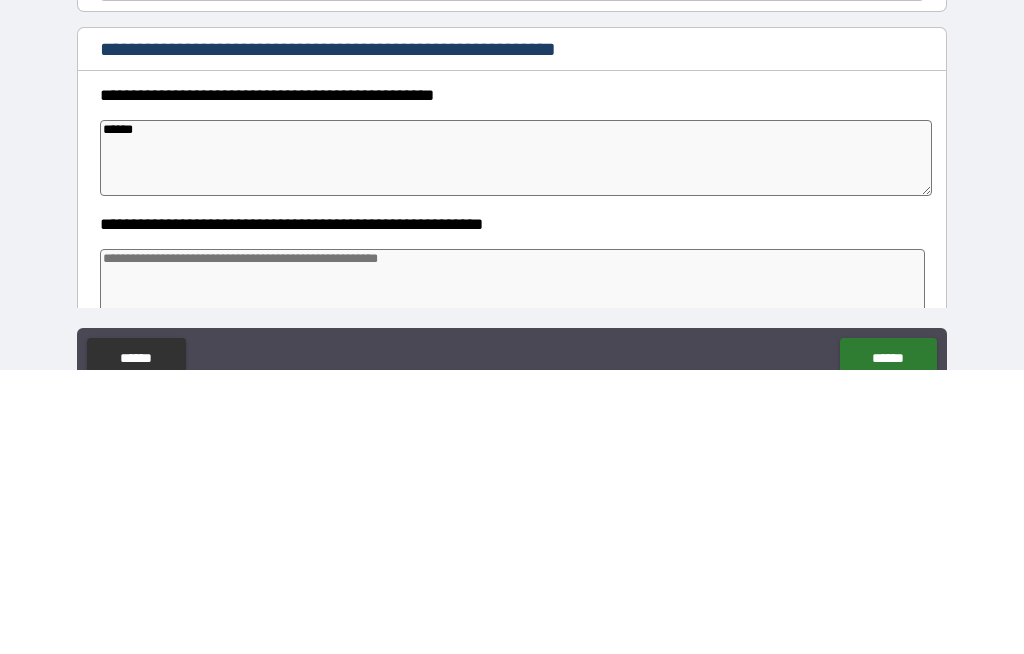 type on "*" 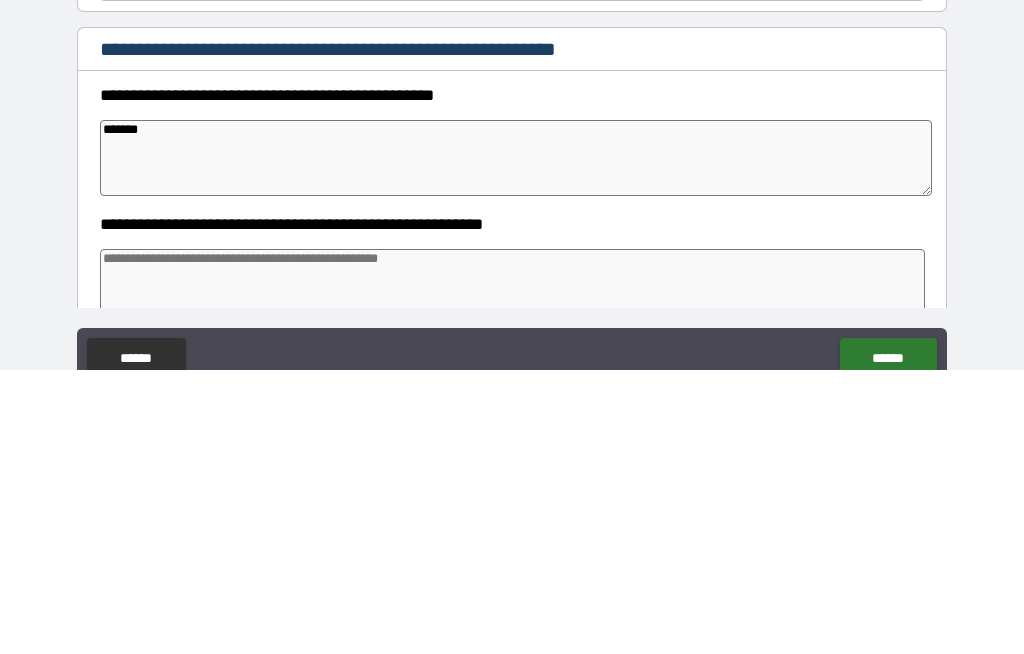 type on "********" 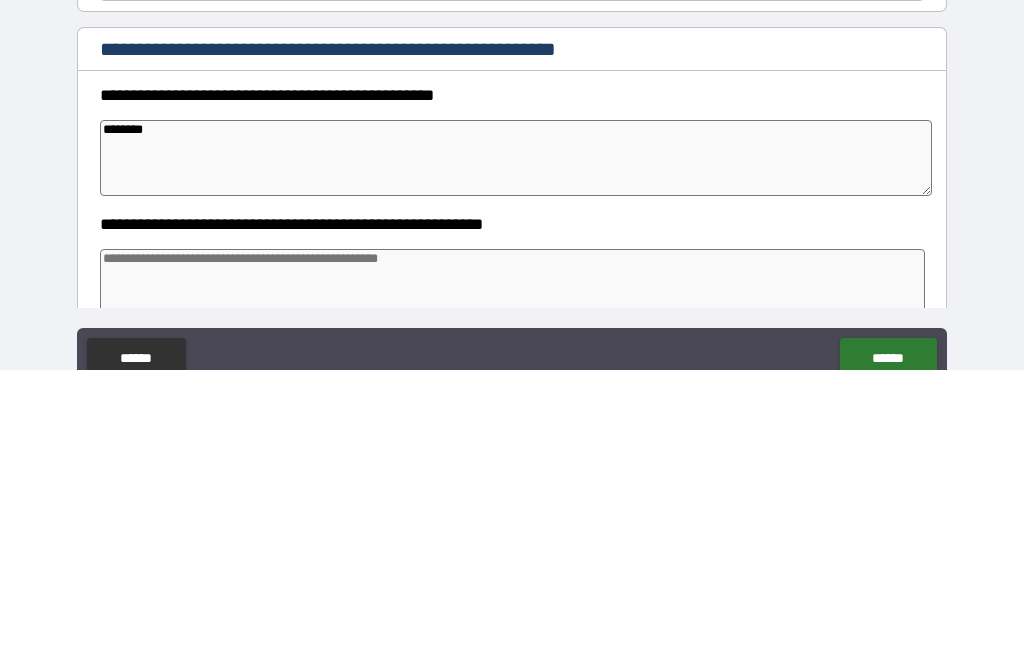 type on "*" 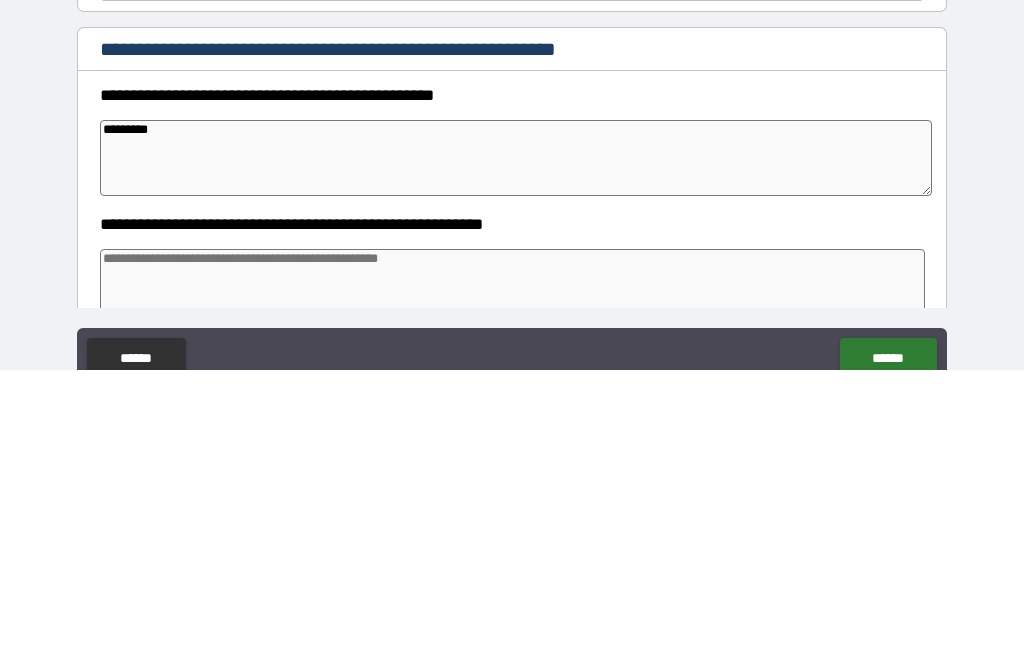 type on "**********" 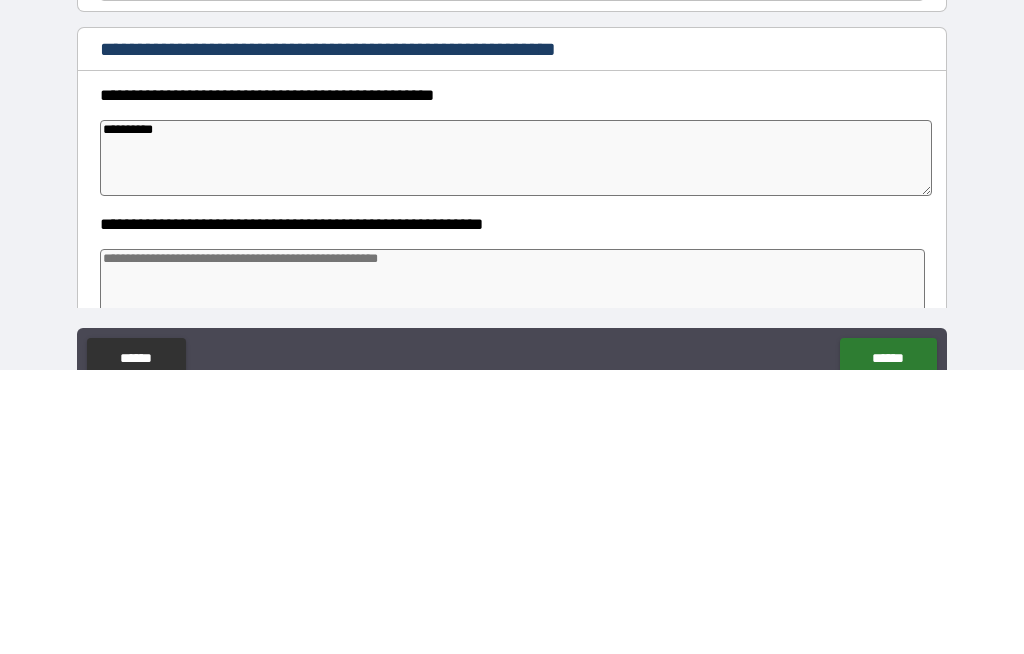 type on "*" 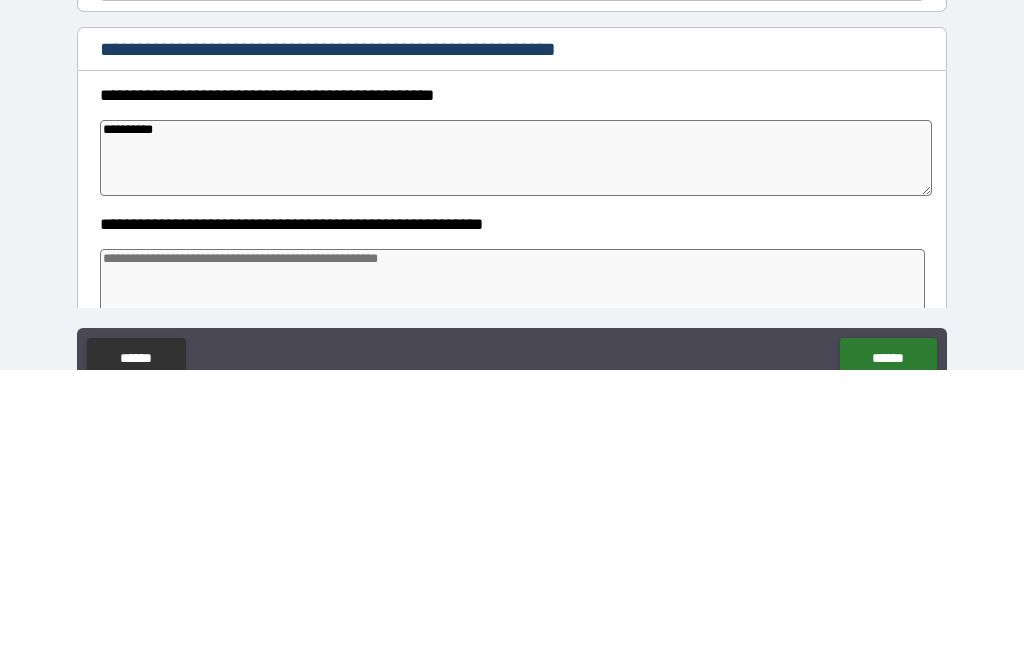 type on "**********" 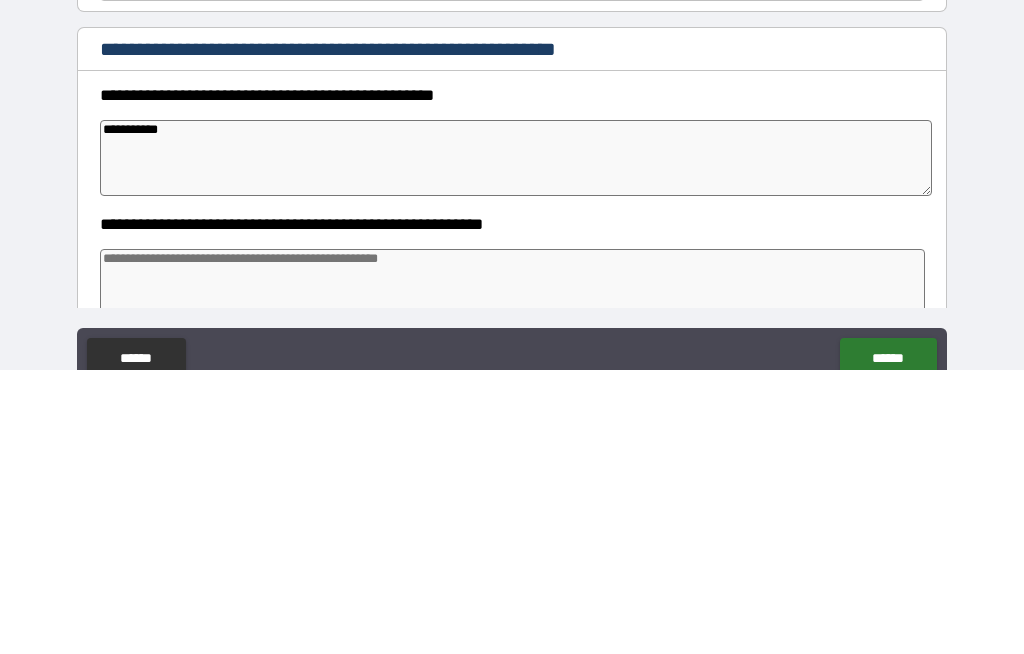 type on "*" 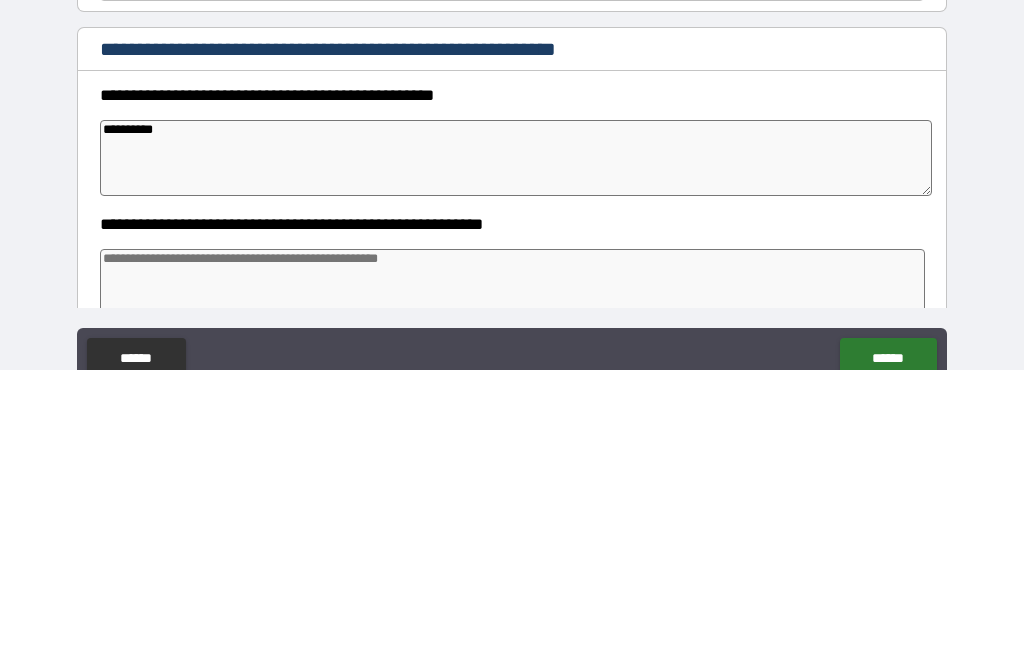 type on "*" 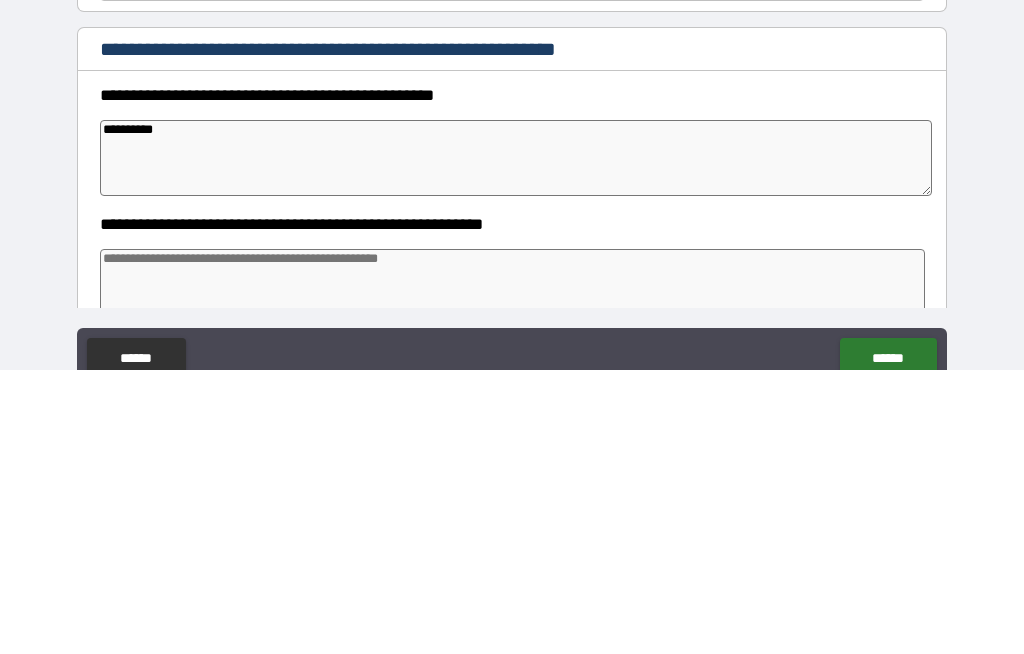 type on "**********" 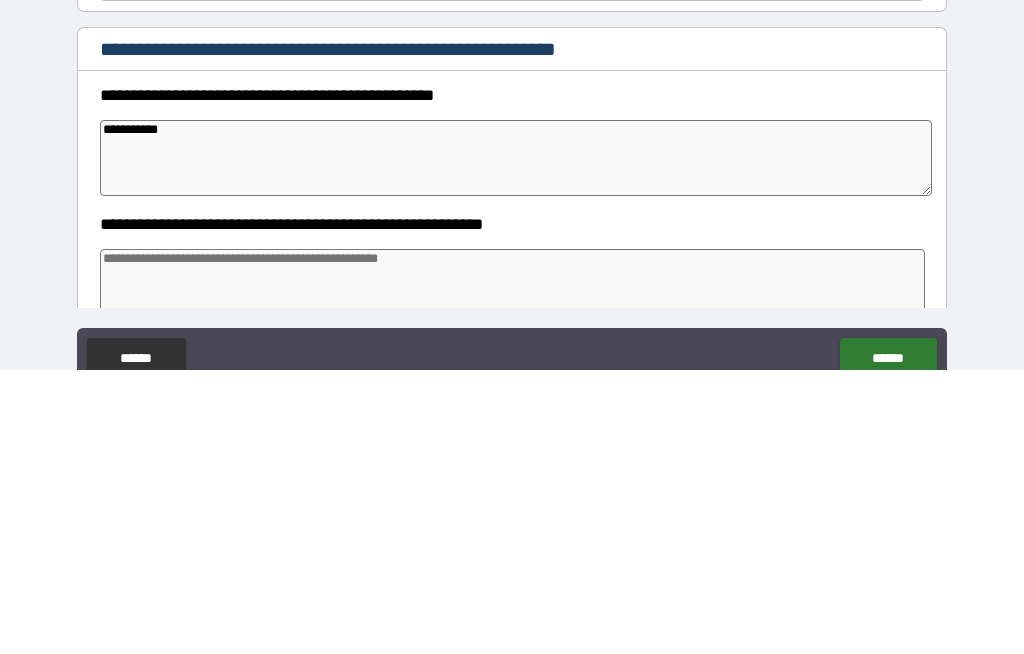type on "*" 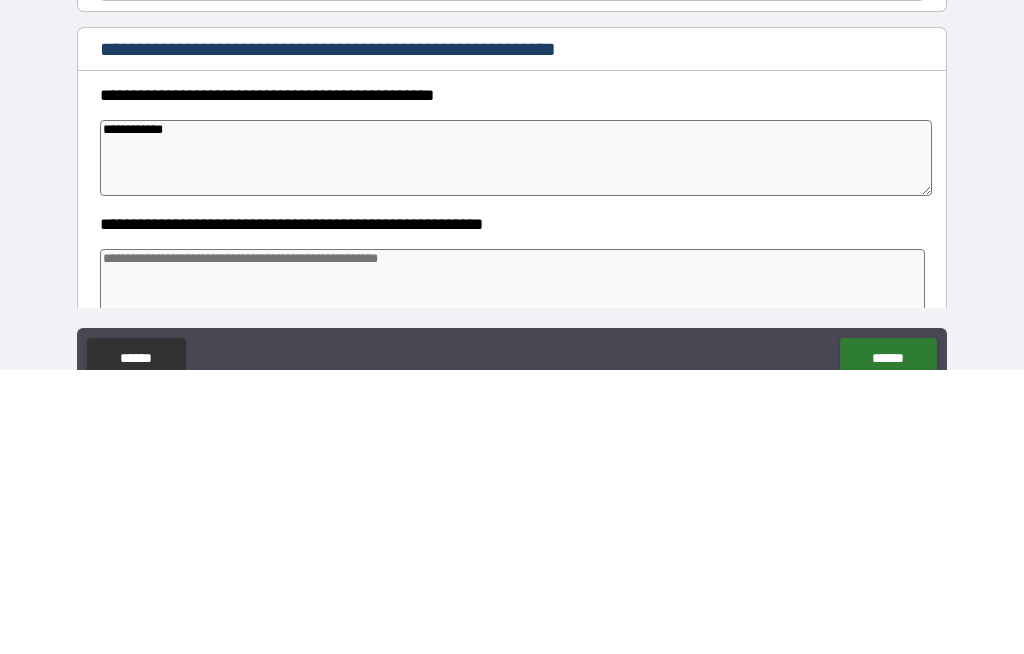 type on "*" 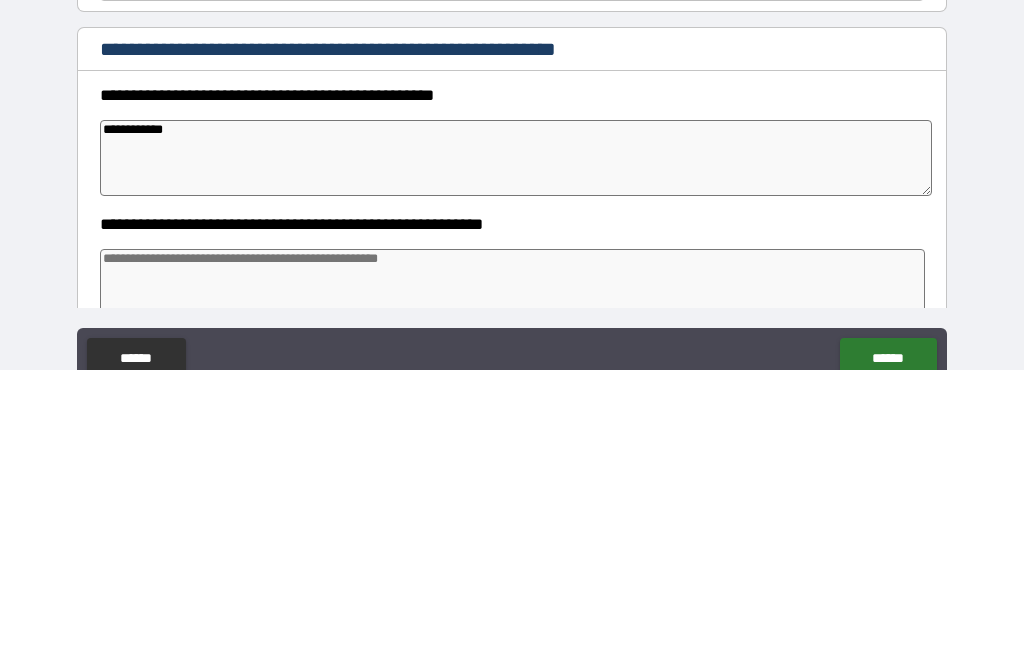 type on "**********" 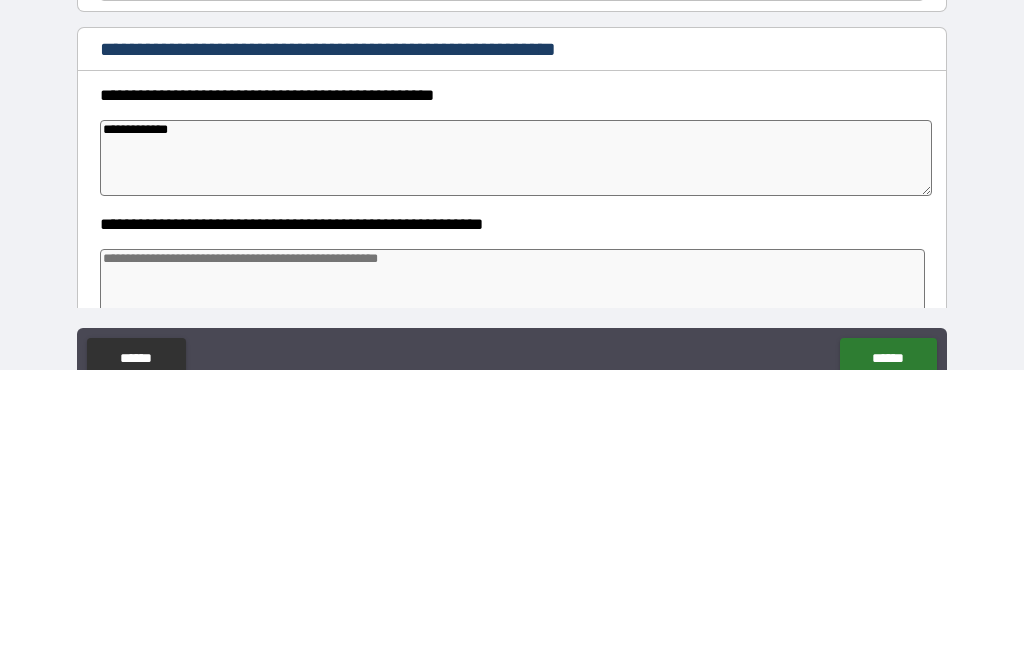 type on "*" 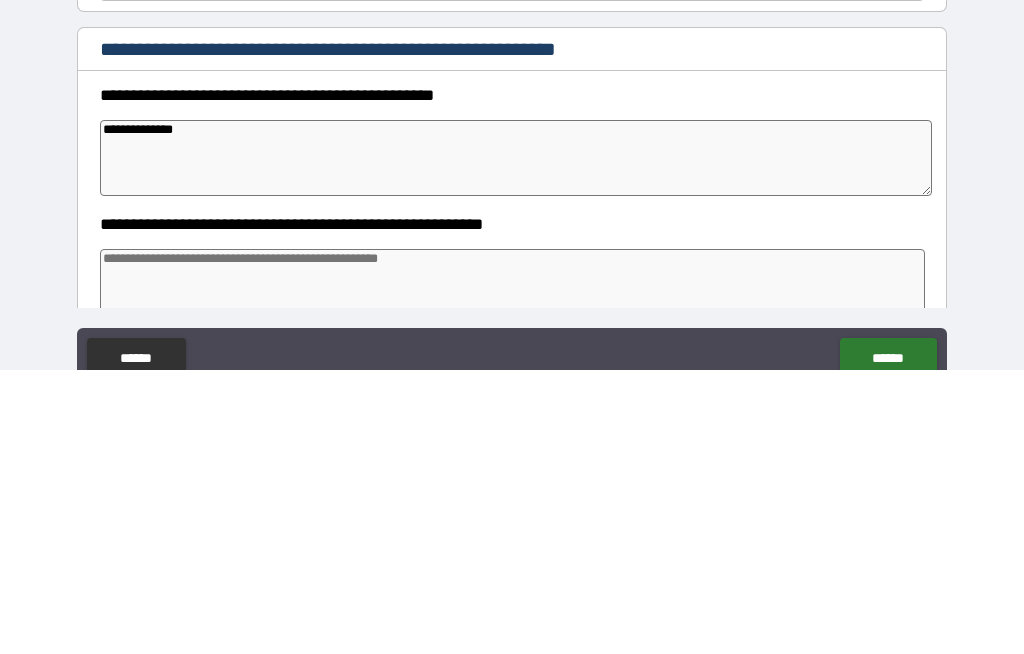 type on "*" 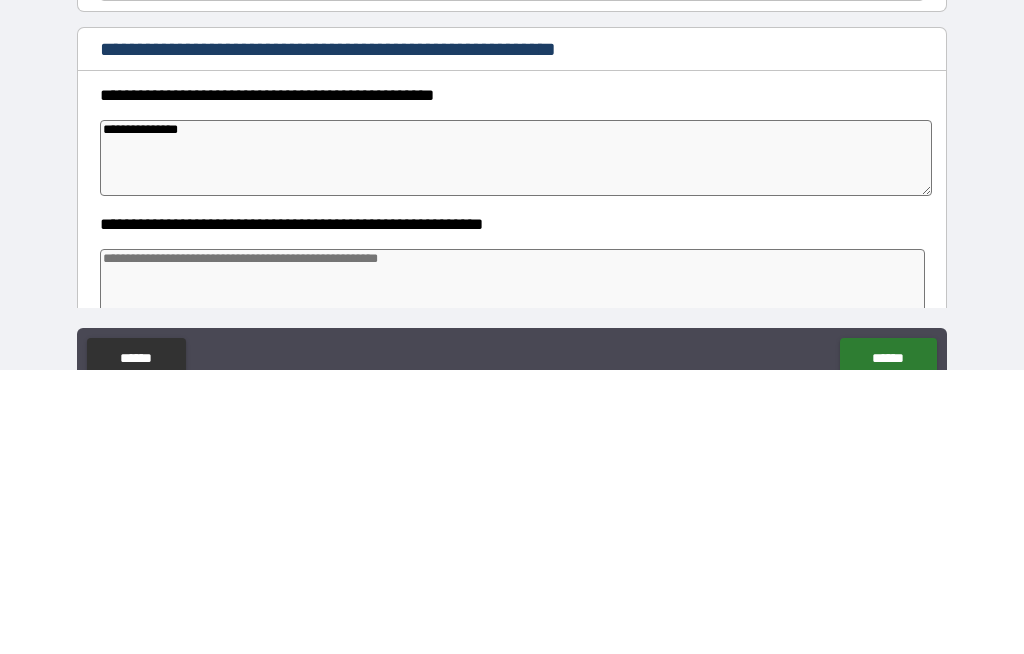 type on "*" 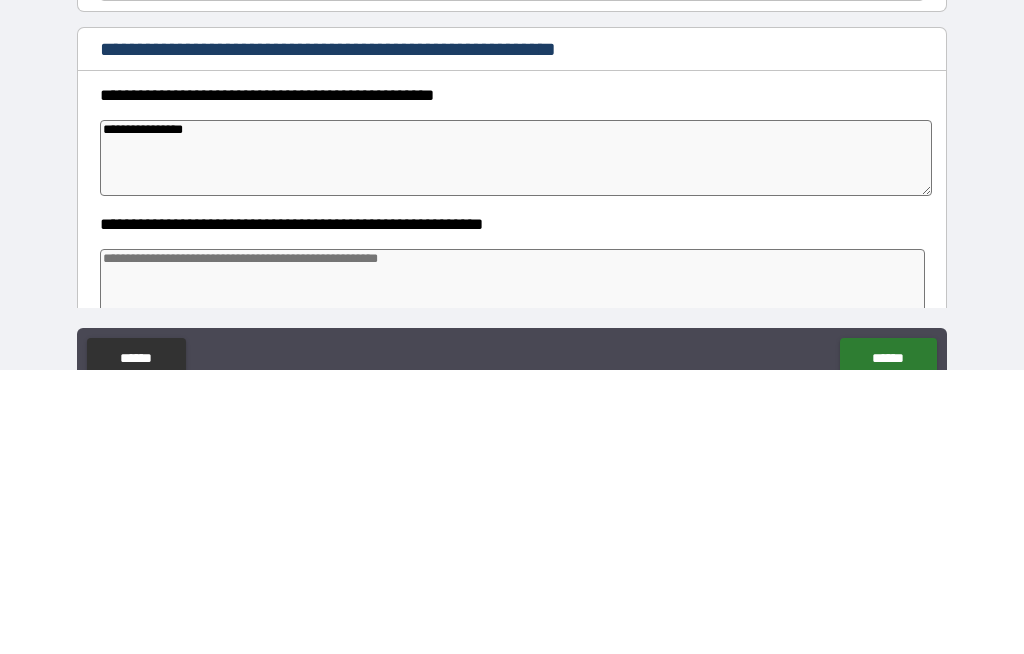 type on "*" 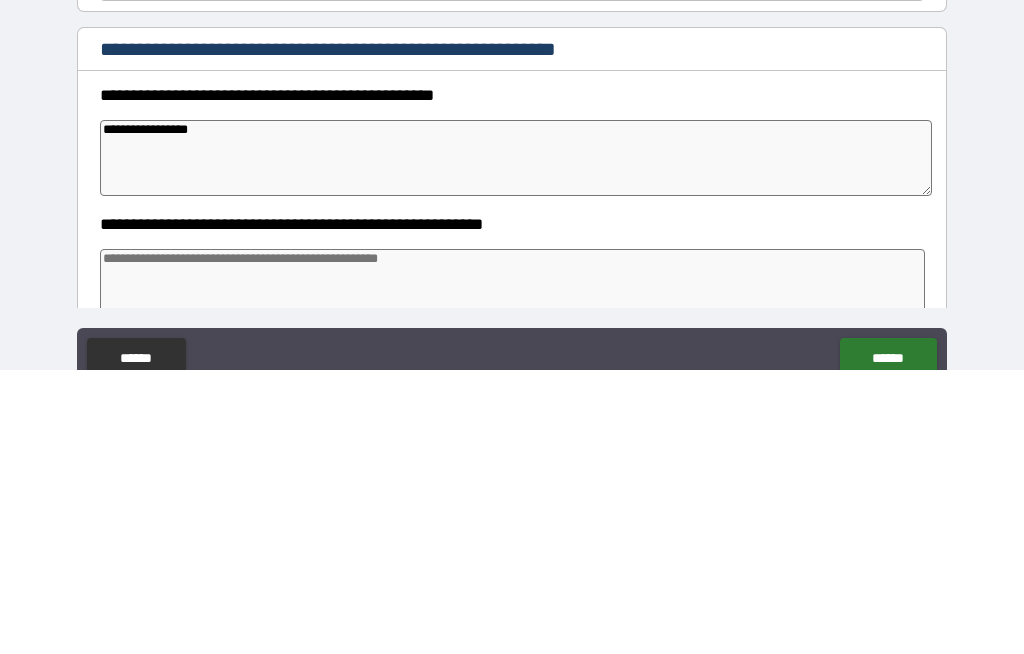 type on "*" 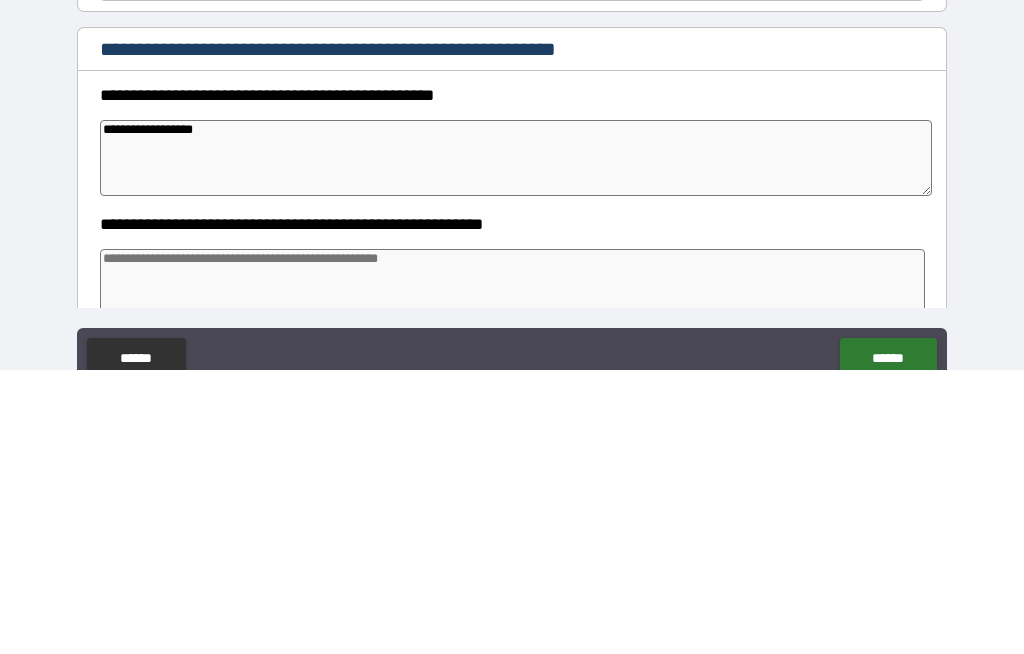 type on "*" 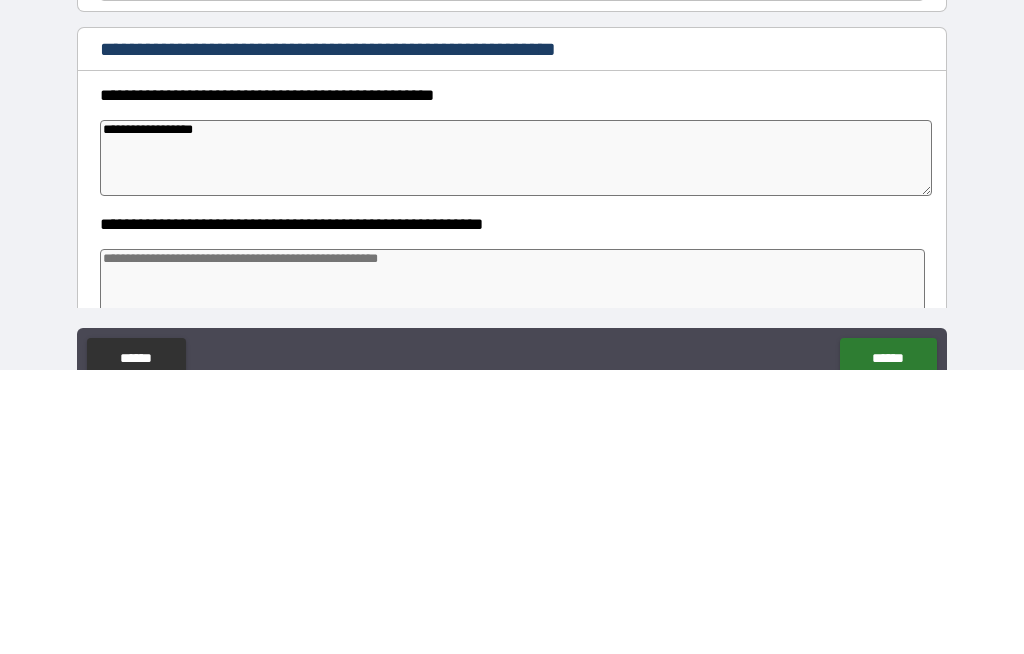 type on "**********" 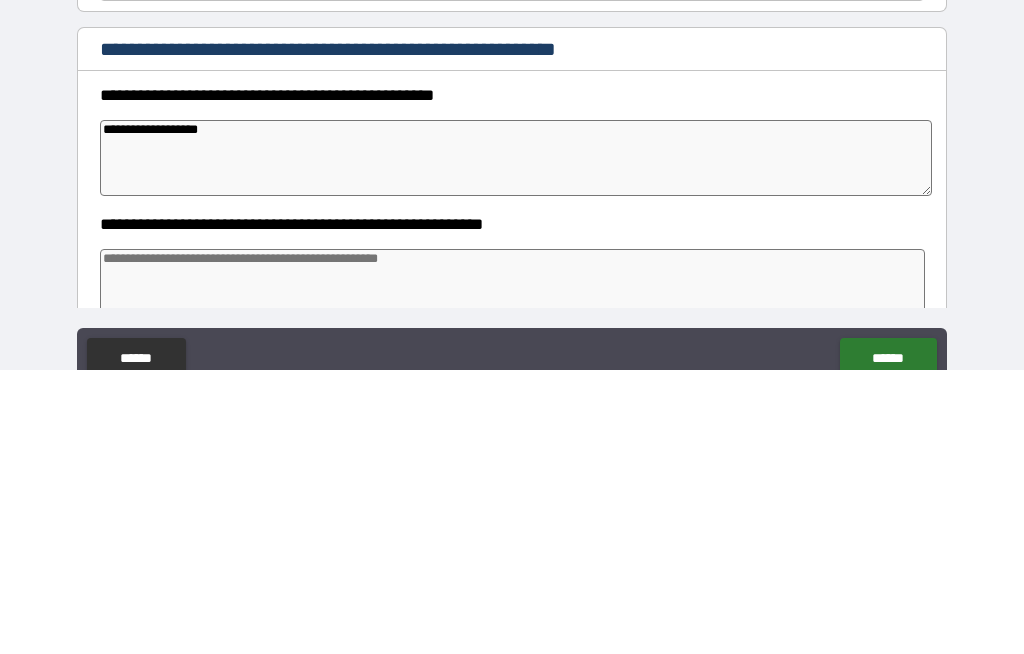 type on "*" 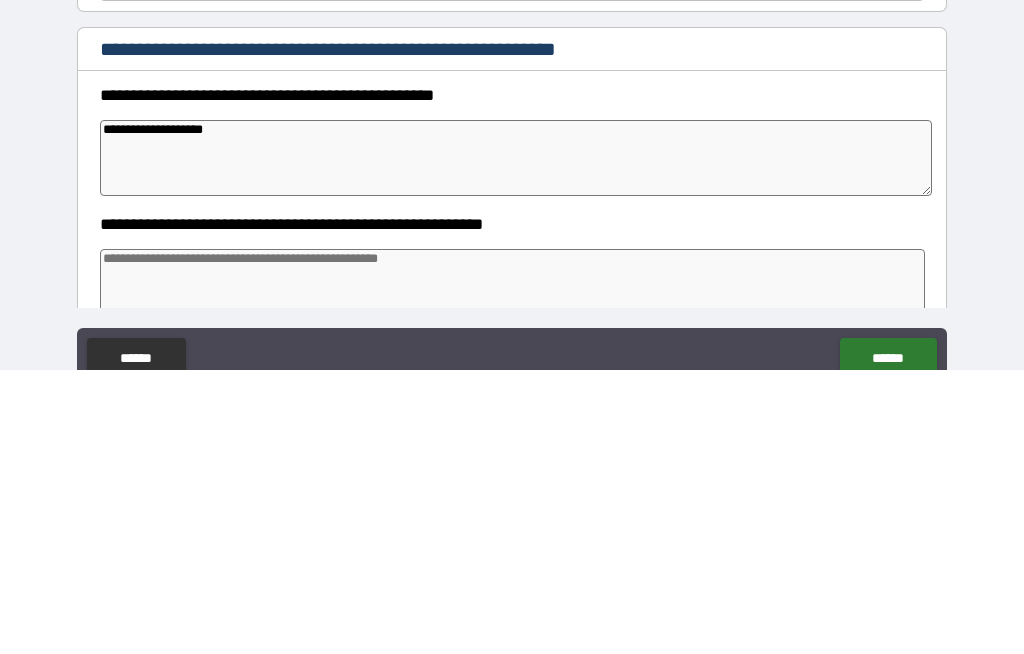 type on "*" 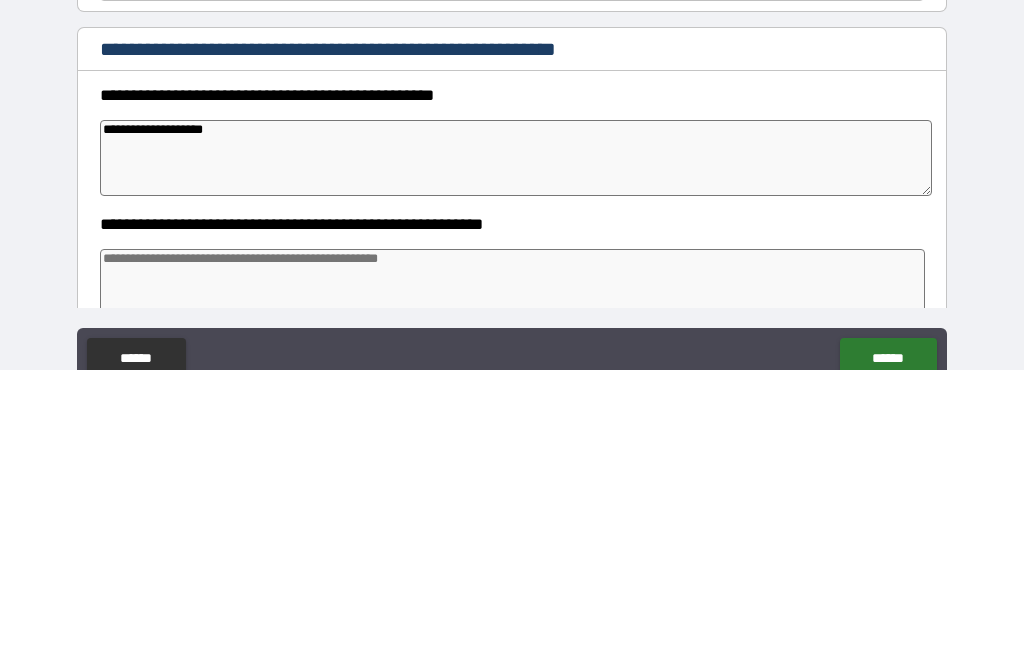 type on "**********" 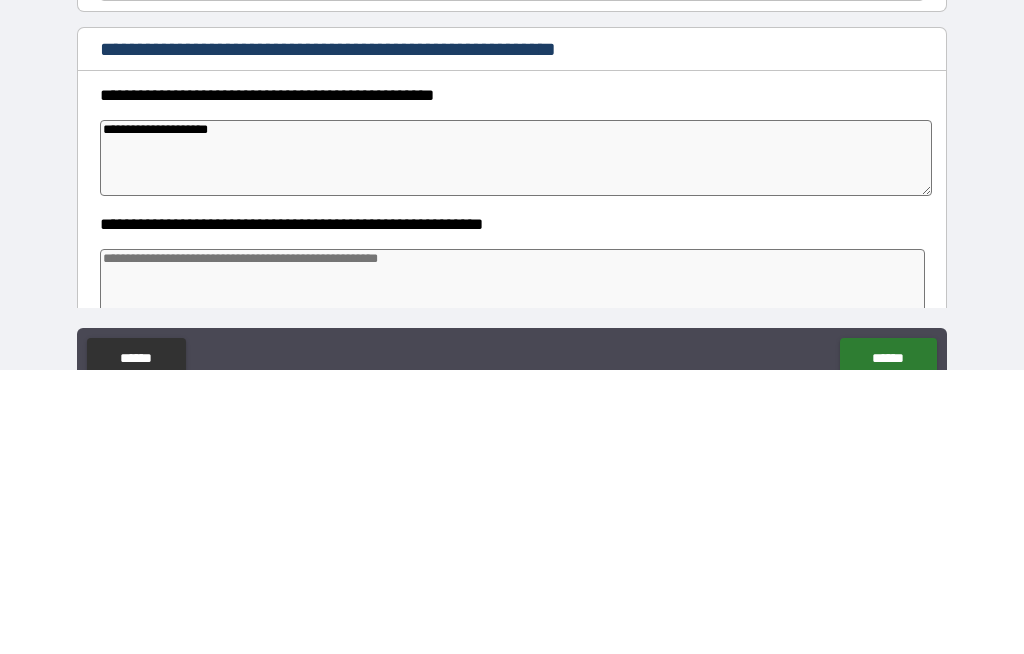 type on "*" 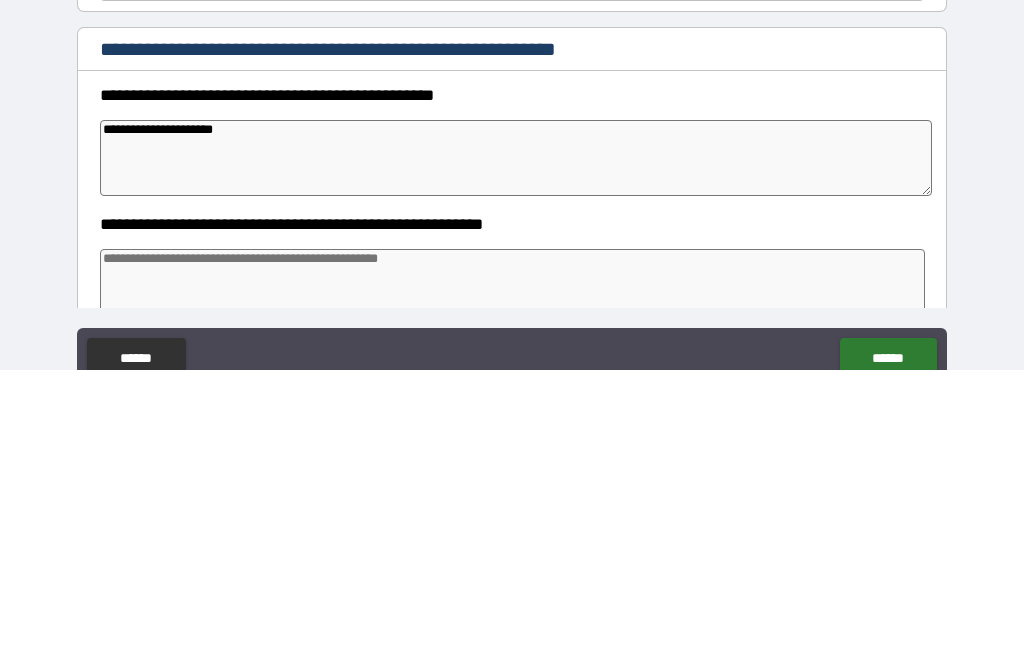 type on "*" 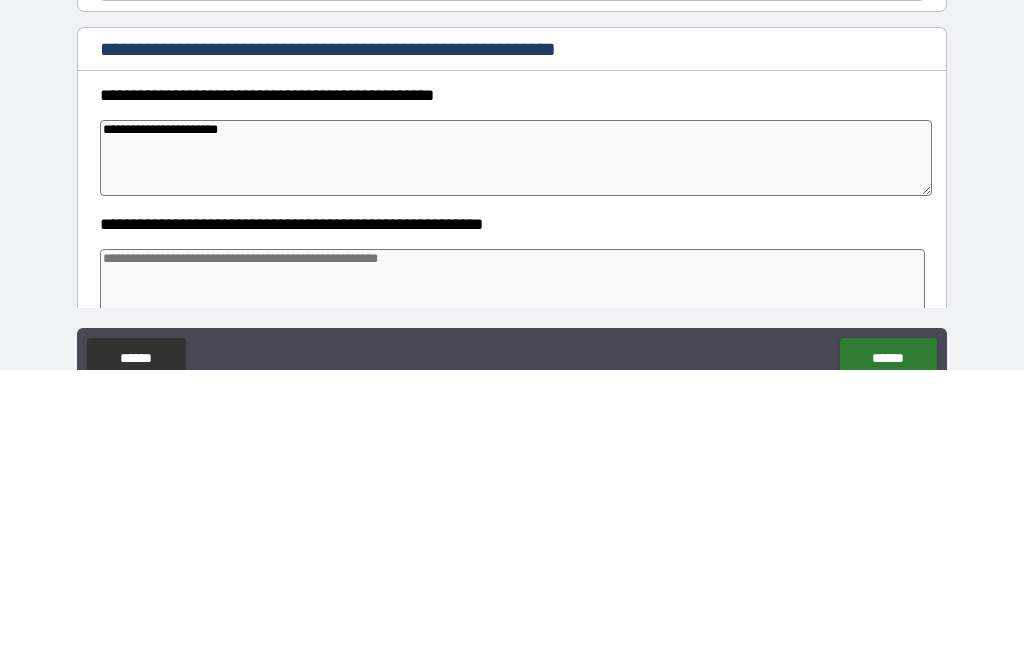 type on "*" 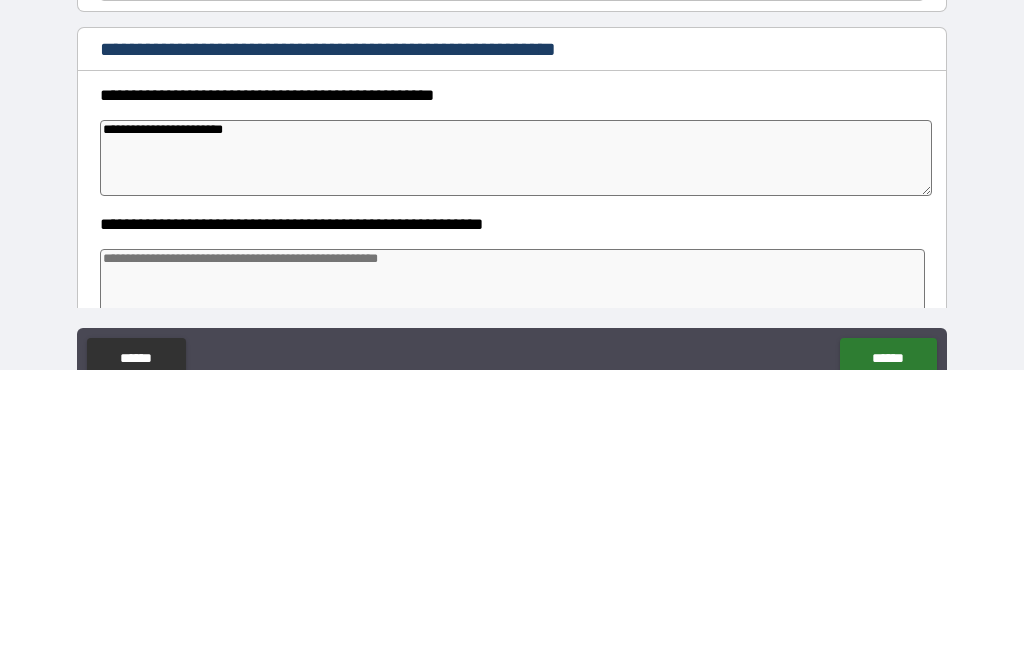 type on "*" 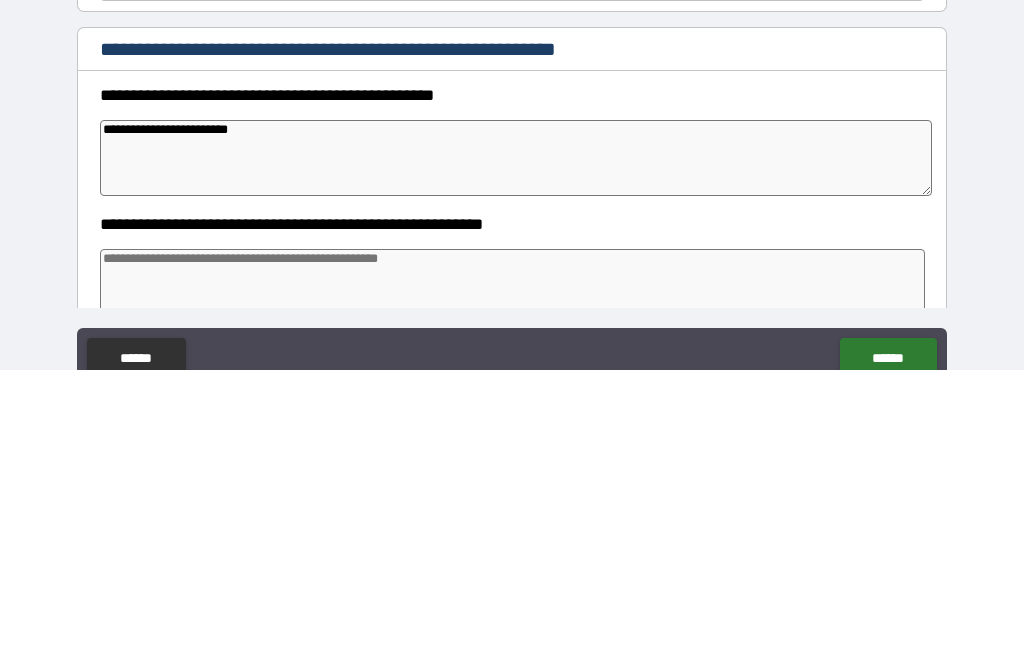 type on "*" 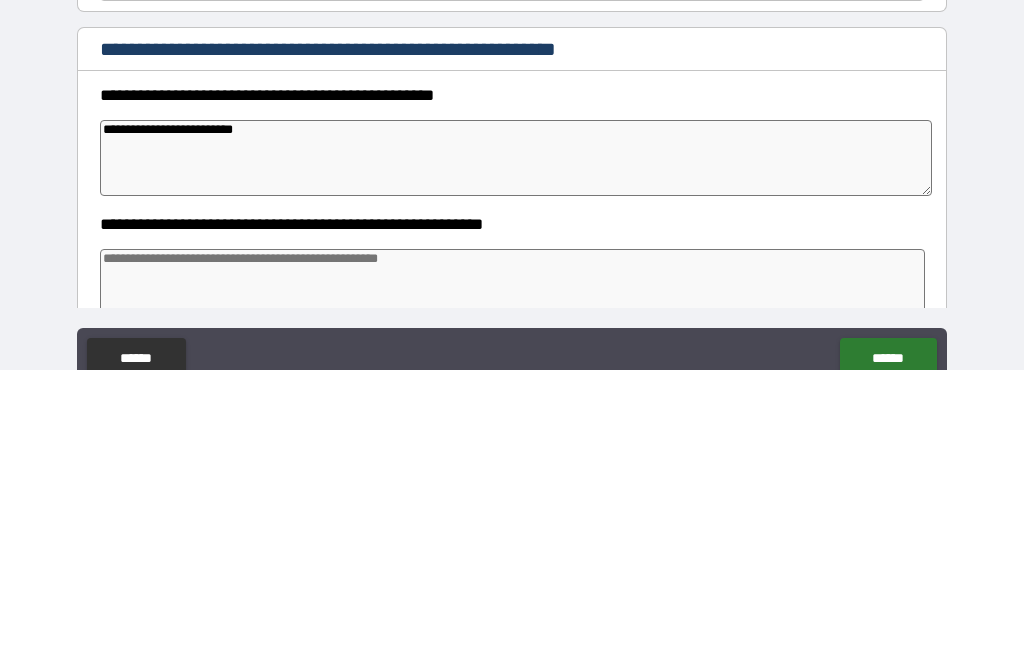 type on "*" 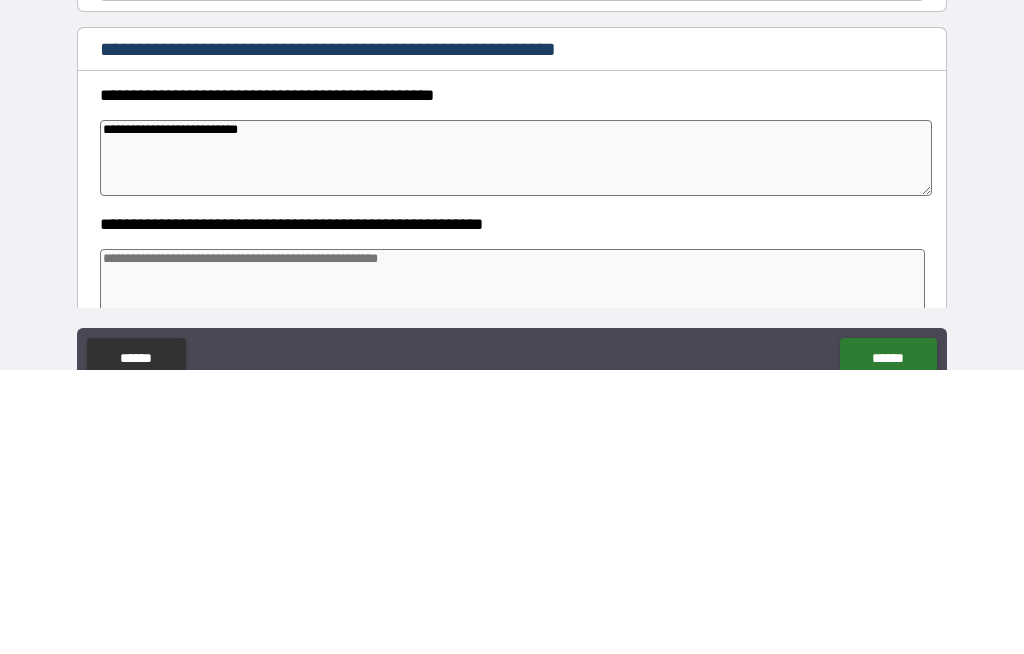 type on "*" 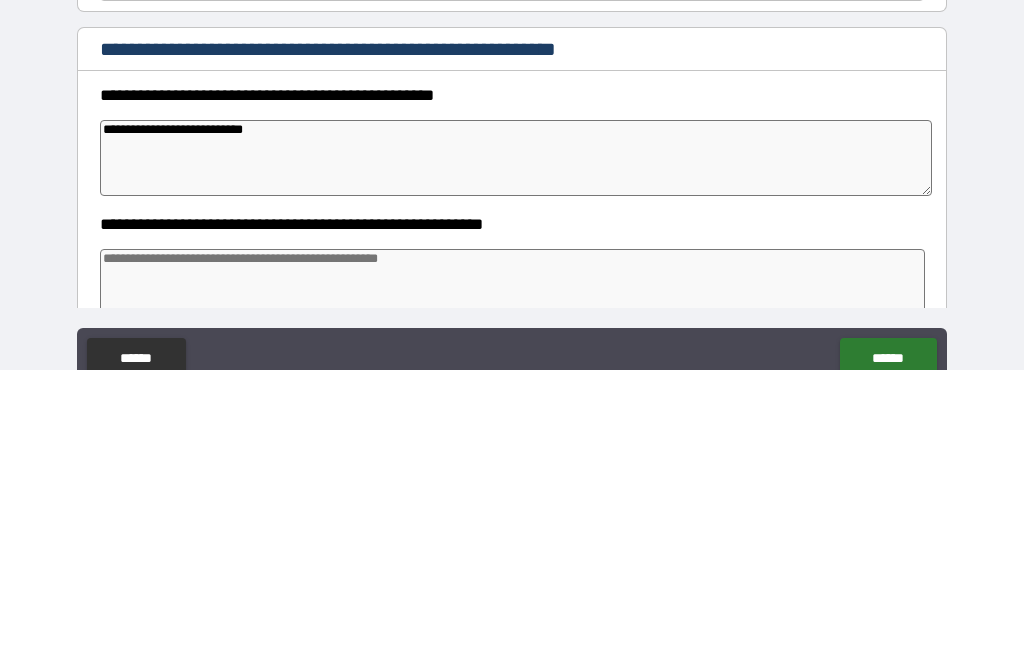 type on "*" 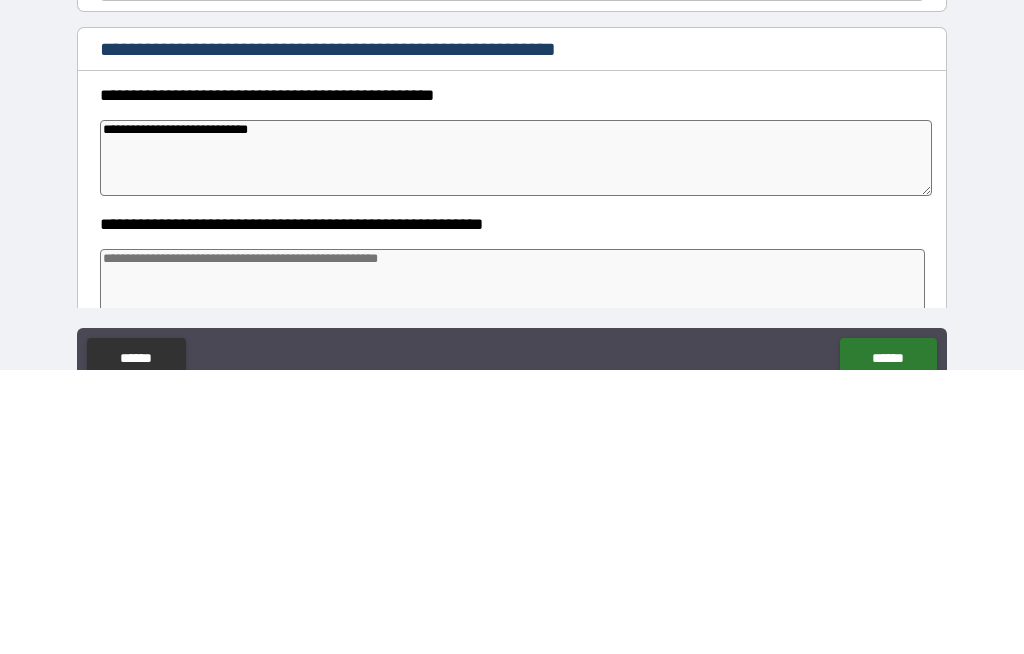 type on "**********" 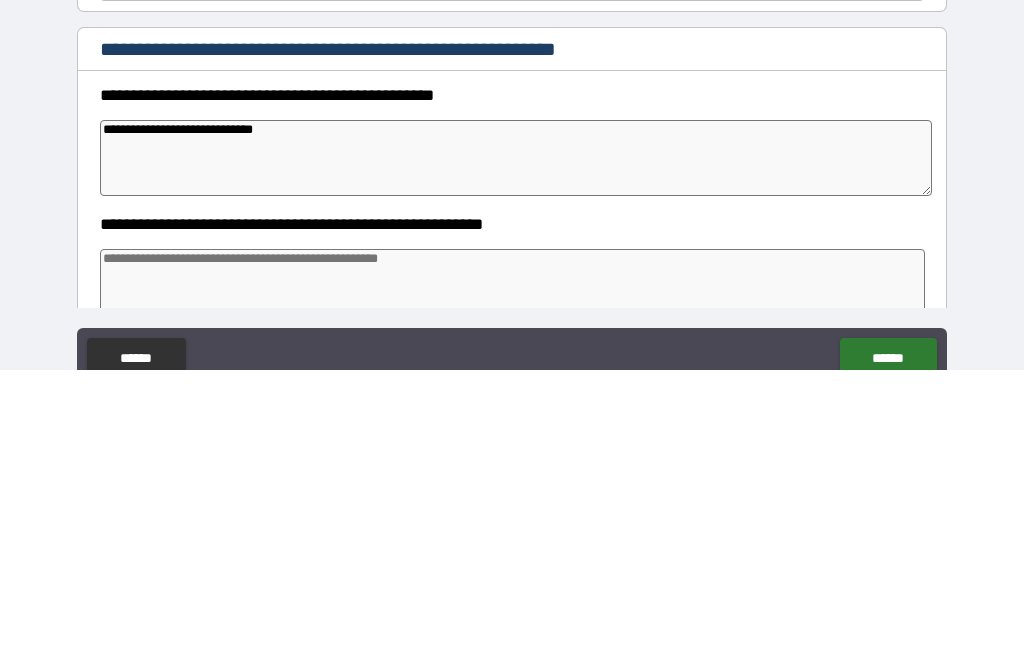 type on "*" 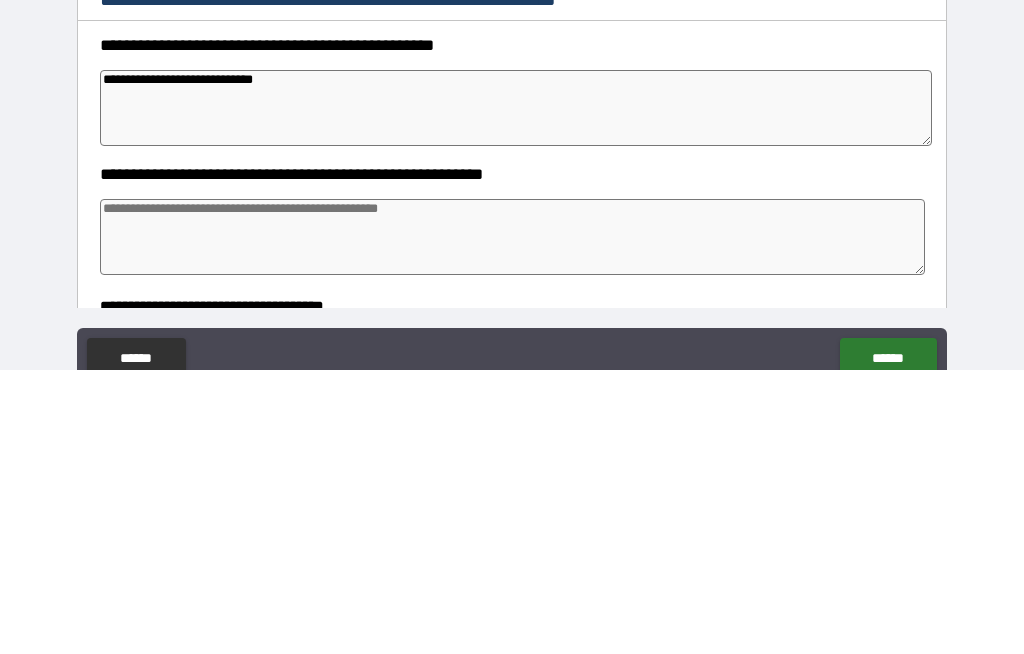 type on "**********" 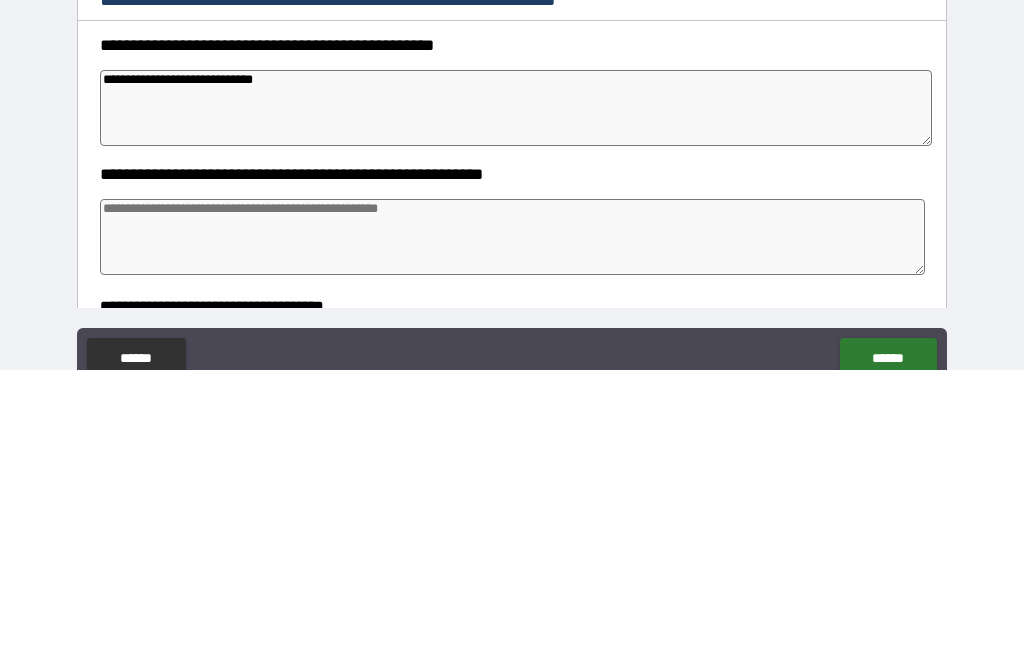 type on "*" 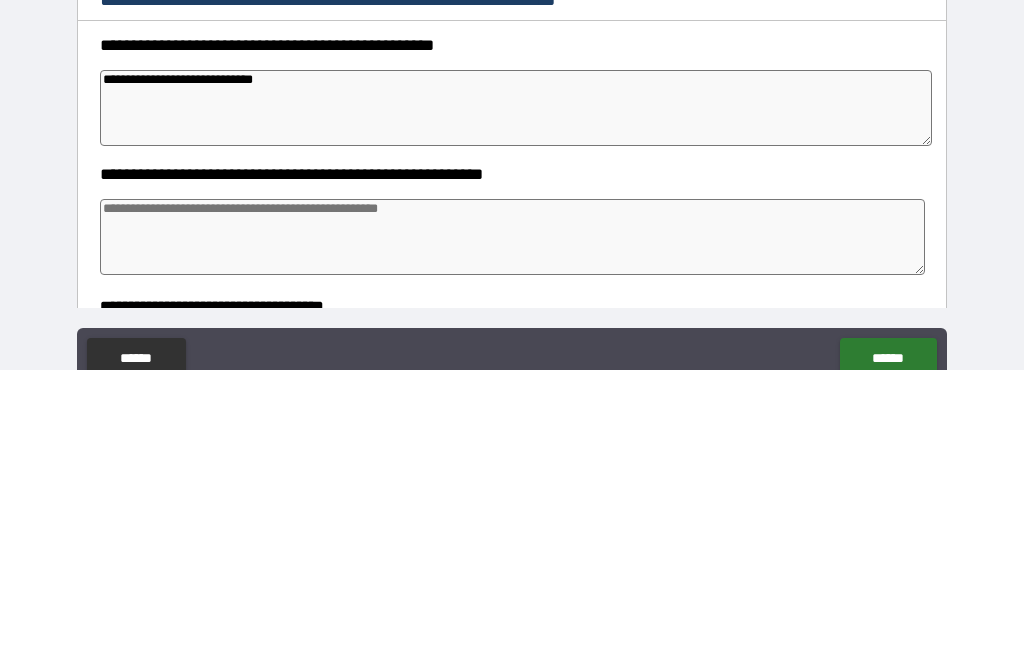 type on "*" 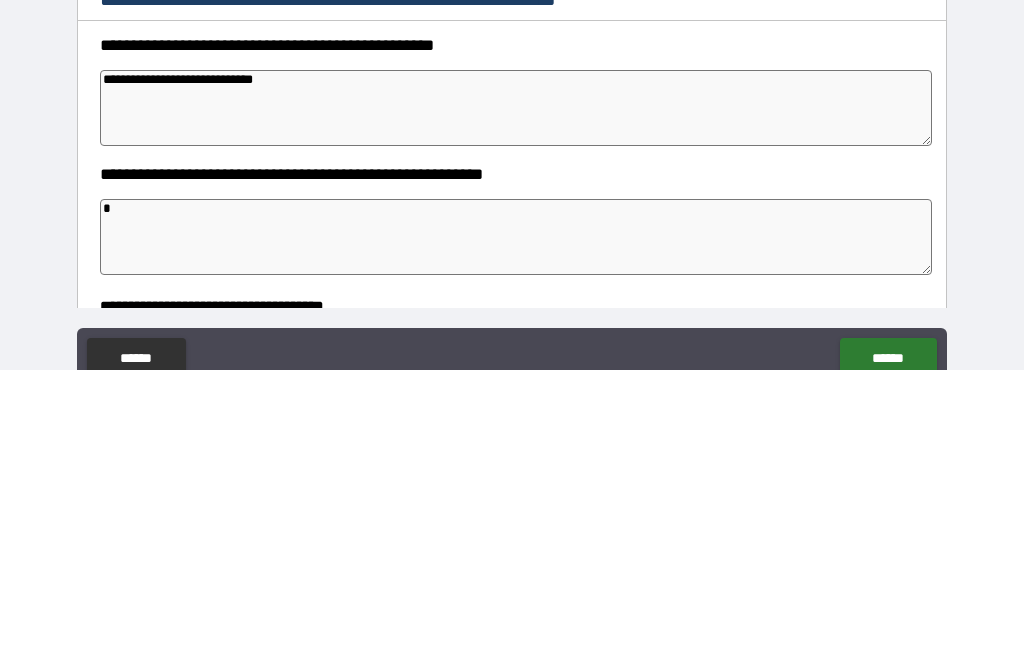 type on "*" 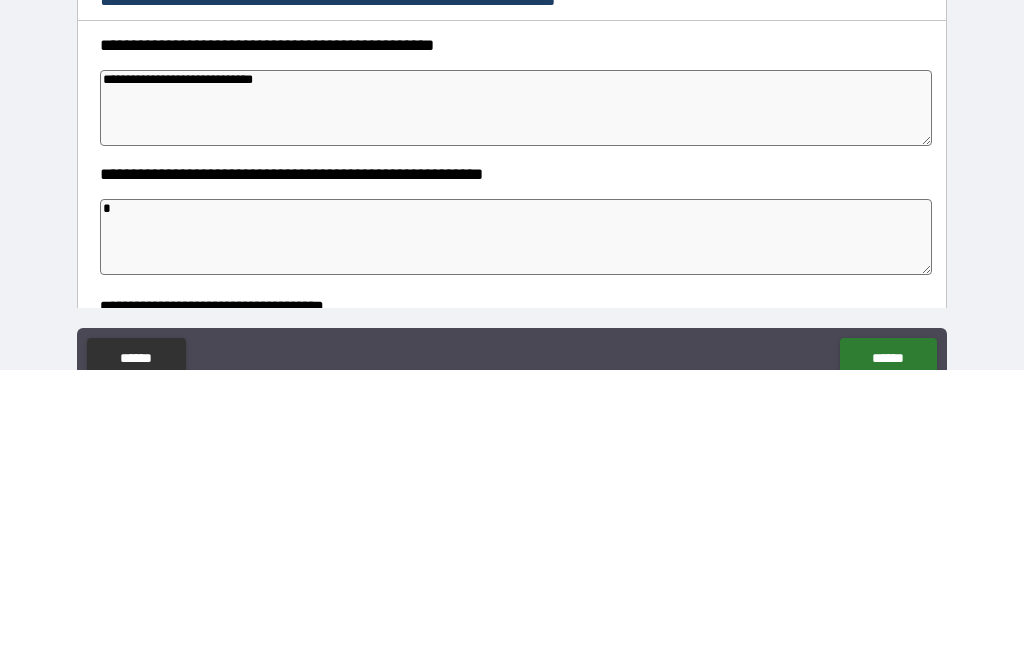 type on "**" 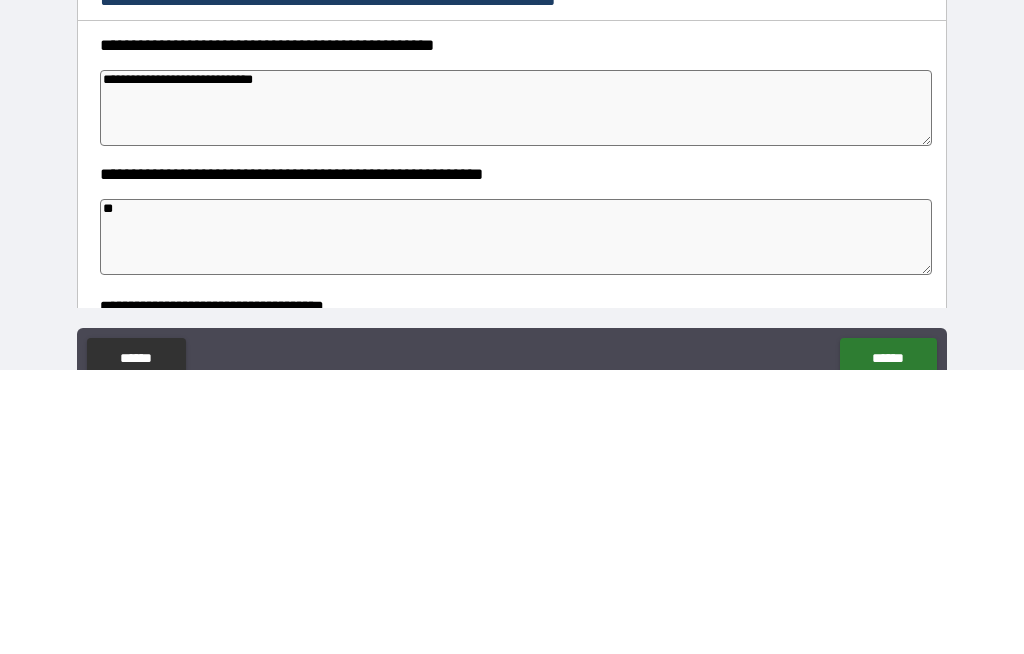 type on "*" 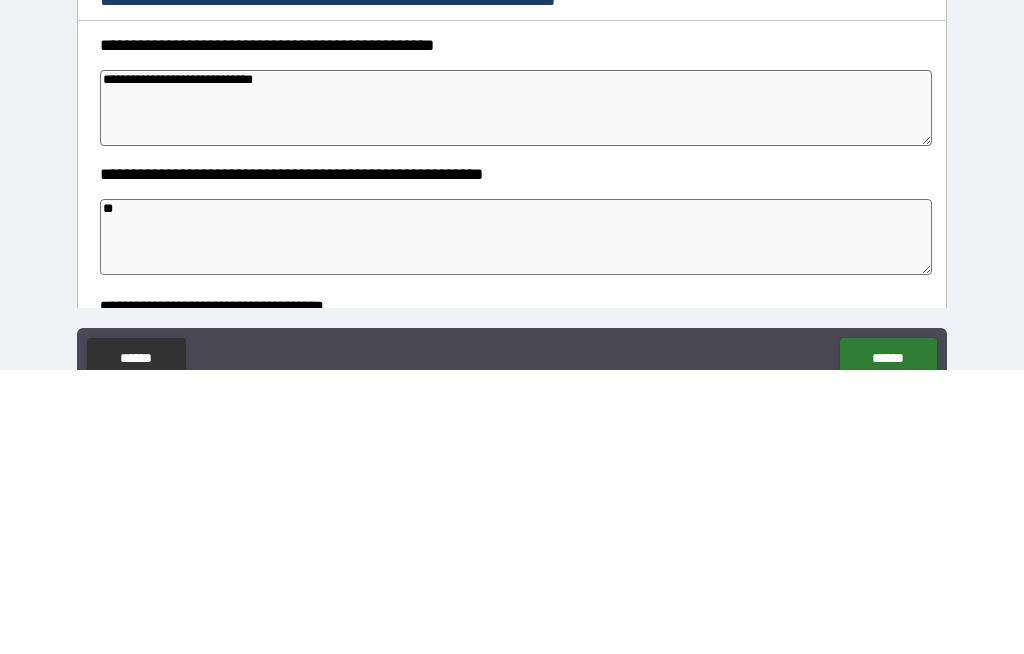 type on "*" 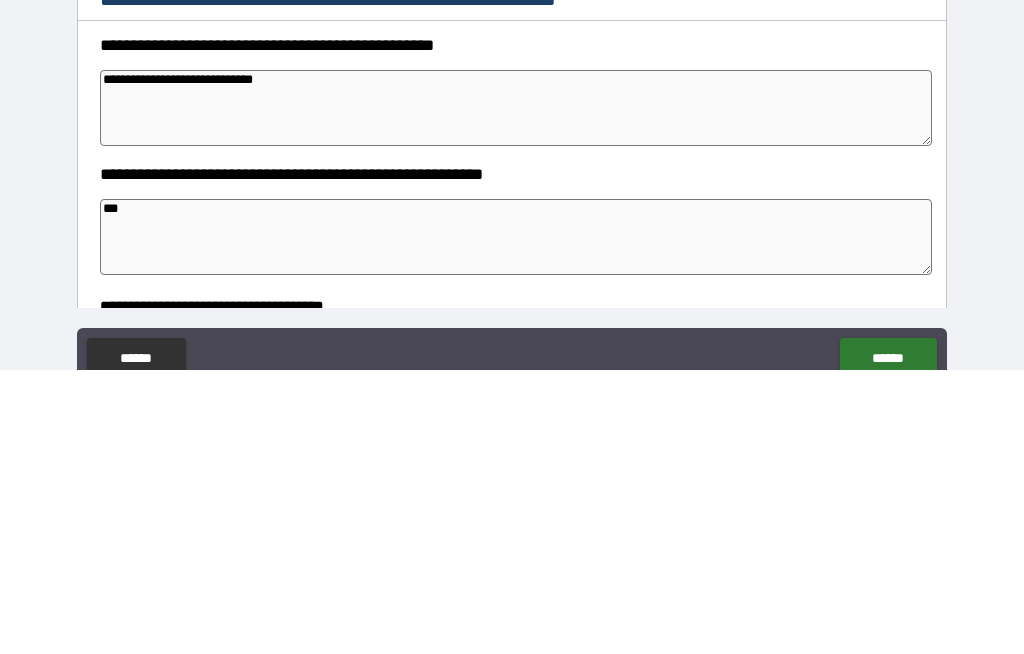 type on "****" 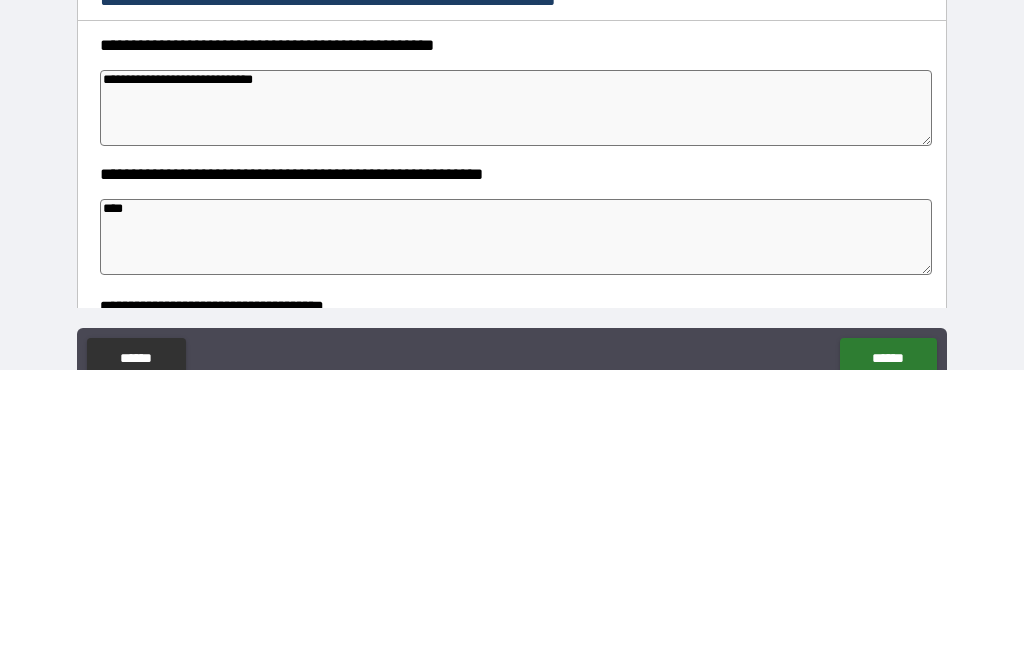 type on "*" 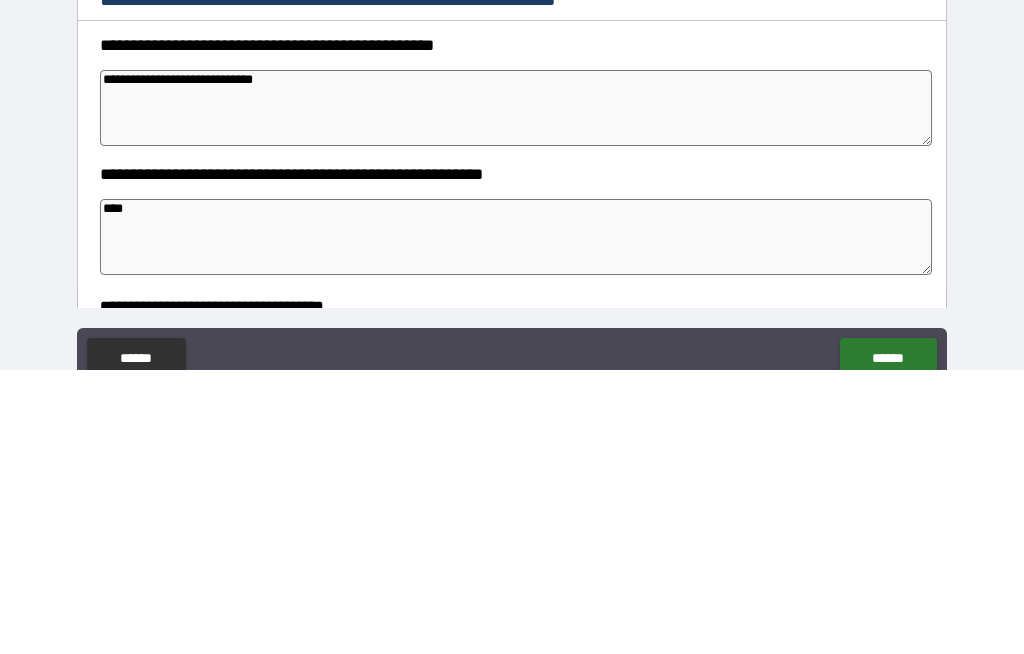 type on "*" 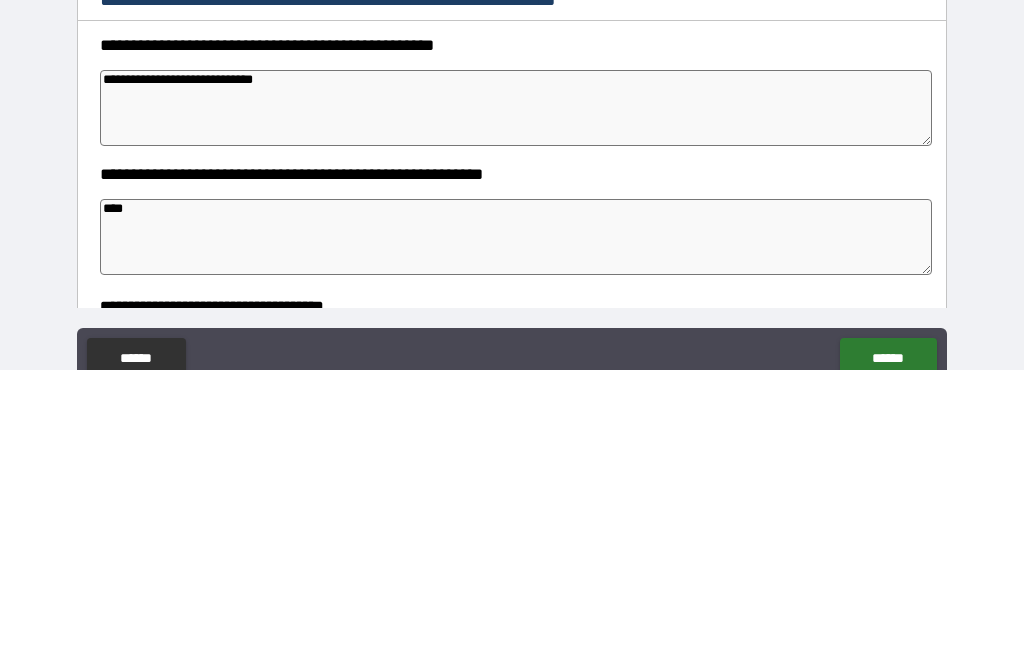 type 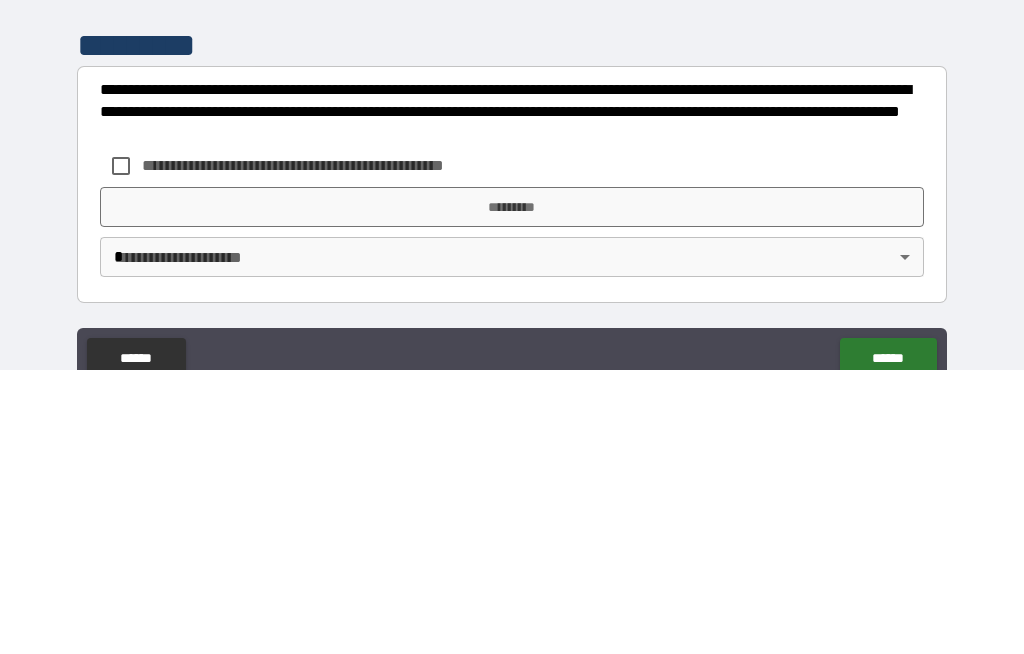 scroll, scrollTop: 550, scrollLeft: 0, axis: vertical 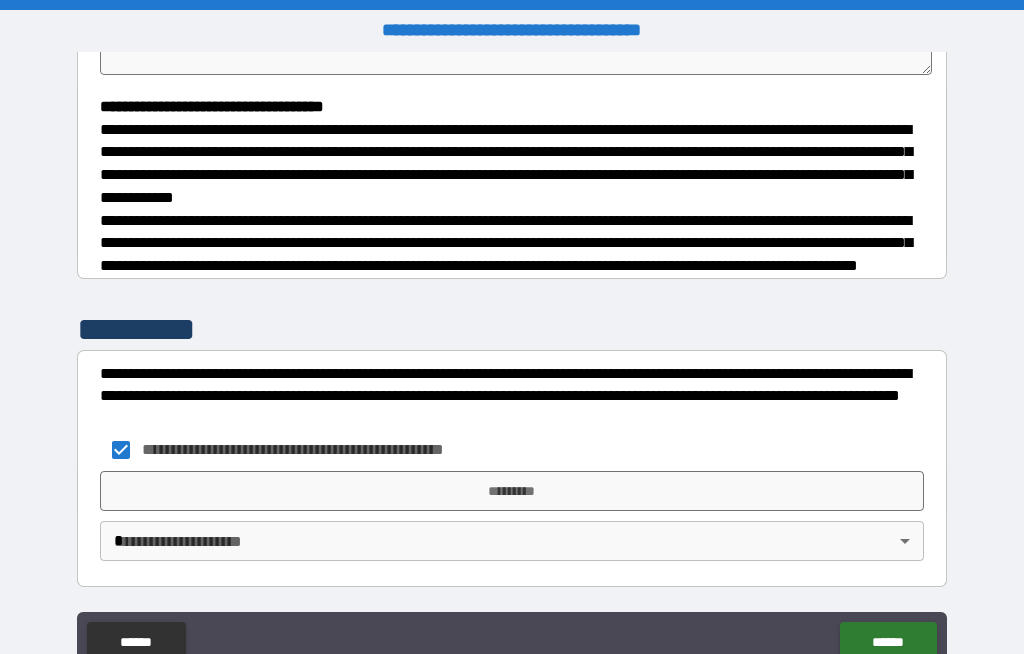 click on "*********" at bounding box center [512, 491] 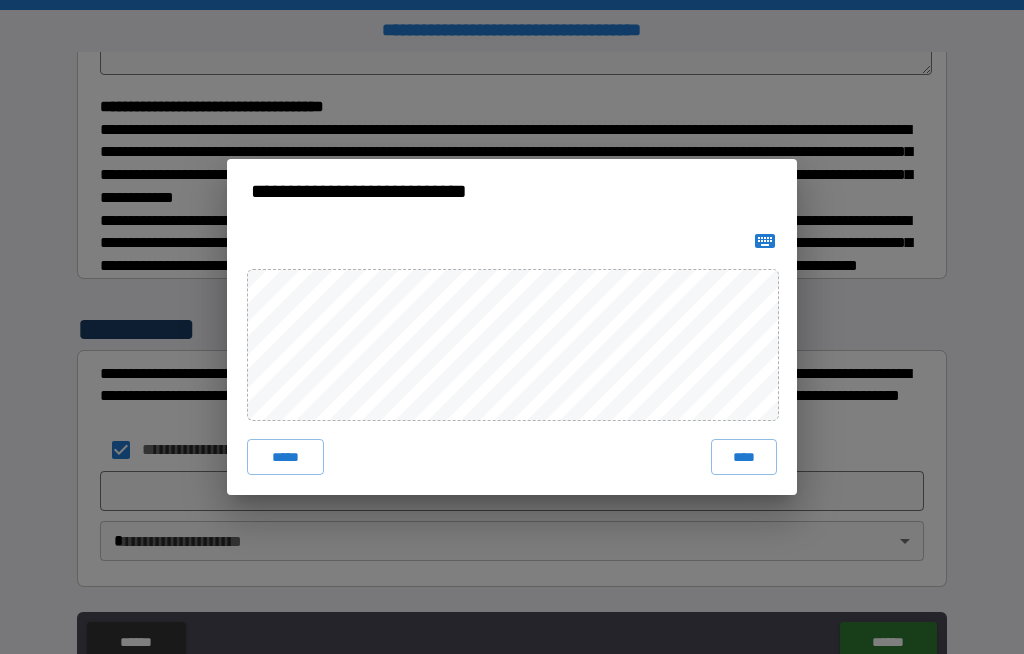 click on "****" at bounding box center [744, 457] 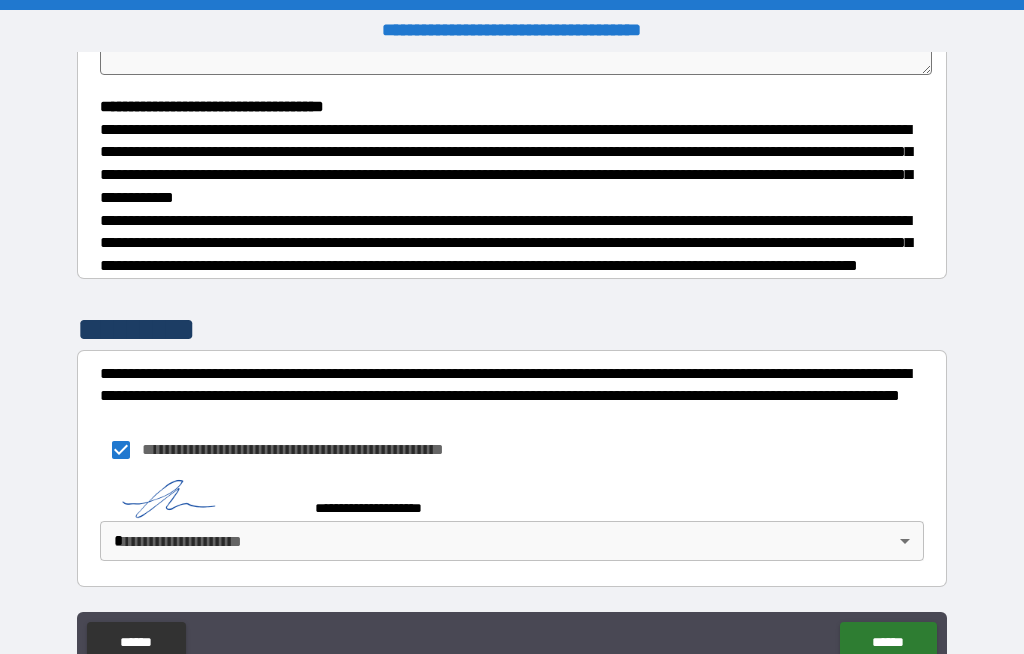 scroll, scrollTop: 540, scrollLeft: 0, axis: vertical 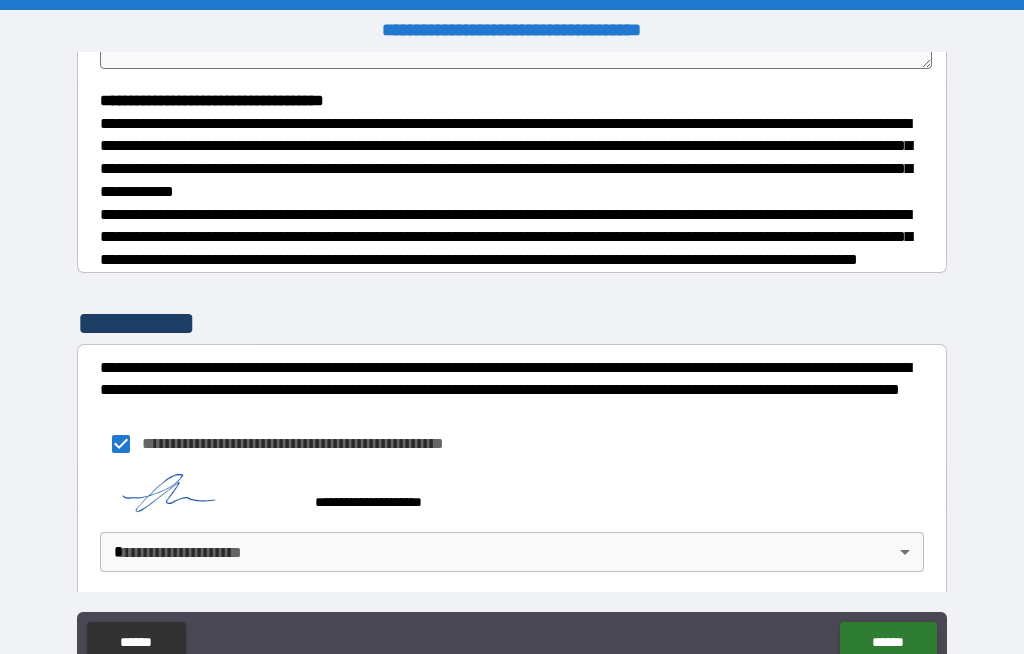 click on "**********" at bounding box center [512, 361] 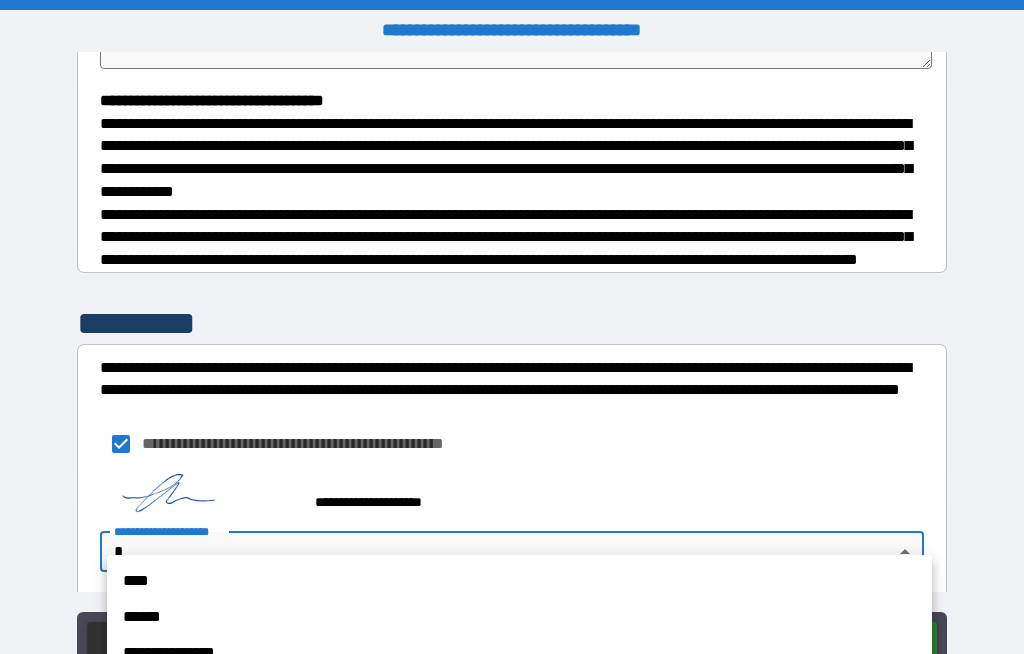 click on "****" at bounding box center (519, 581) 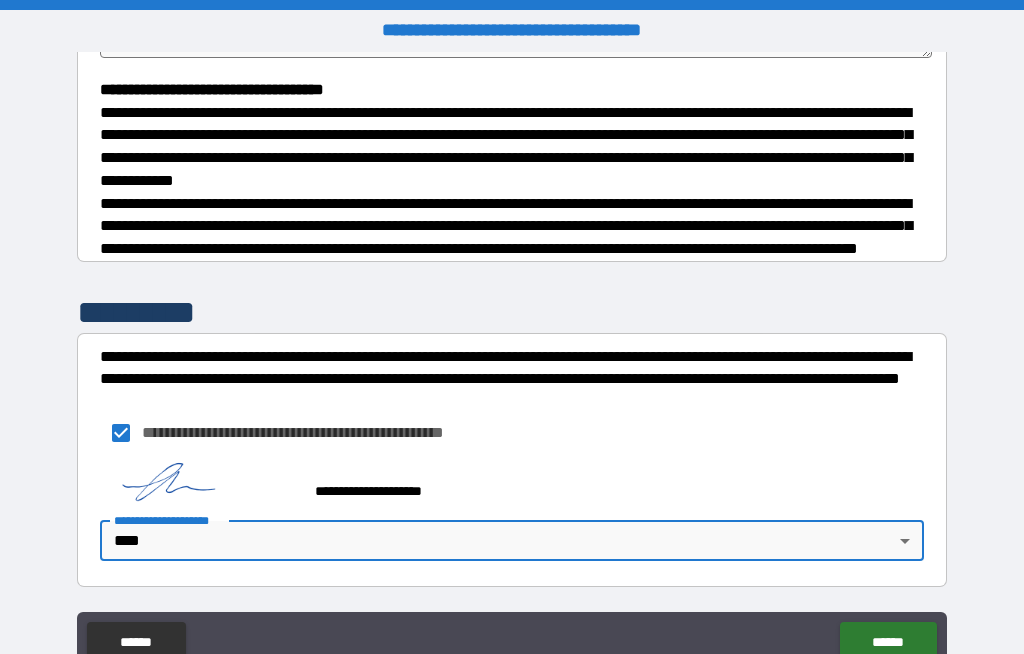 scroll, scrollTop: 567, scrollLeft: 0, axis: vertical 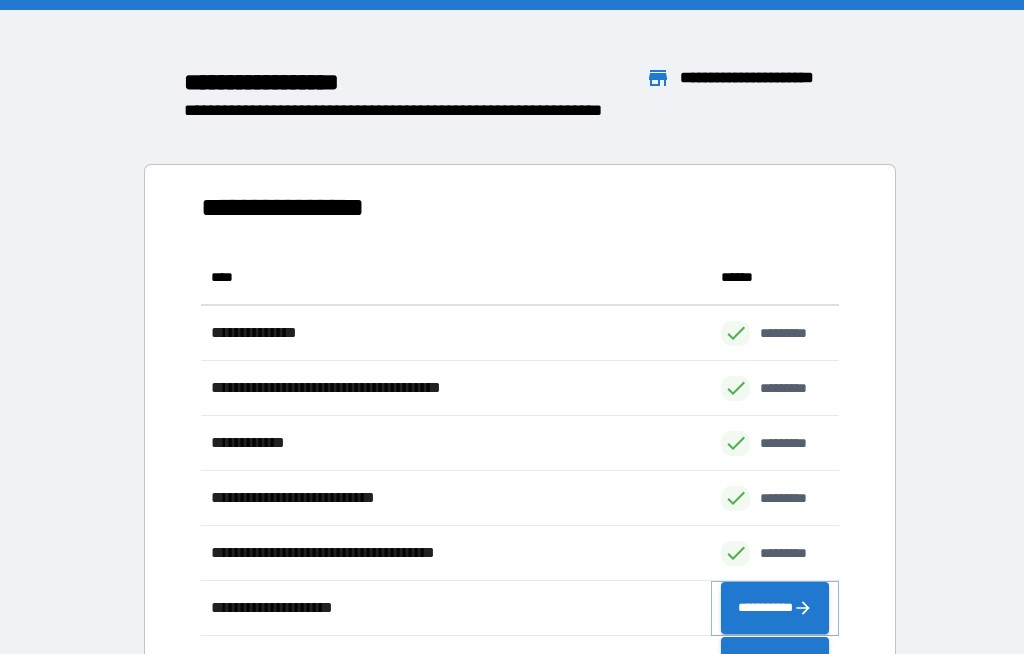 click on "**********" at bounding box center (775, 608) 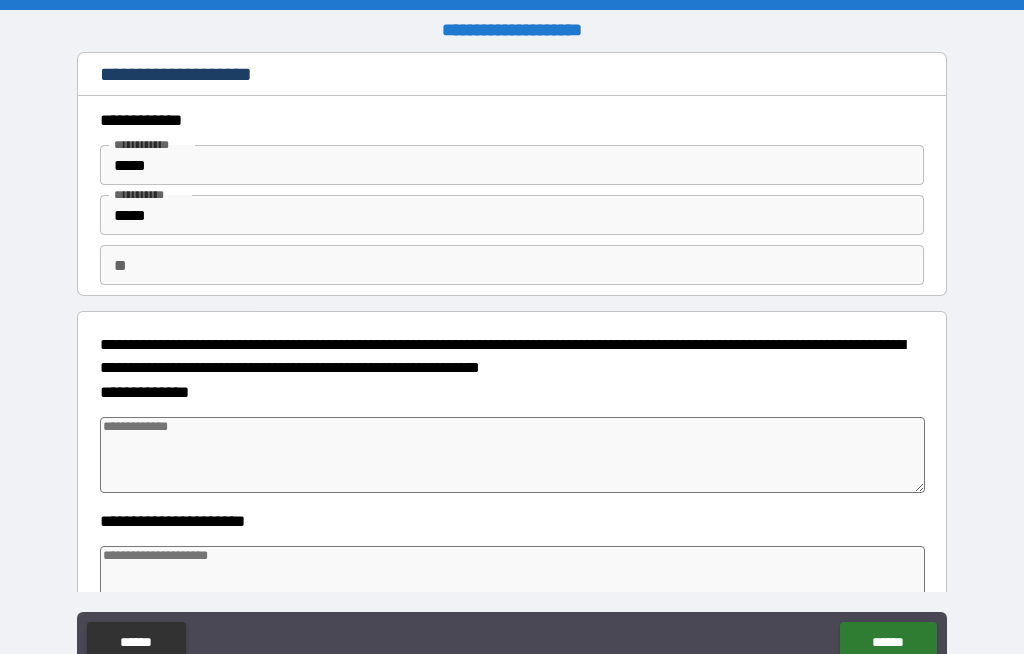 click at bounding box center [513, 455] 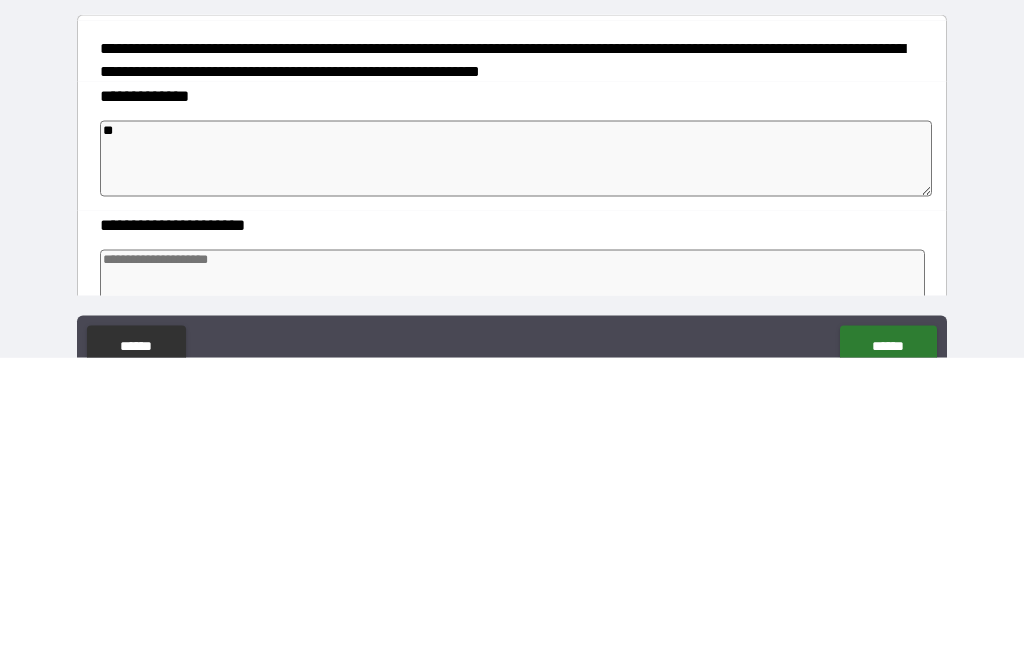 scroll, scrollTop: 69, scrollLeft: 0, axis: vertical 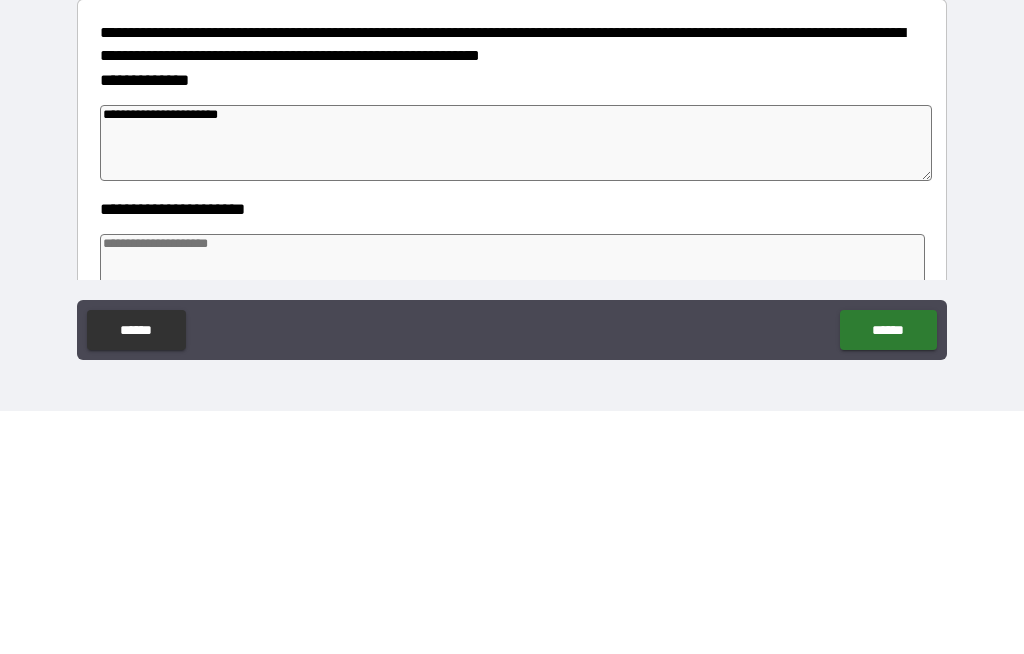 click on "**********" at bounding box center (516, 386) 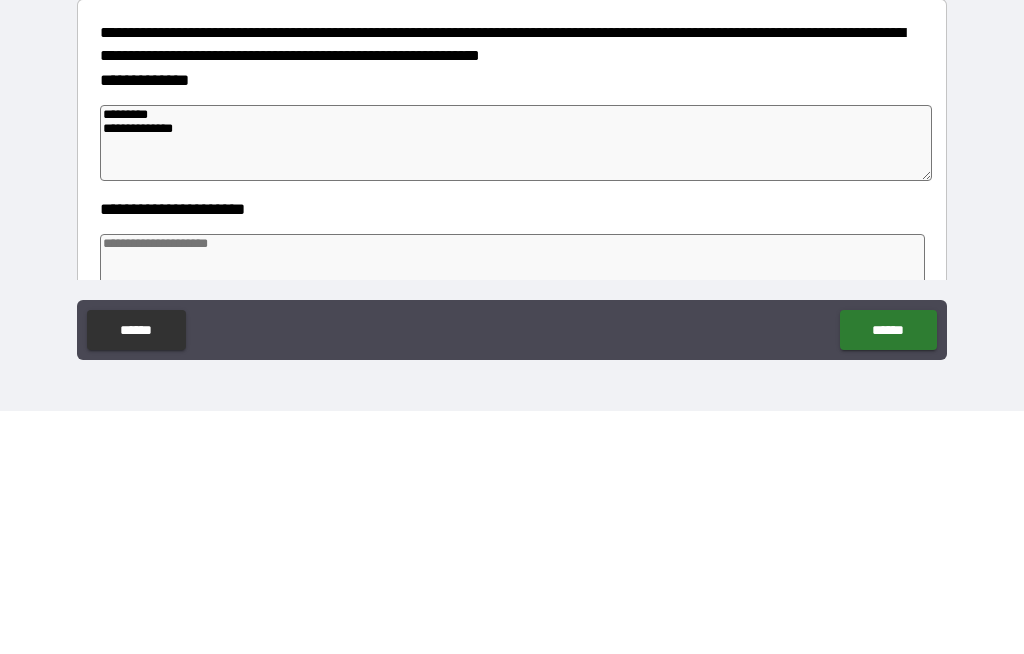click on "**********" at bounding box center [516, 386] 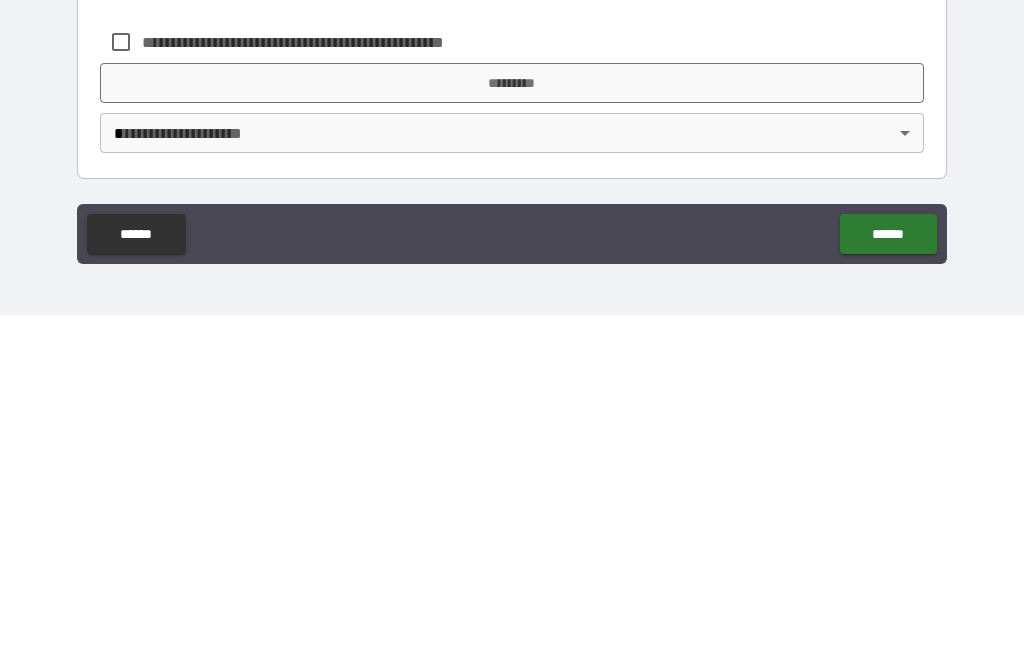 scroll, scrollTop: 616, scrollLeft: 0, axis: vertical 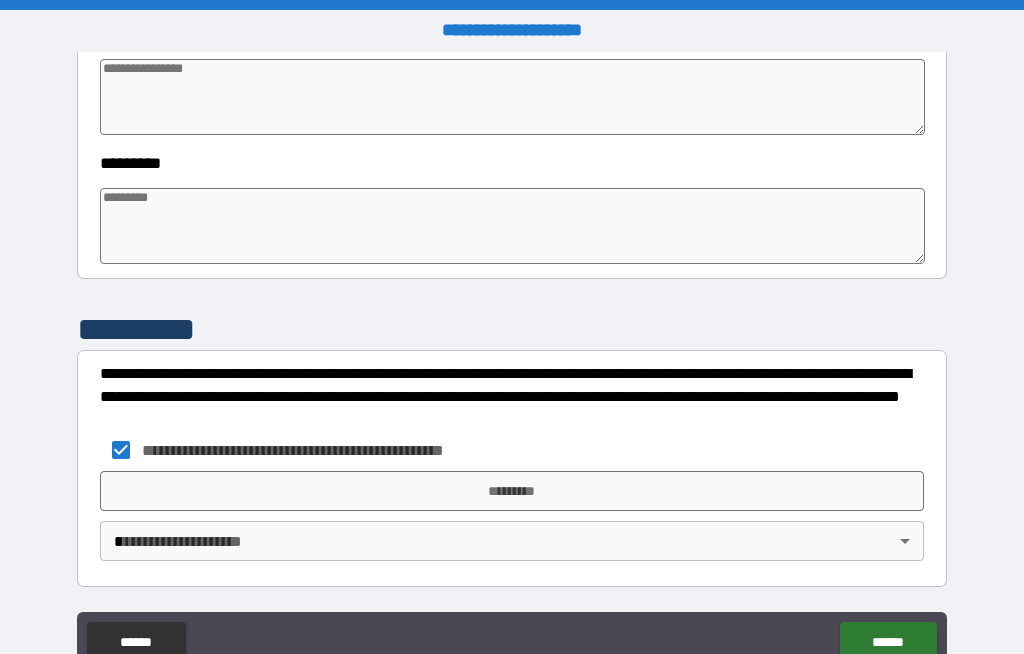 click on "**********" at bounding box center [512, 450] 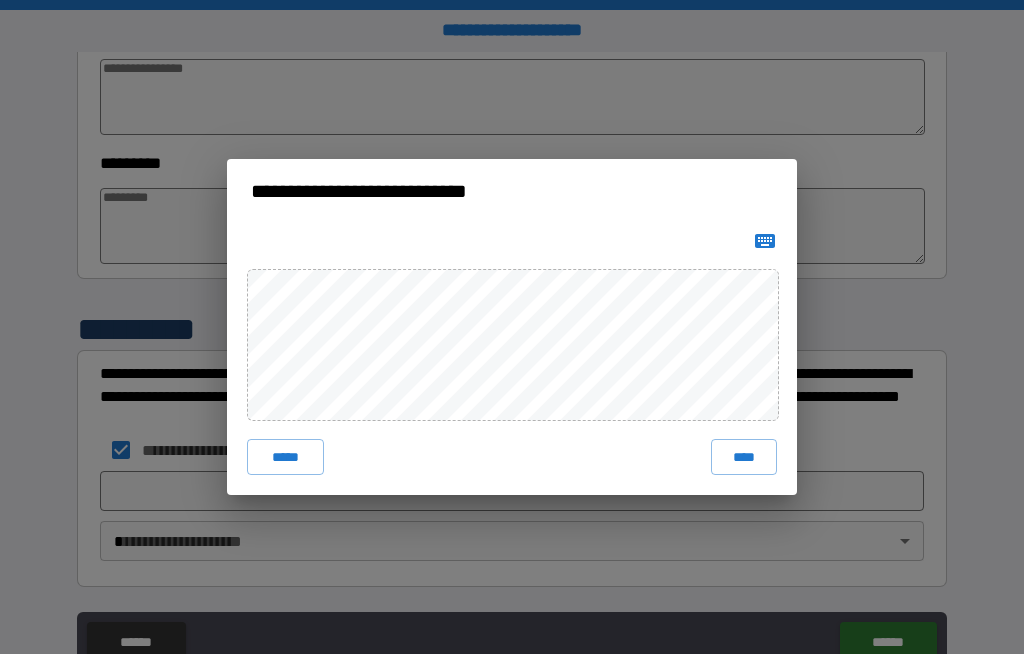 click on "****" at bounding box center (744, 457) 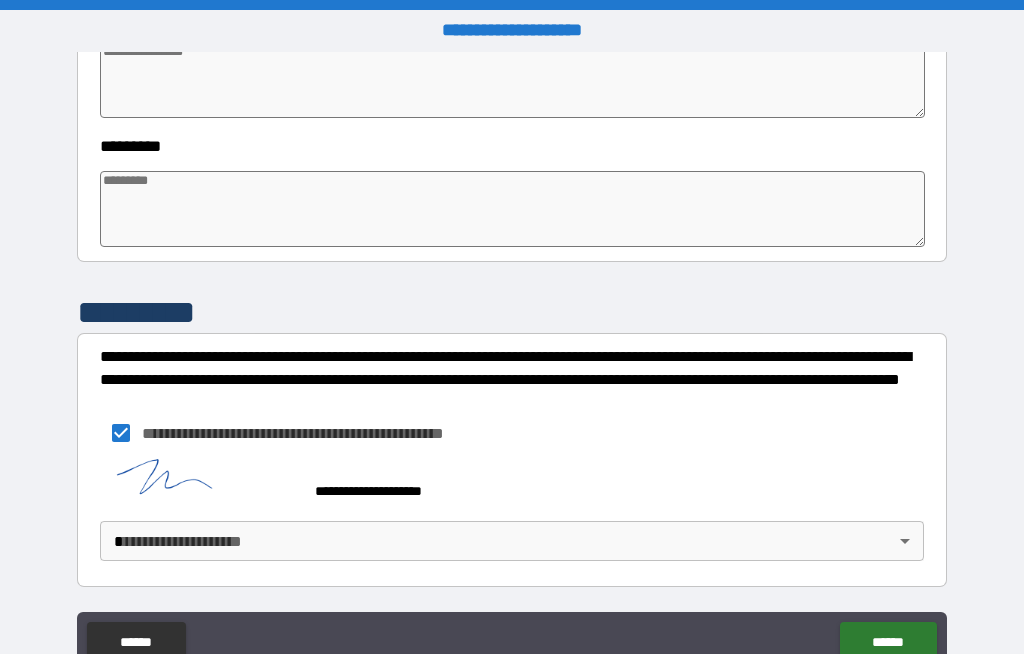 scroll, scrollTop: 633, scrollLeft: 0, axis: vertical 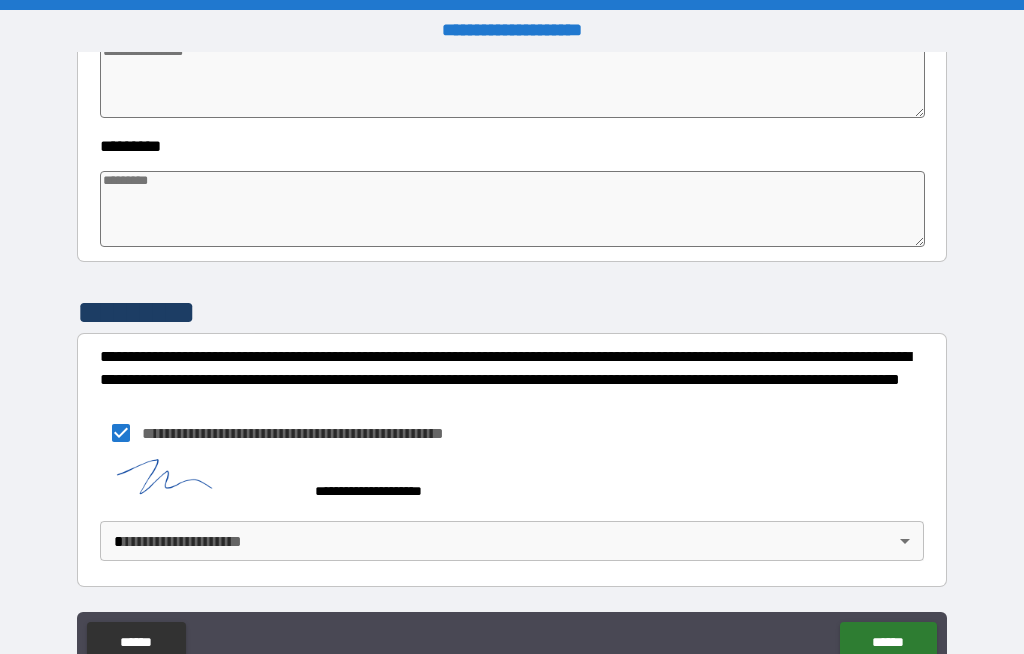 click on "**********" at bounding box center (512, 361) 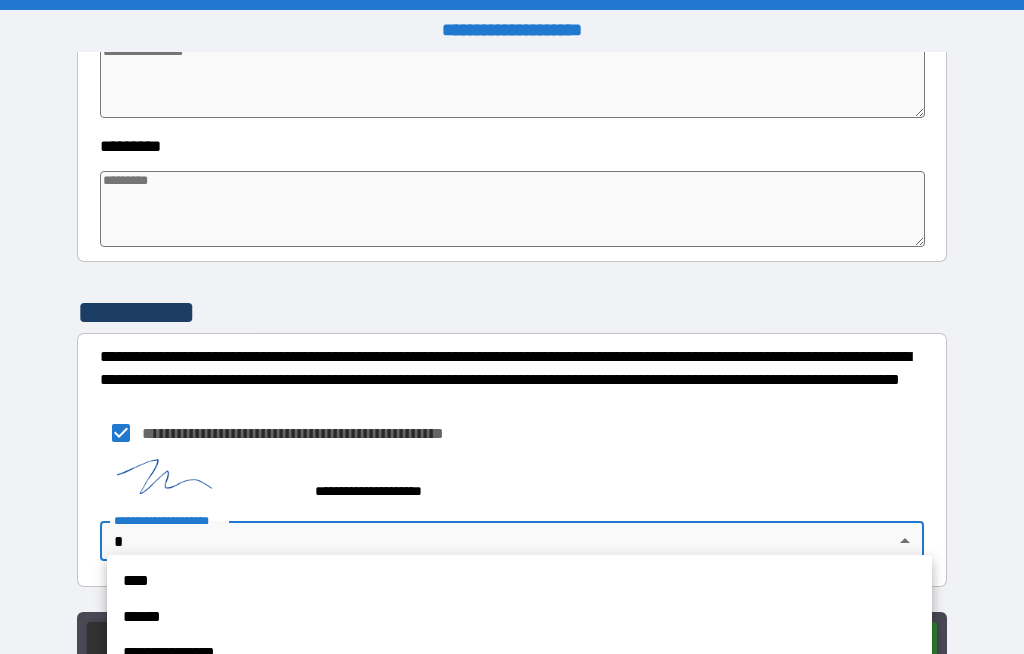 click on "****" at bounding box center [519, 581] 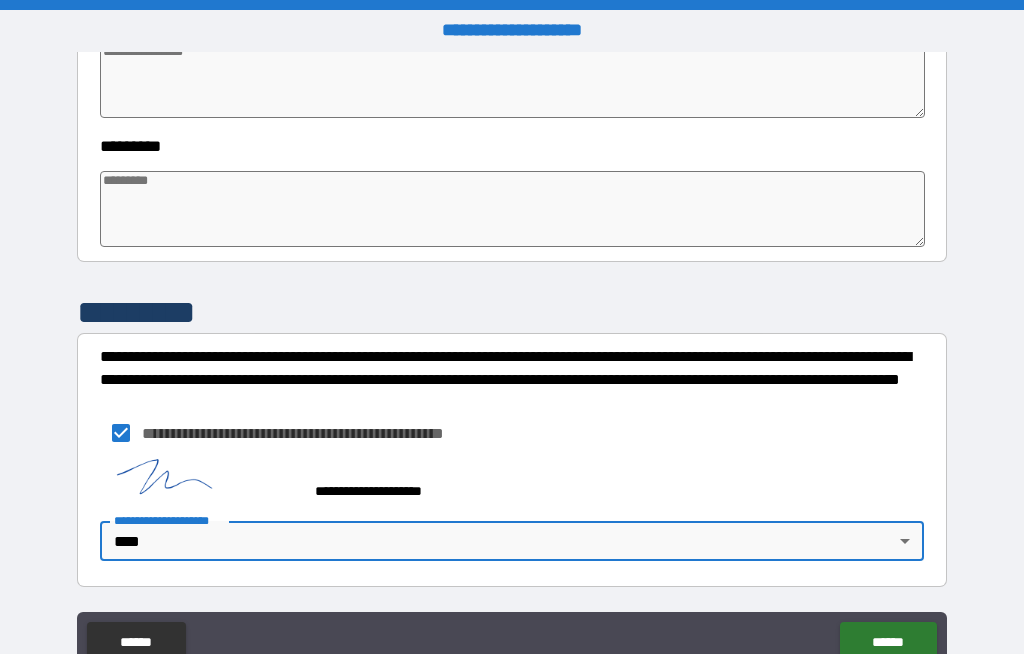 click on "******" at bounding box center (888, 642) 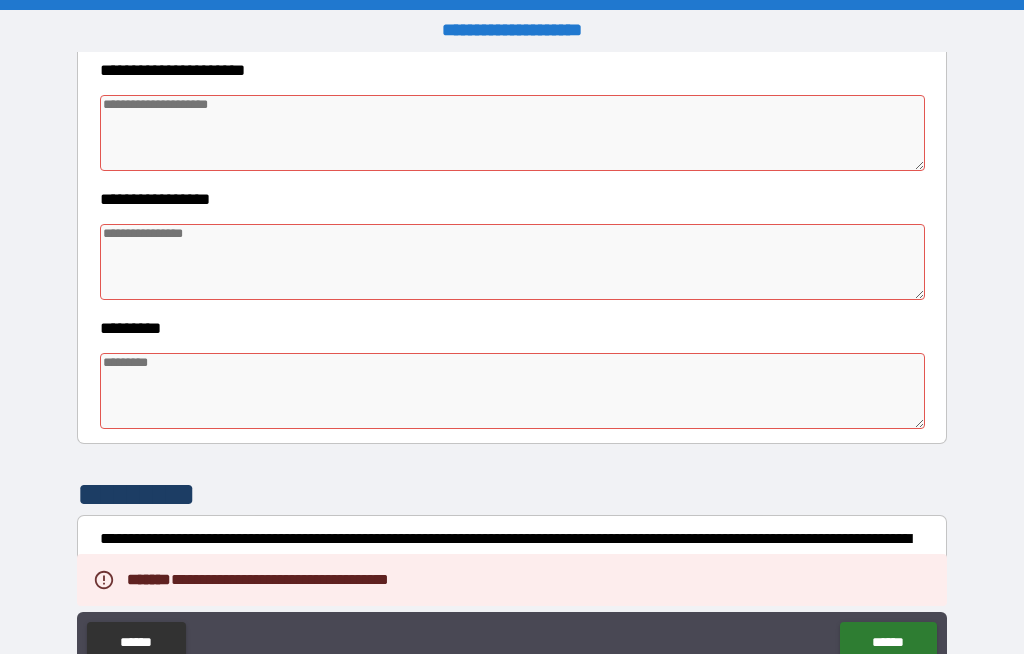 scroll, scrollTop: 446, scrollLeft: 0, axis: vertical 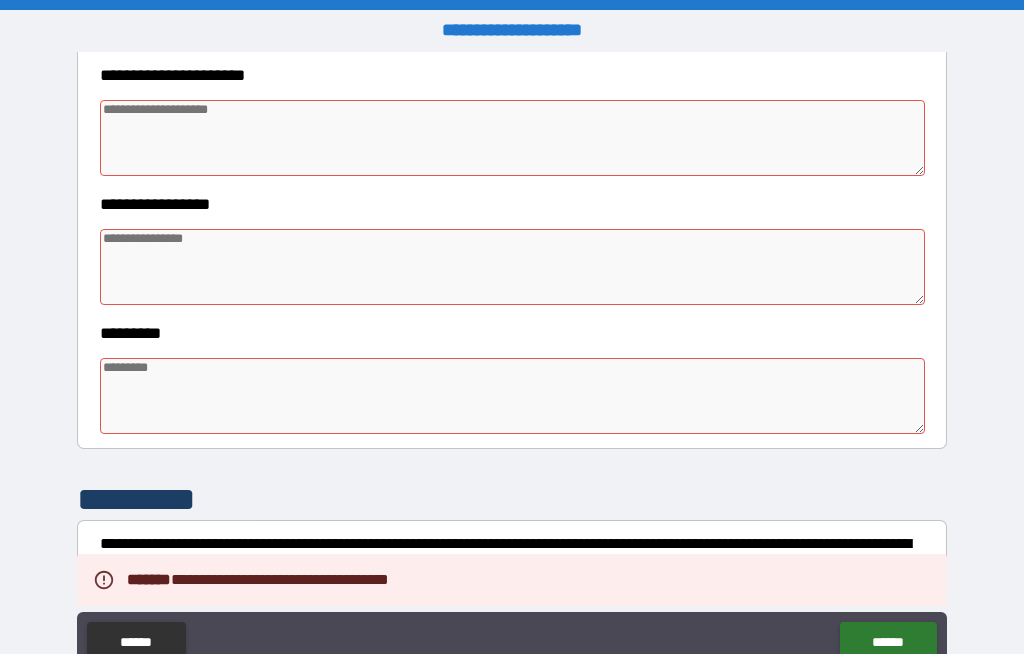 click at bounding box center (513, 396) 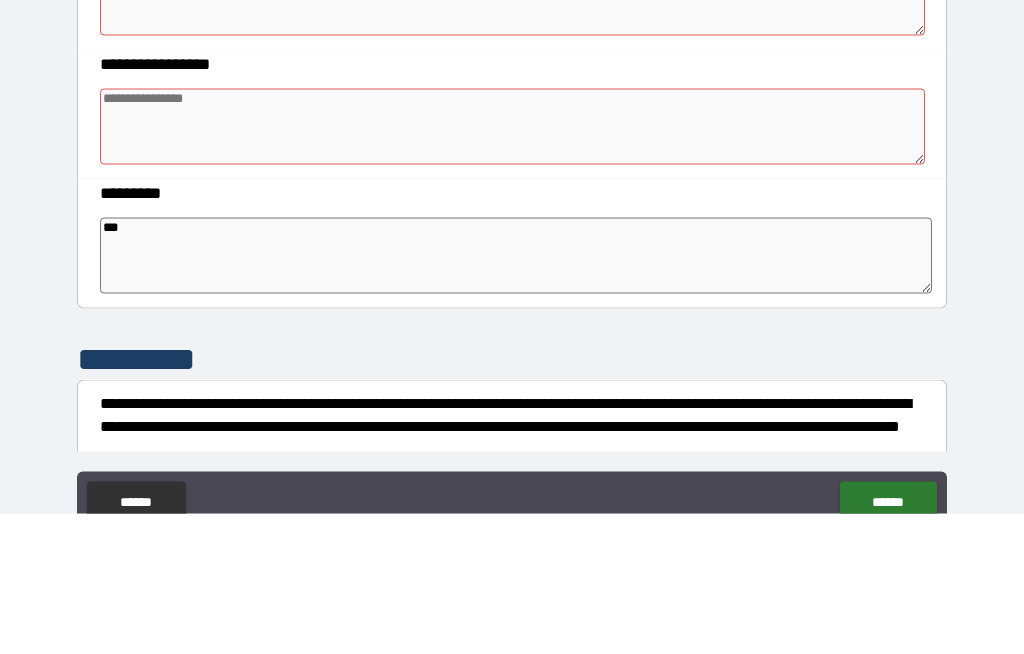 click on "**********" at bounding box center [512, 364] 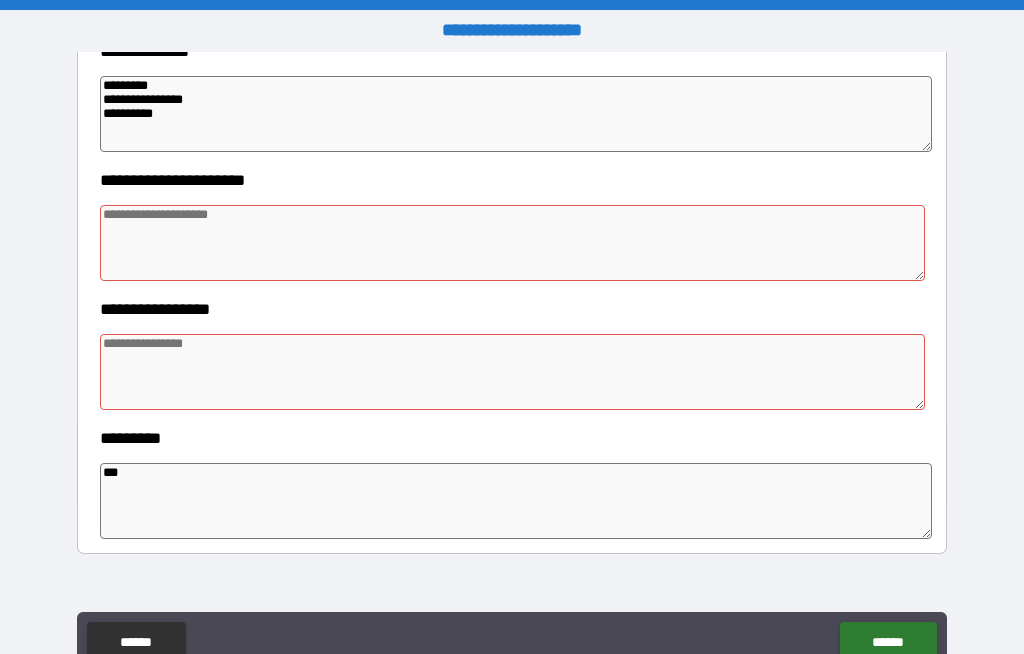 scroll, scrollTop: 338, scrollLeft: 0, axis: vertical 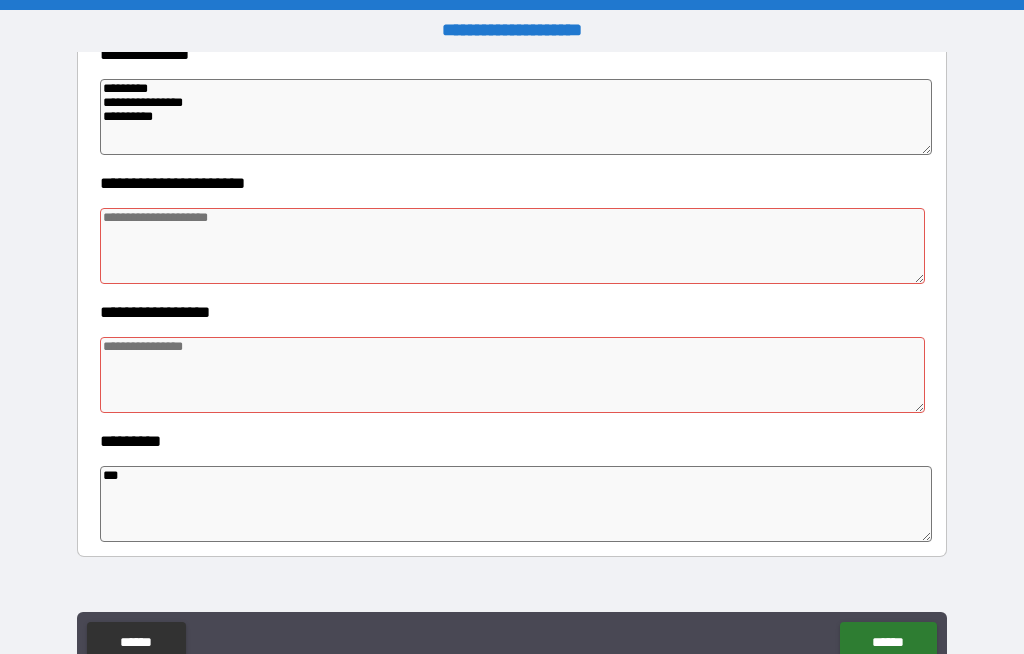 click at bounding box center (513, 375) 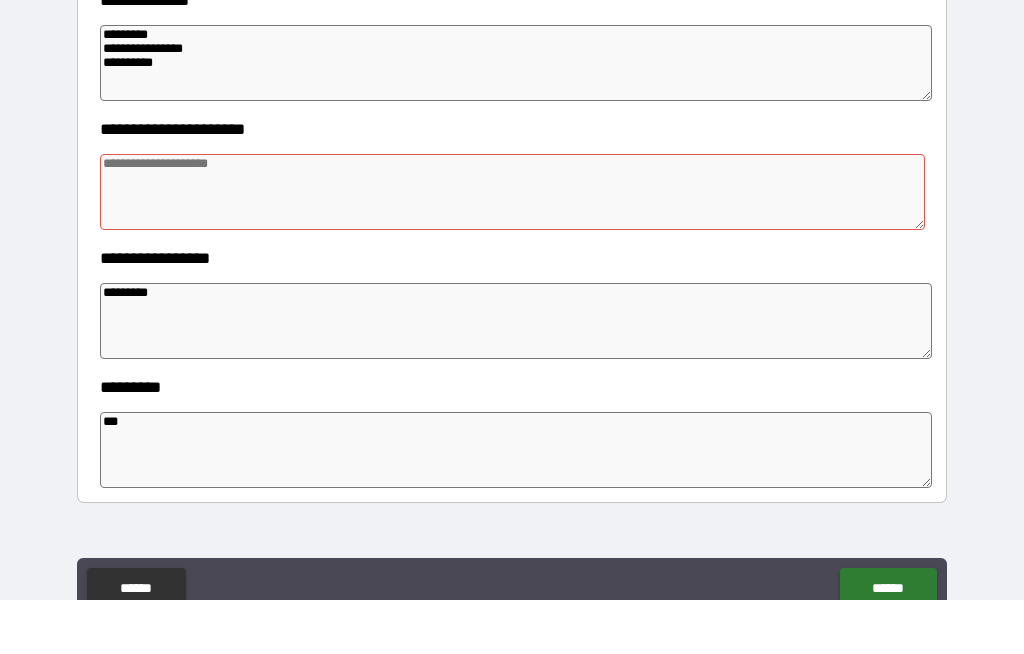 click at bounding box center (513, 246) 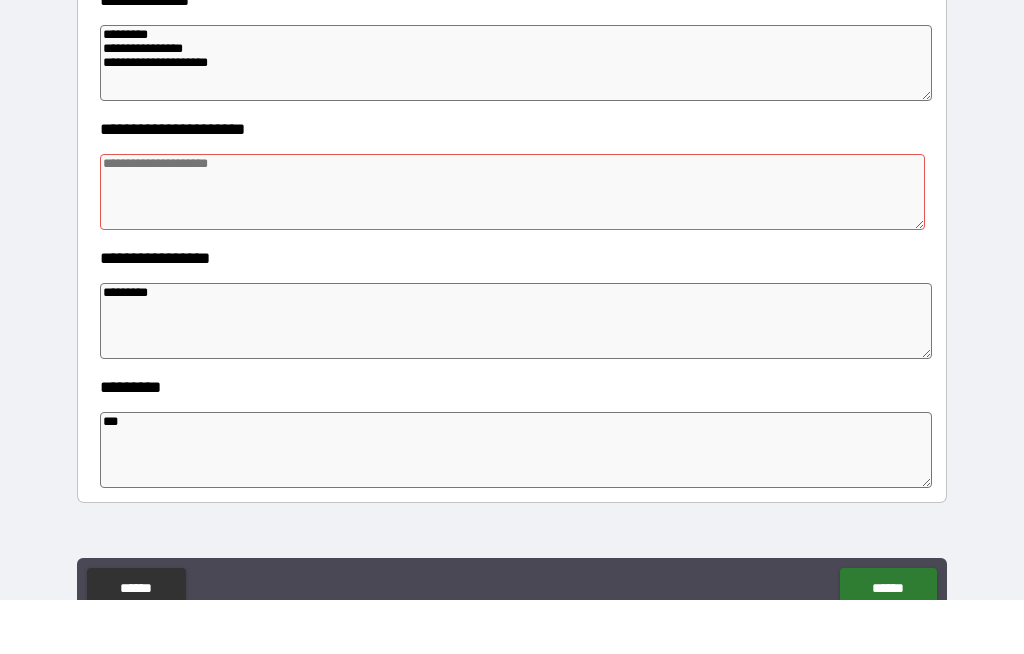 click on "**********" at bounding box center (516, 117) 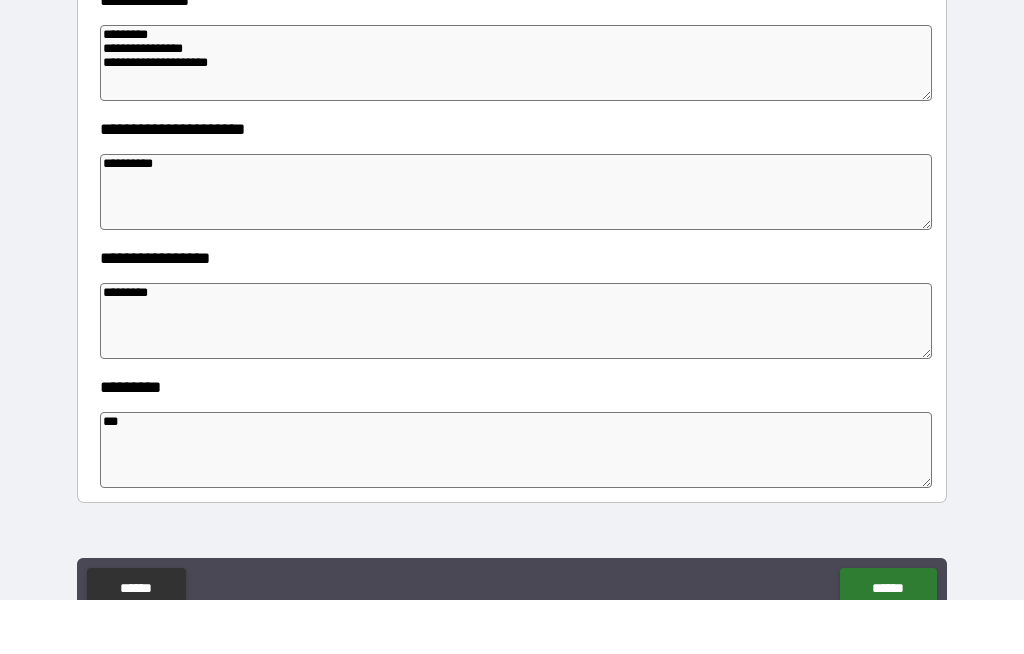 click on "**********" at bounding box center (516, 117) 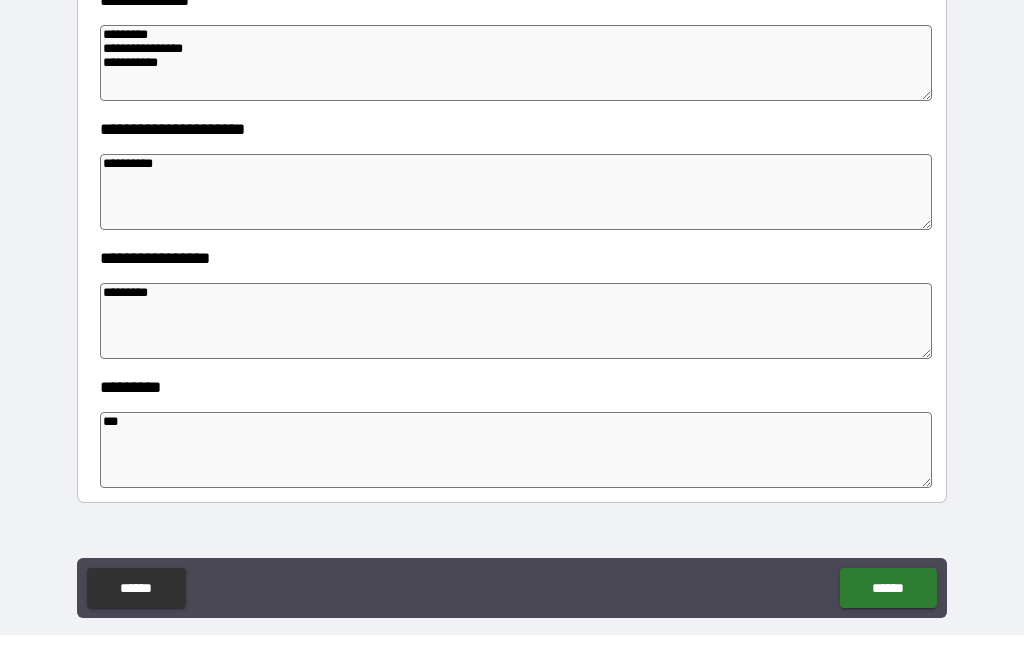 scroll, scrollTop: 69, scrollLeft: 0, axis: vertical 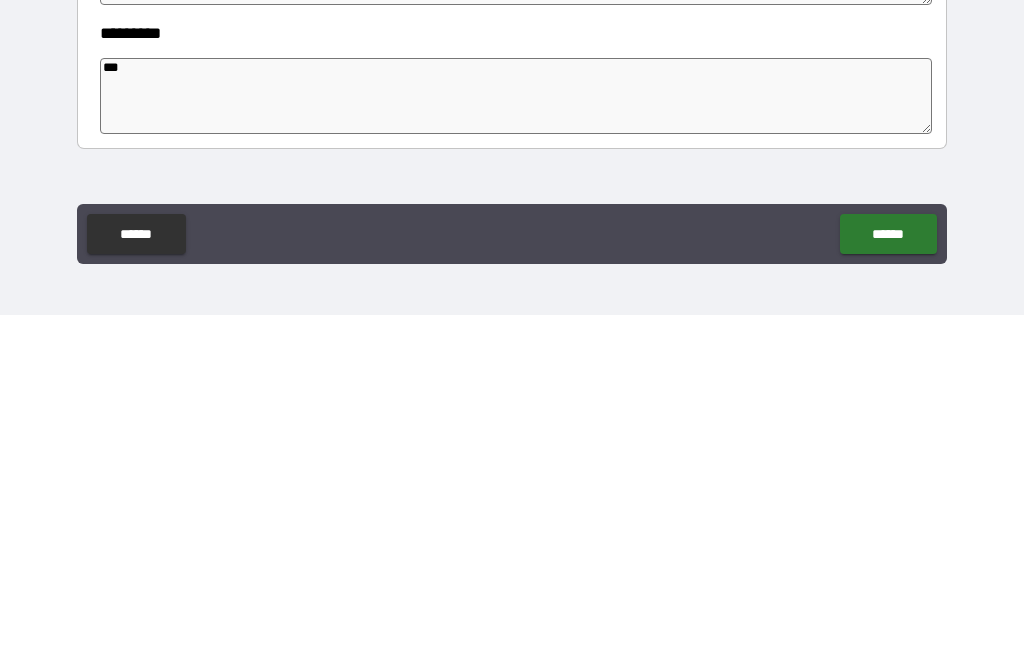click on "******" at bounding box center [888, 573] 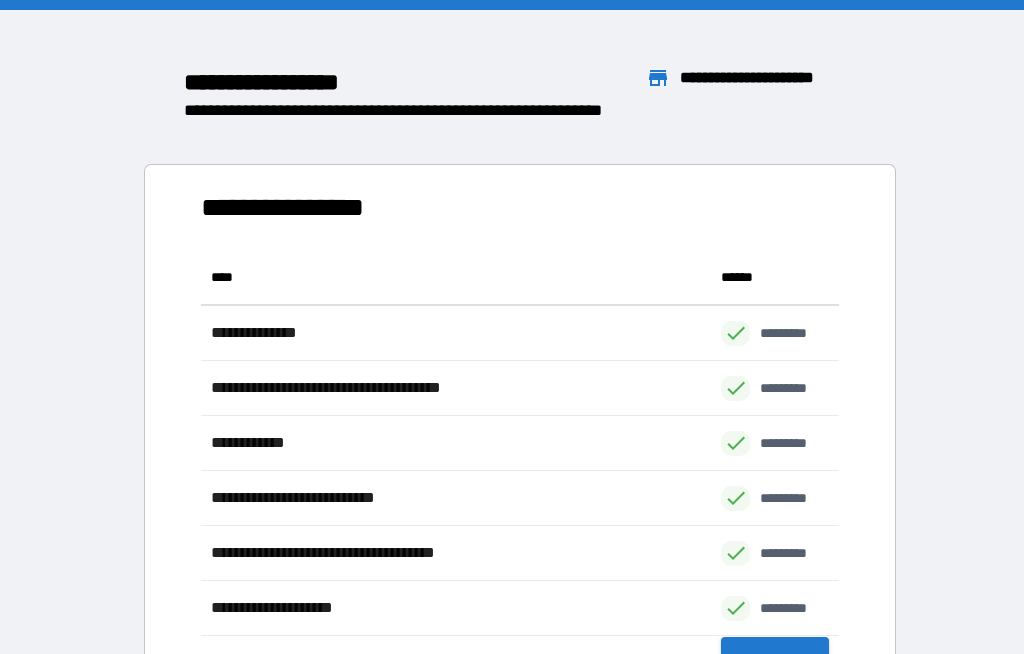 scroll, scrollTop: 1, scrollLeft: 1, axis: both 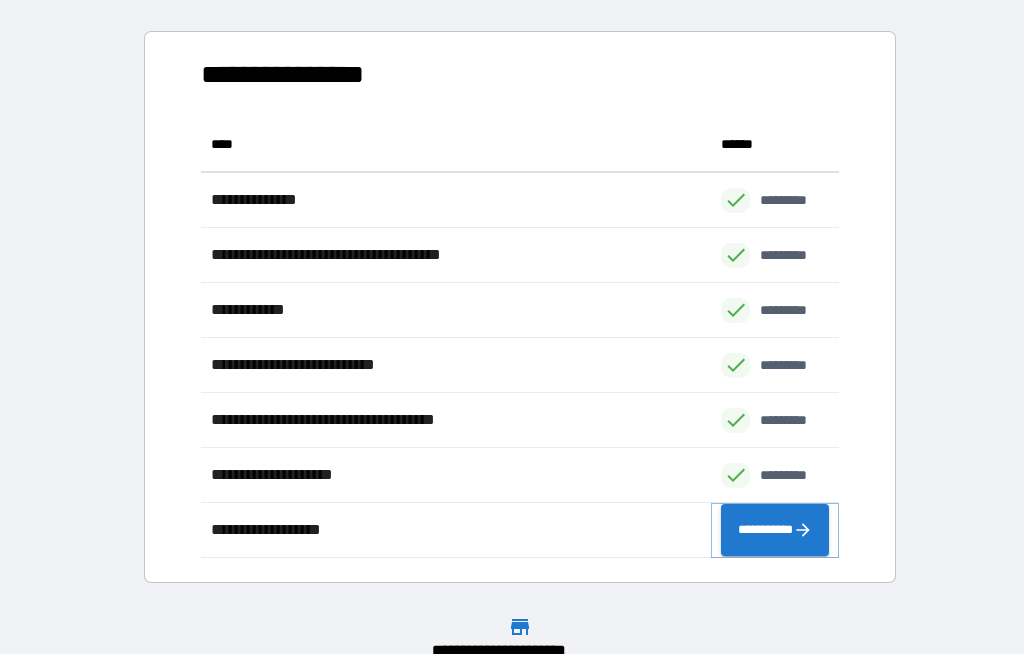 click on "**********" at bounding box center [775, 530] 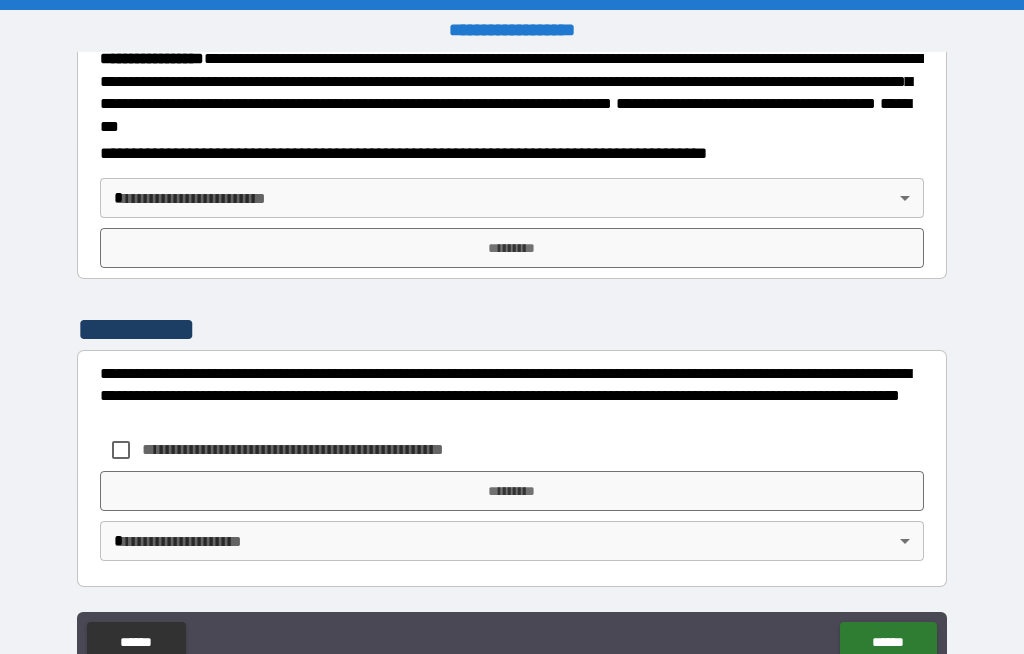 scroll, scrollTop: 2305, scrollLeft: 0, axis: vertical 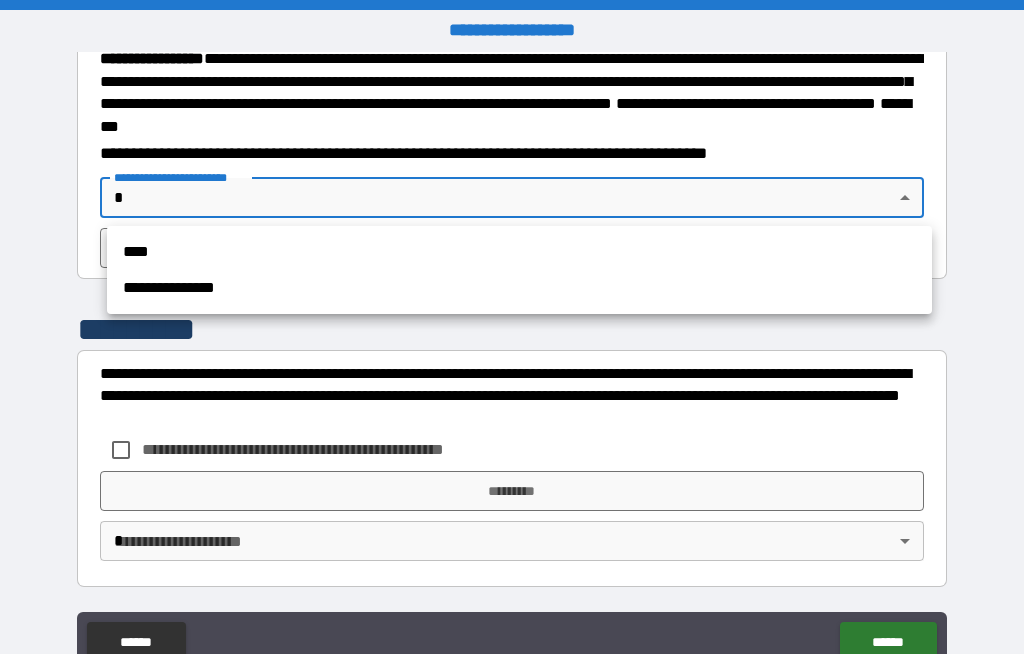 click on "****" at bounding box center (519, 252) 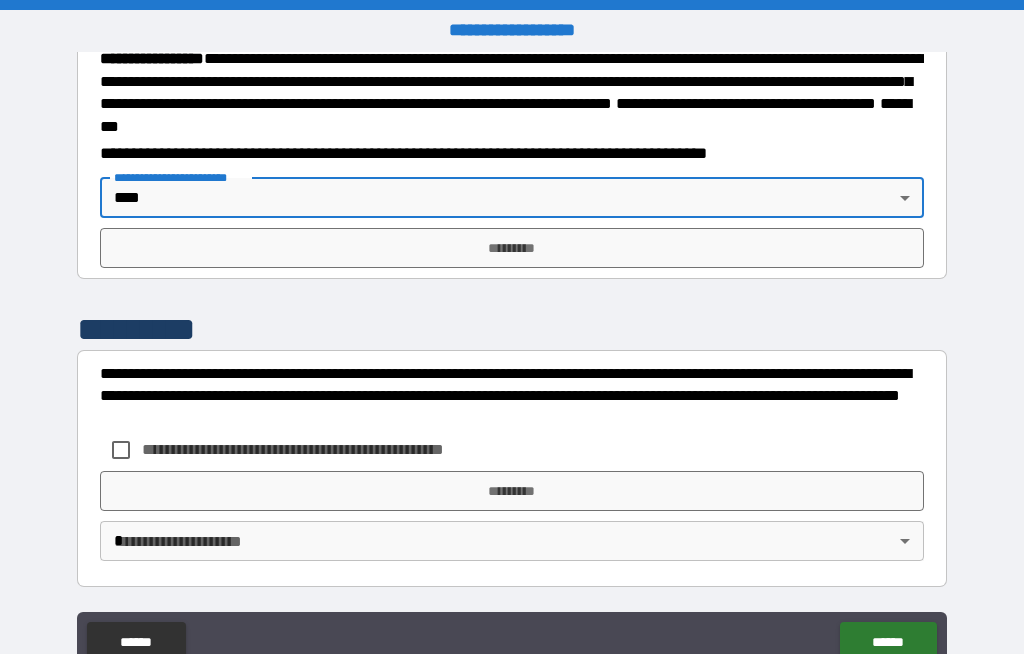 click on "*********" at bounding box center [512, 248] 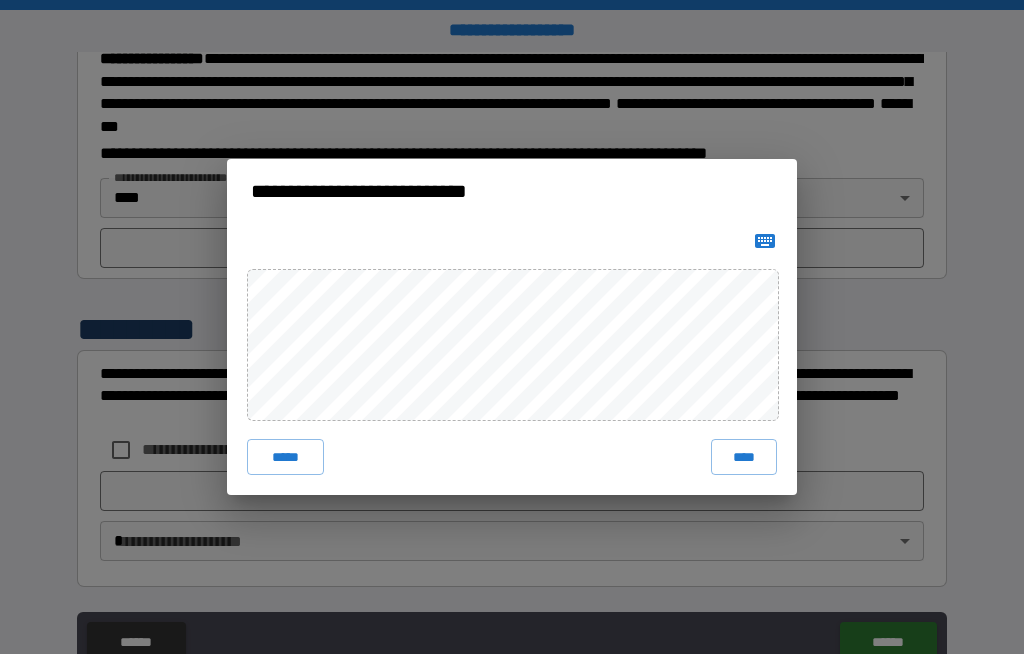 click on "****" at bounding box center (744, 457) 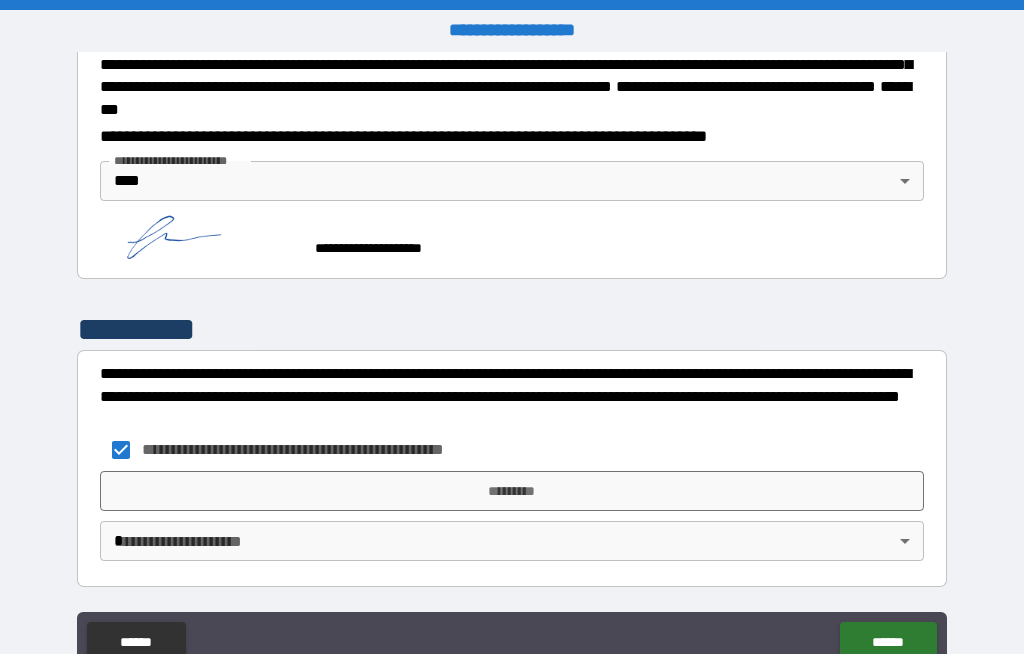 scroll, scrollTop: 2322, scrollLeft: 0, axis: vertical 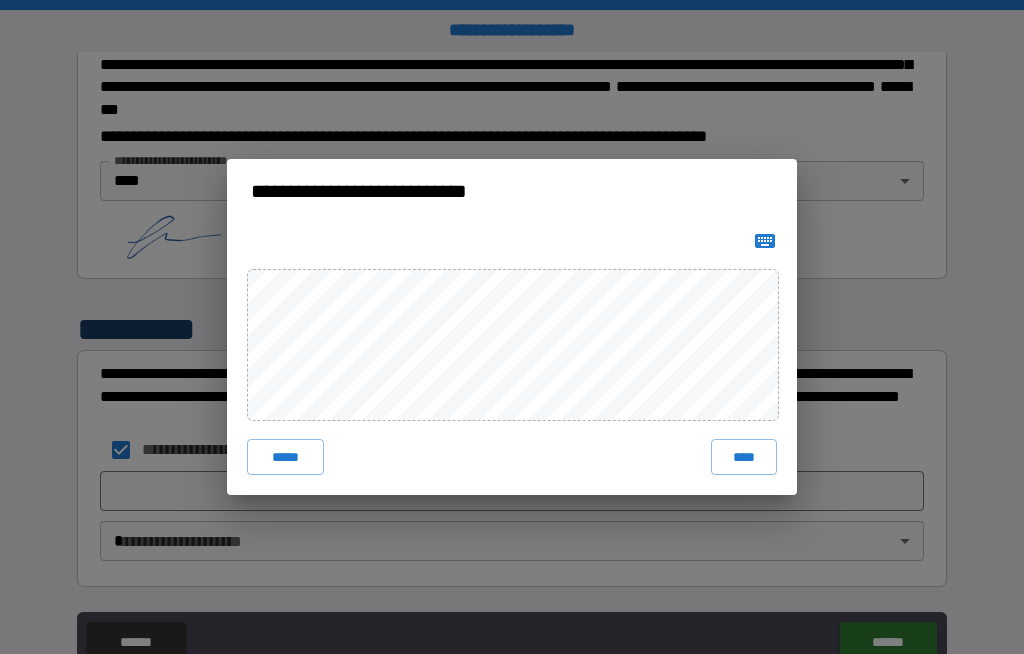 click on "****" at bounding box center [744, 457] 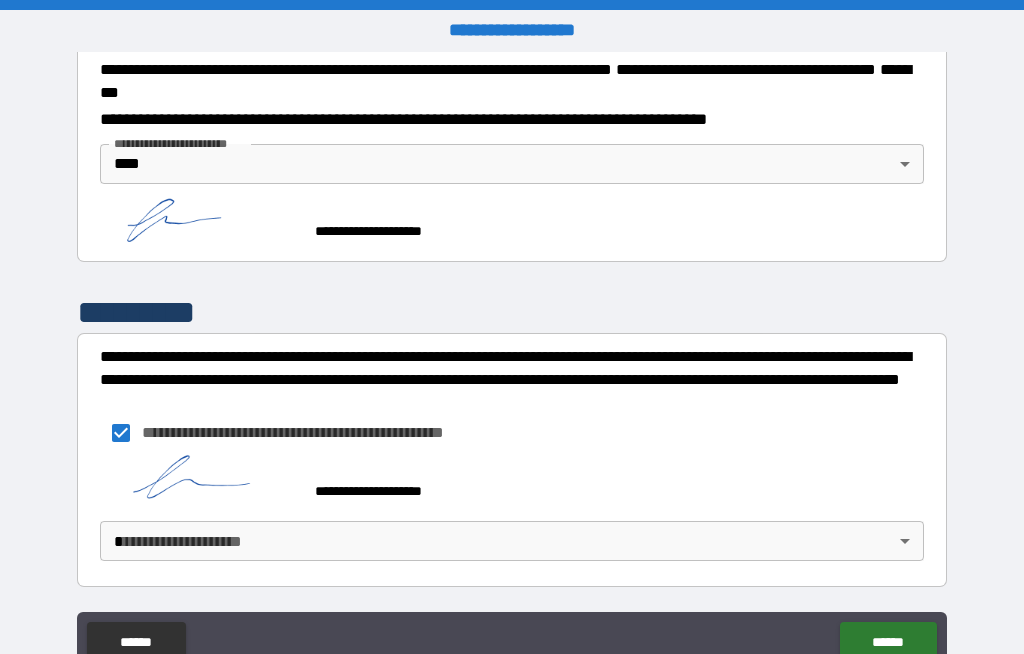 click on "**********" at bounding box center [512, 361] 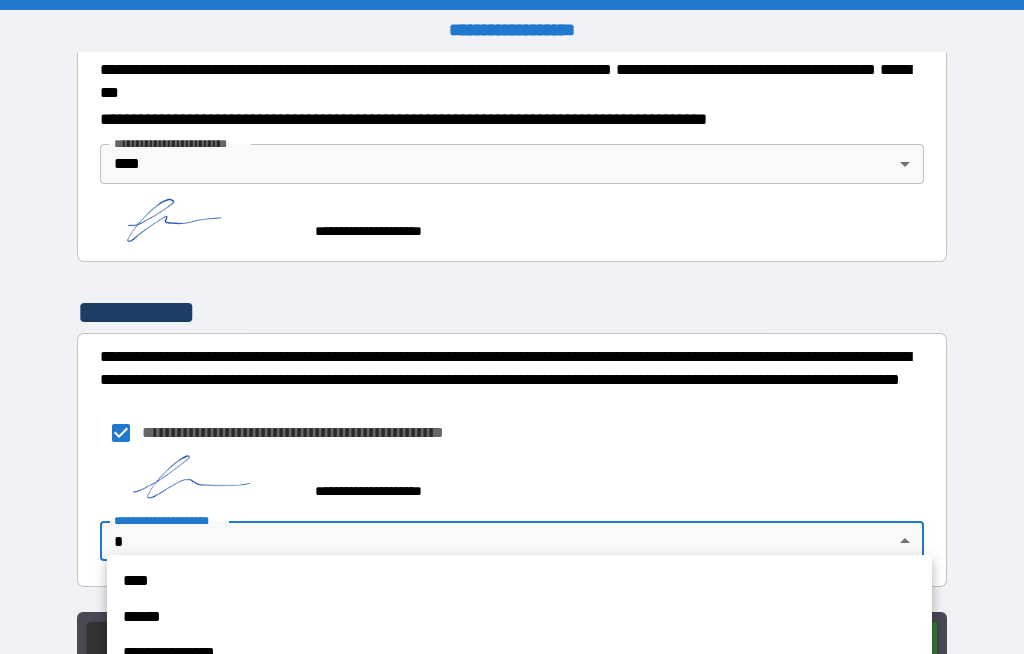 click on "****" at bounding box center (519, 581) 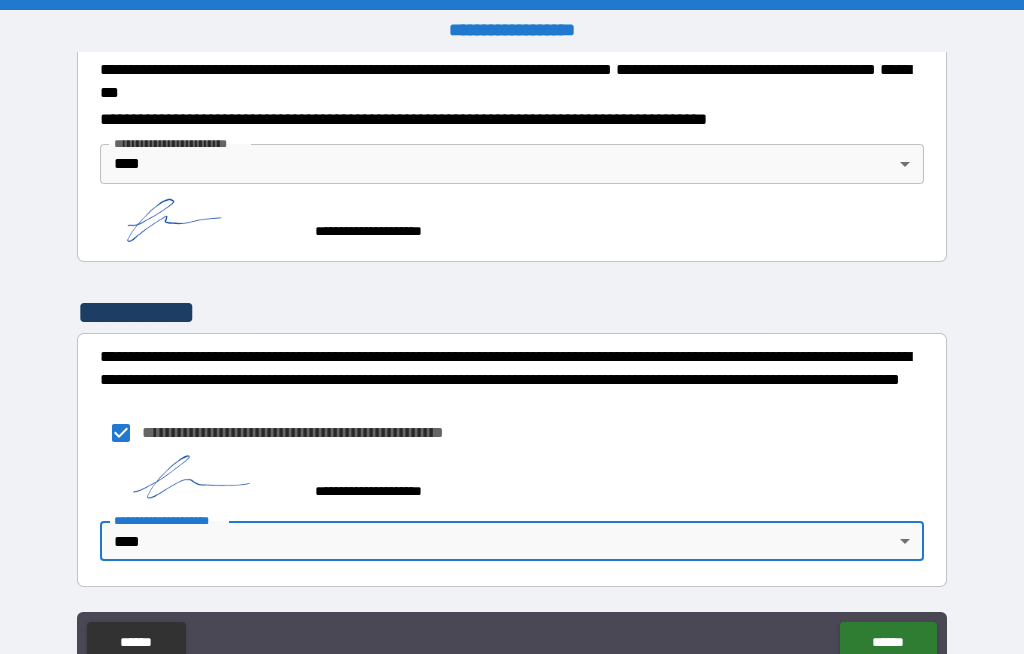 click on "******" at bounding box center (888, 642) 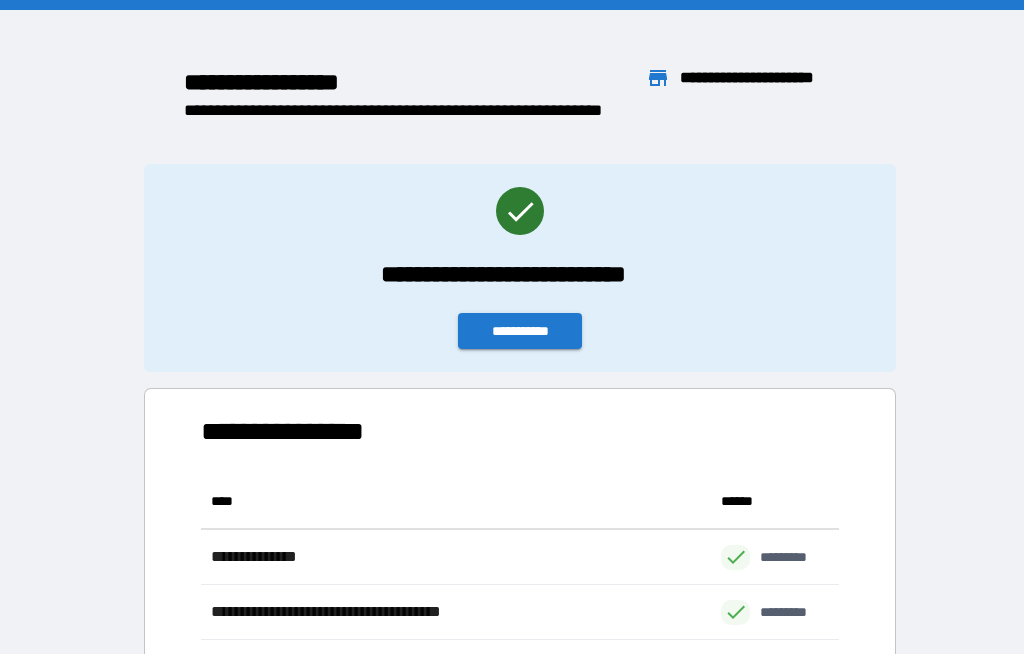 scroll, scrollTop: 1, scrollLeft: 1, axis: both 